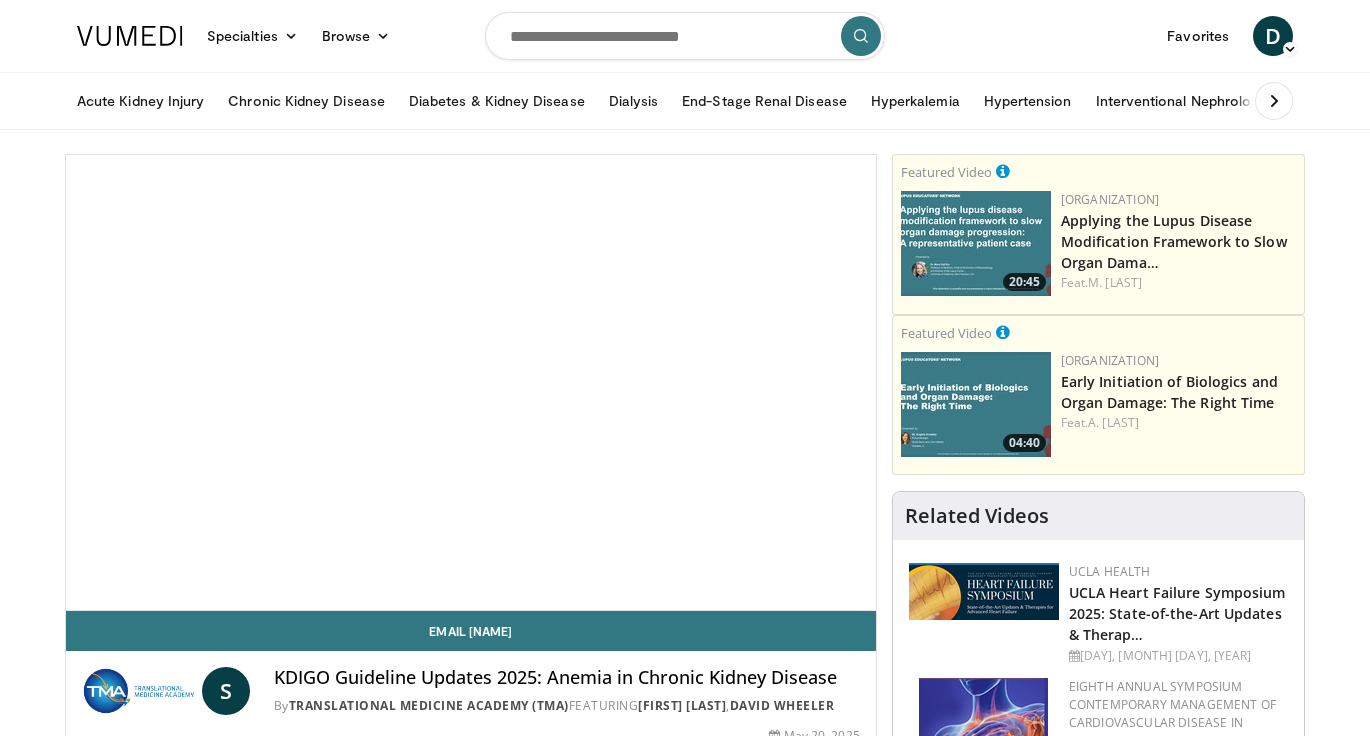 scroll, scrollTop: 0, scrollLeft: 0, axis: both 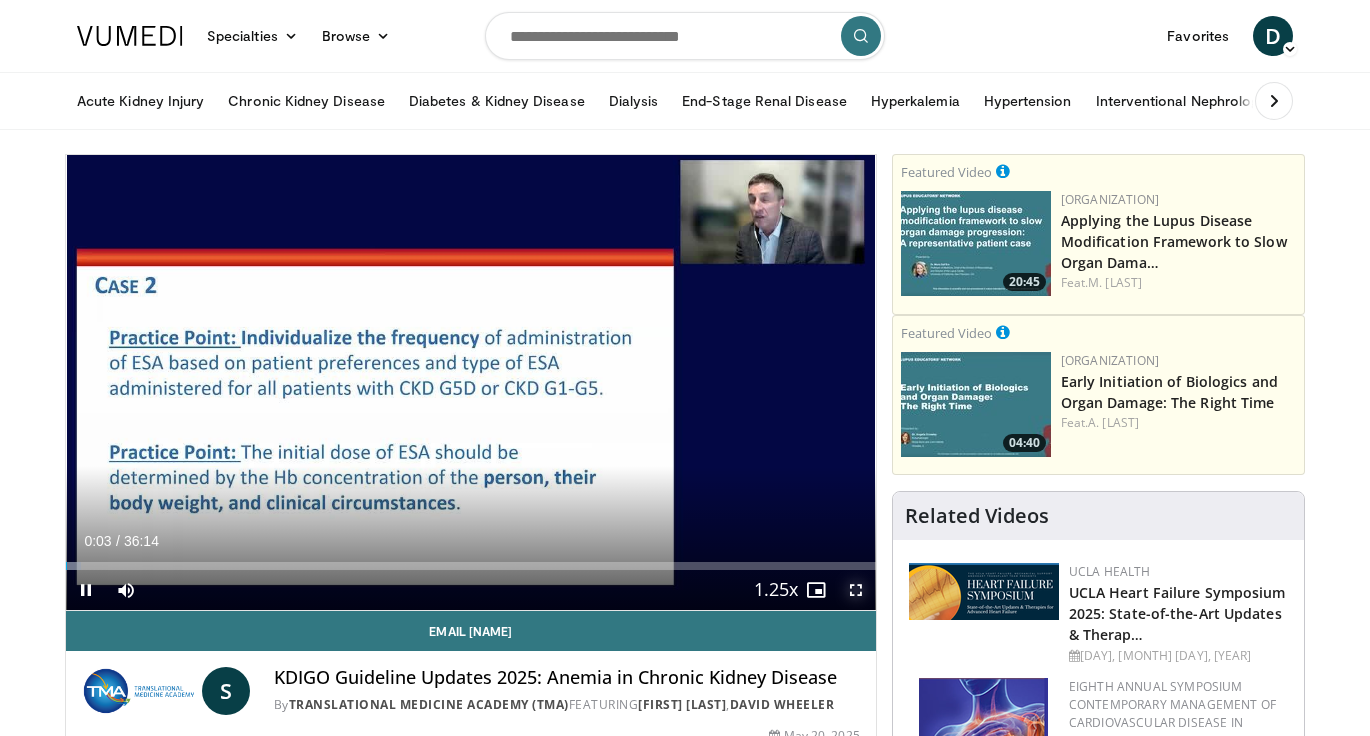 click at bounding box center (856, 590) 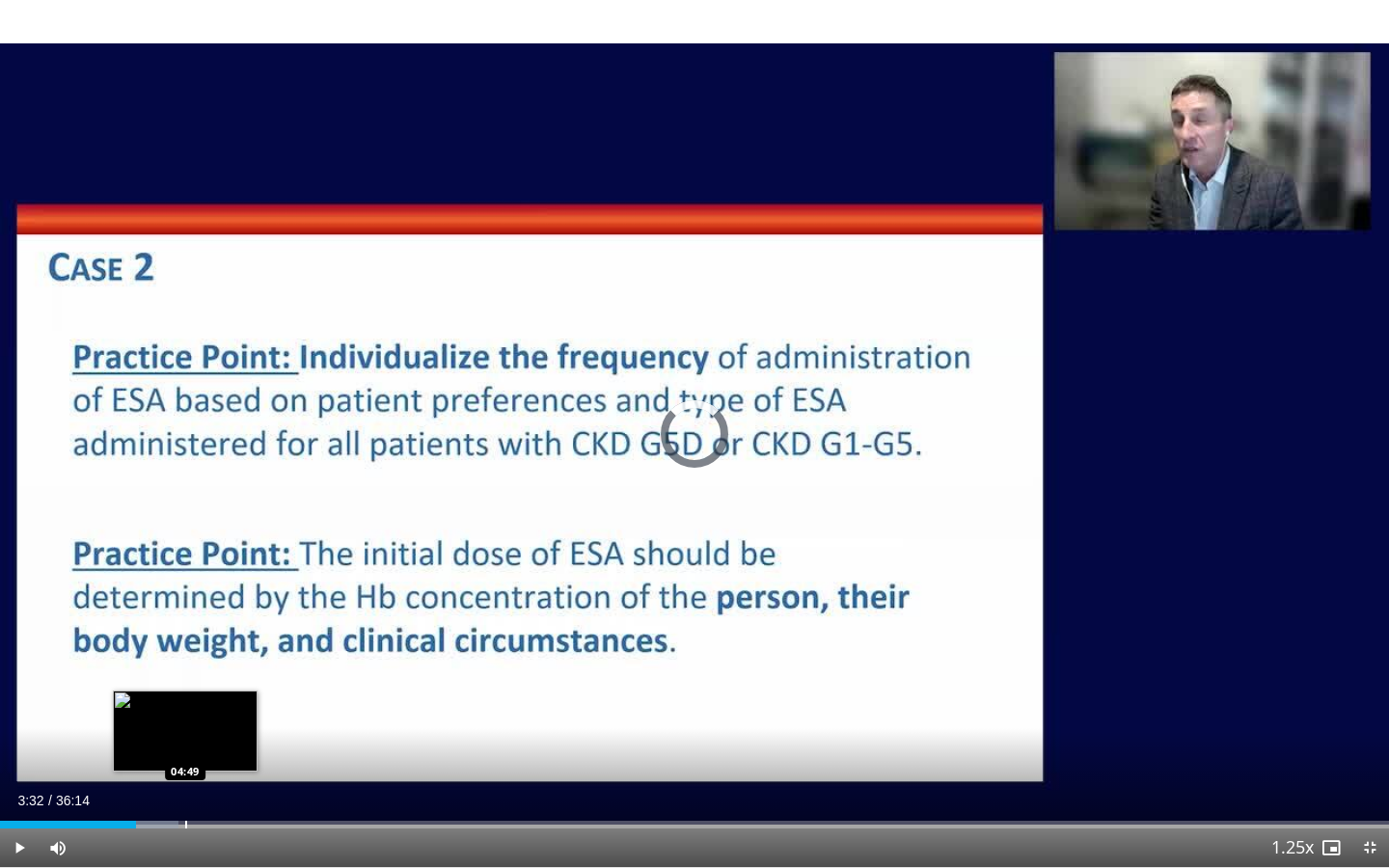 click on "Loaded :  12.85% 04:49 04:49" at bounding box center [694, 819] 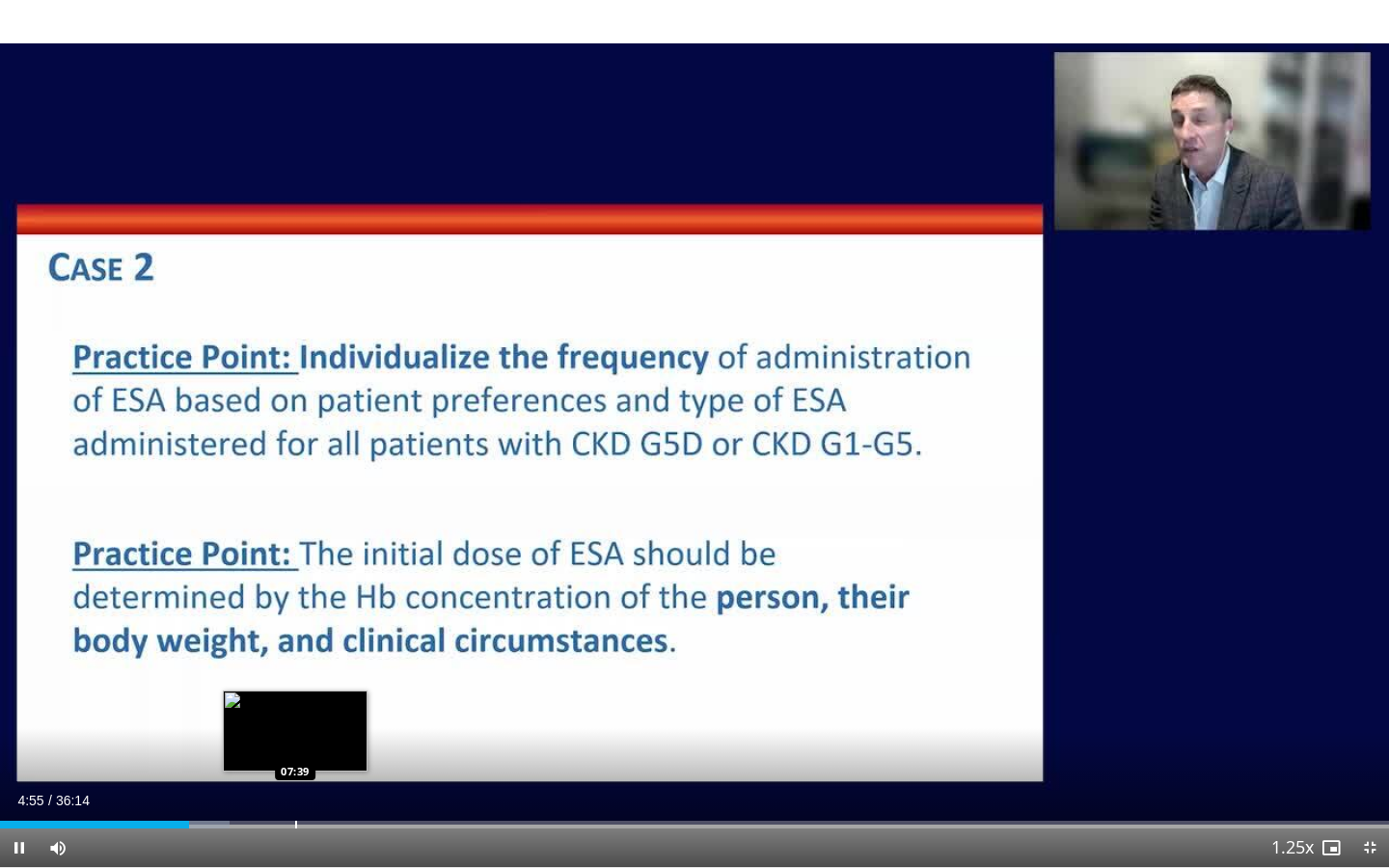 click at bounding box center [296, 825] 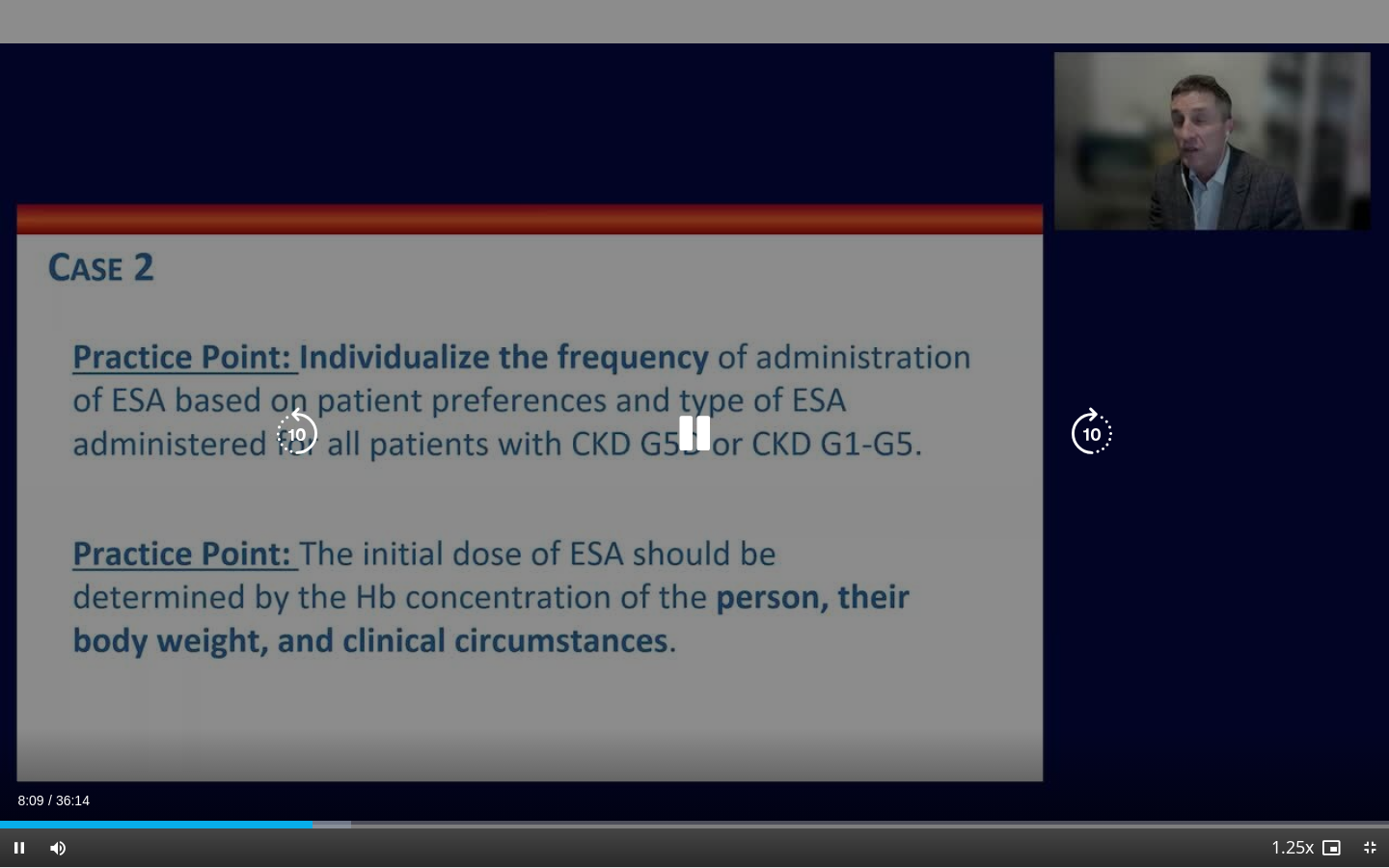 click at bounding box center [694, 434] 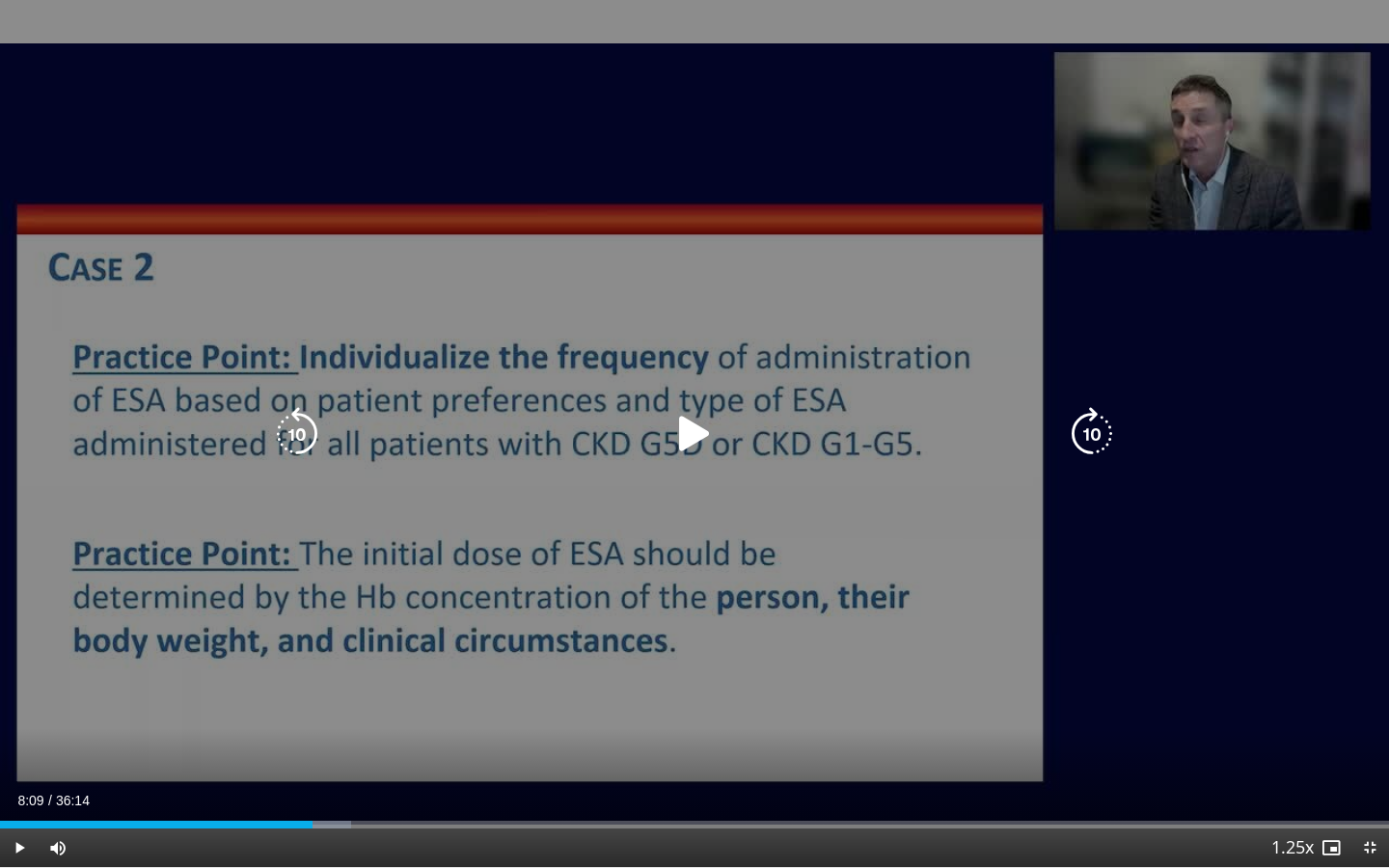 click at bounding box center [694, 434] 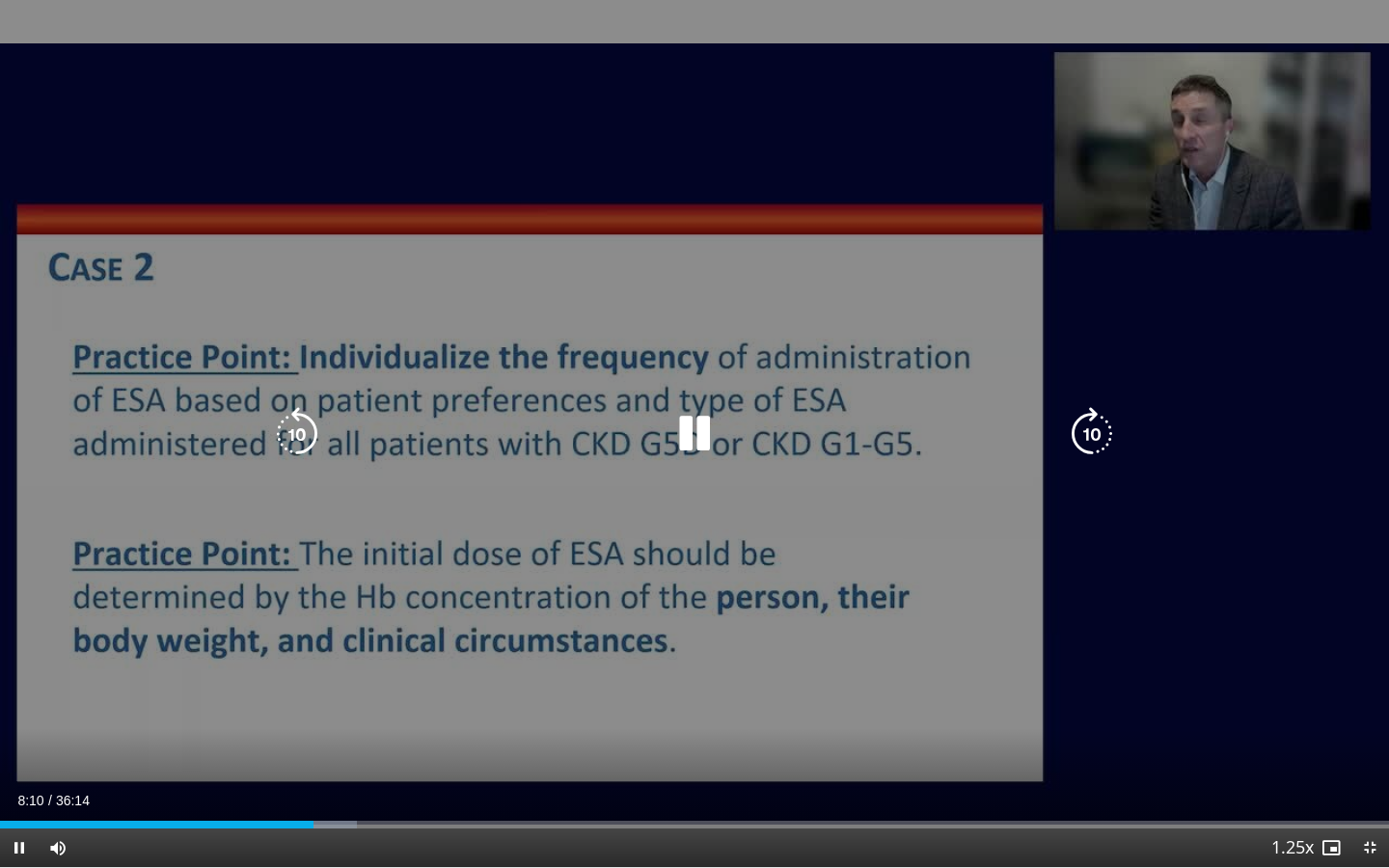 click at bounding box center [694, 434] 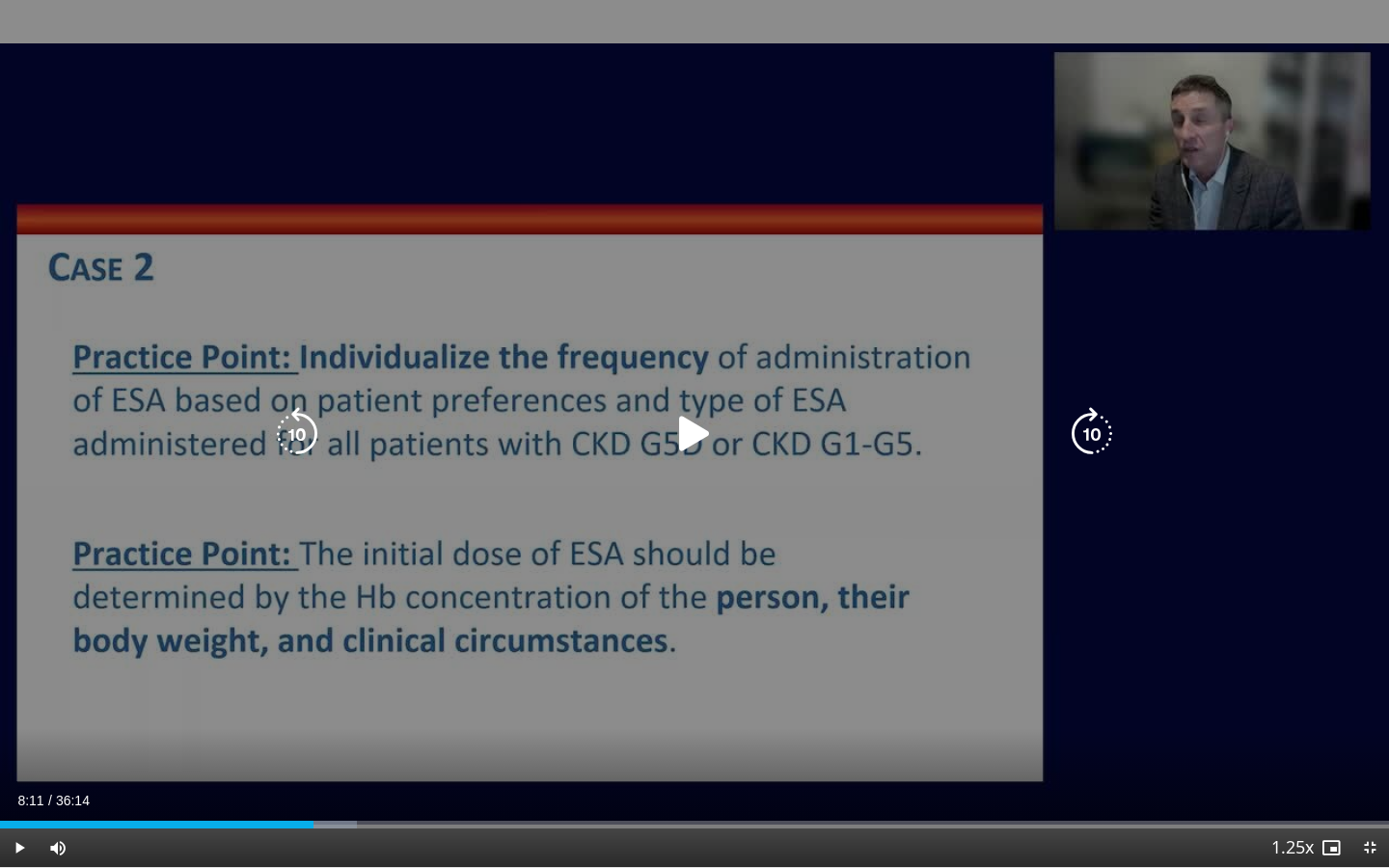 click at bounding box center [694, 434] 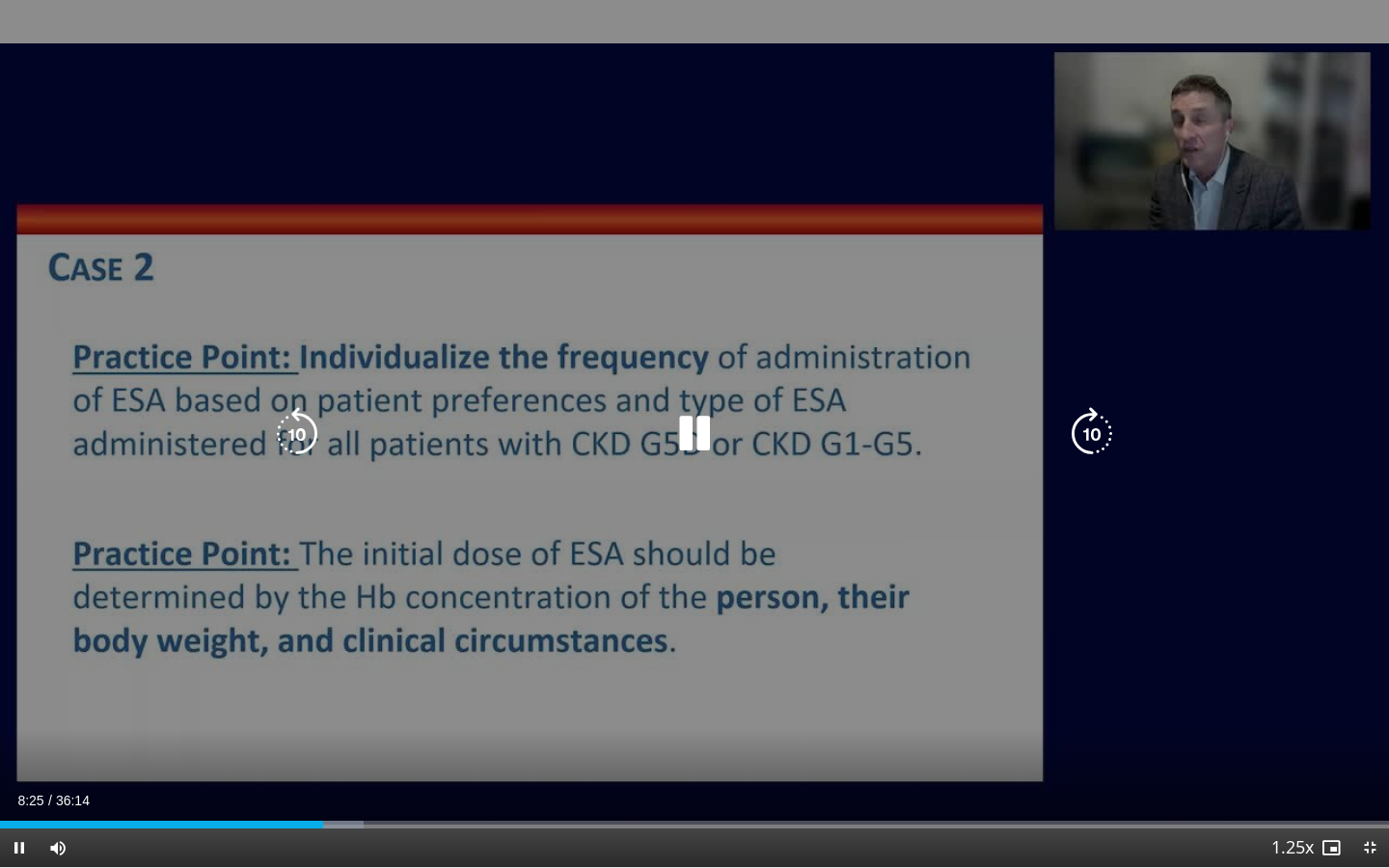 click at bounding box center (1092, 434) 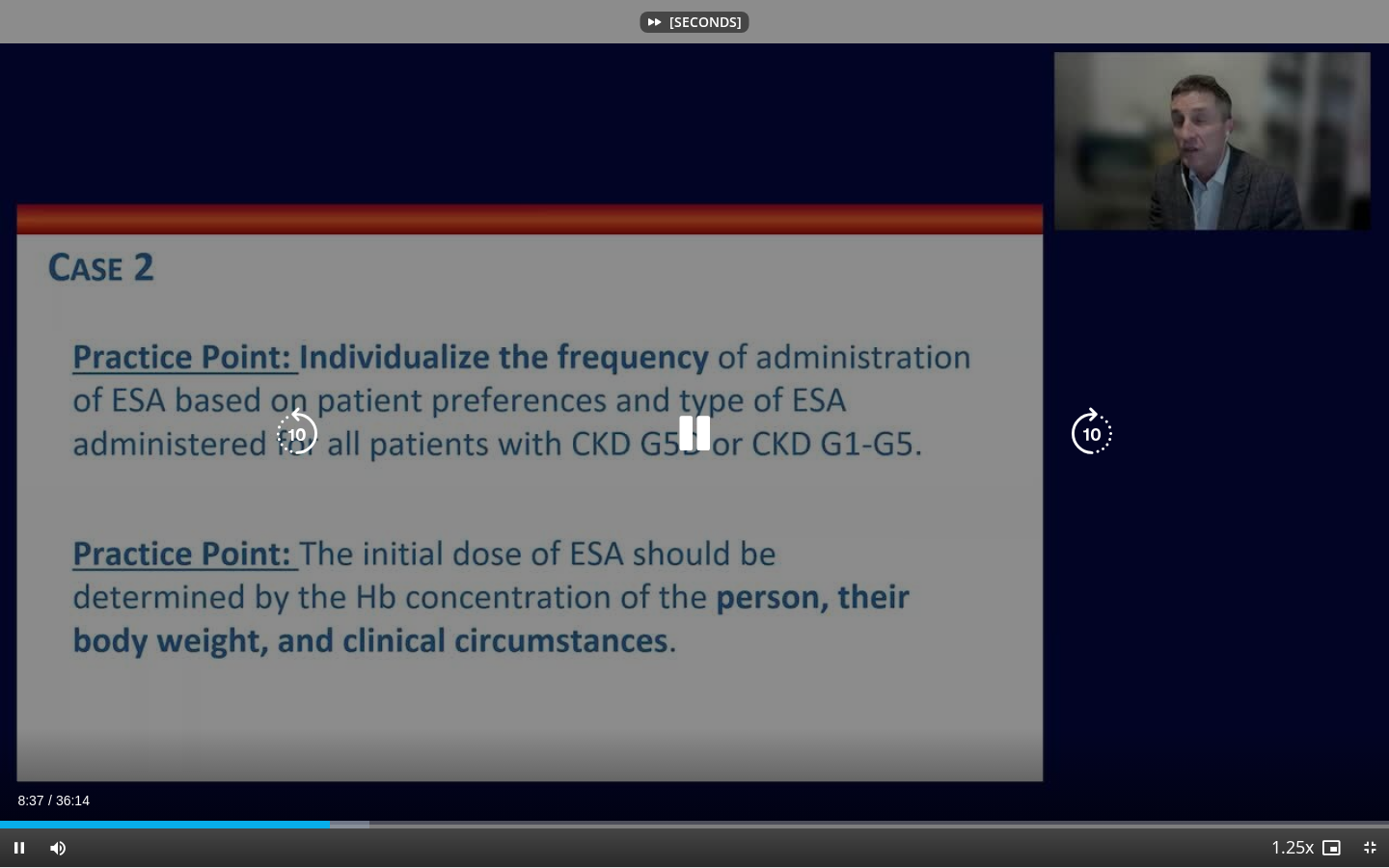 click at bounding box center [1092, 434] 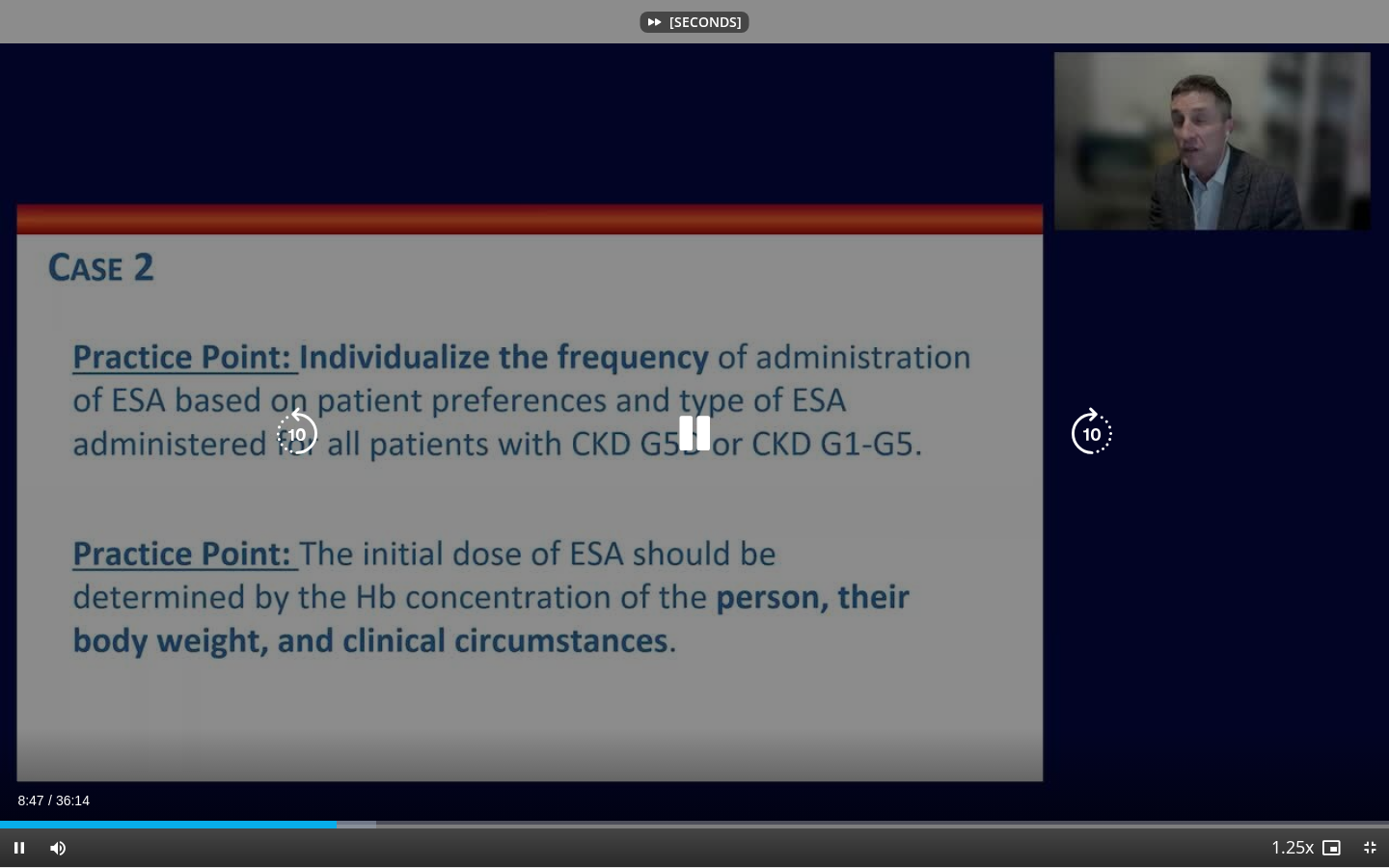 click at bounding box center (1092, 434) 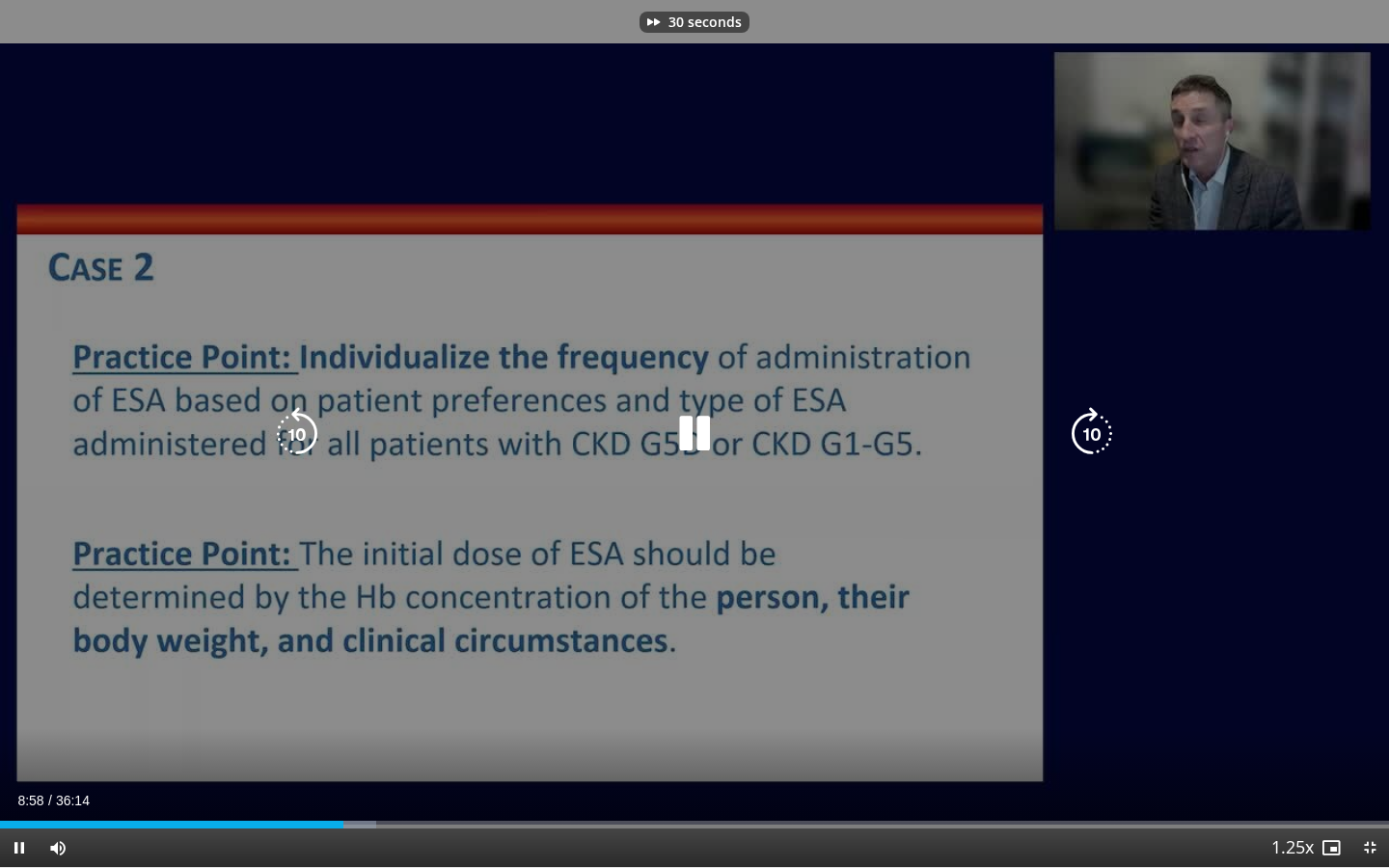 click at bounding box center (1092, 434) 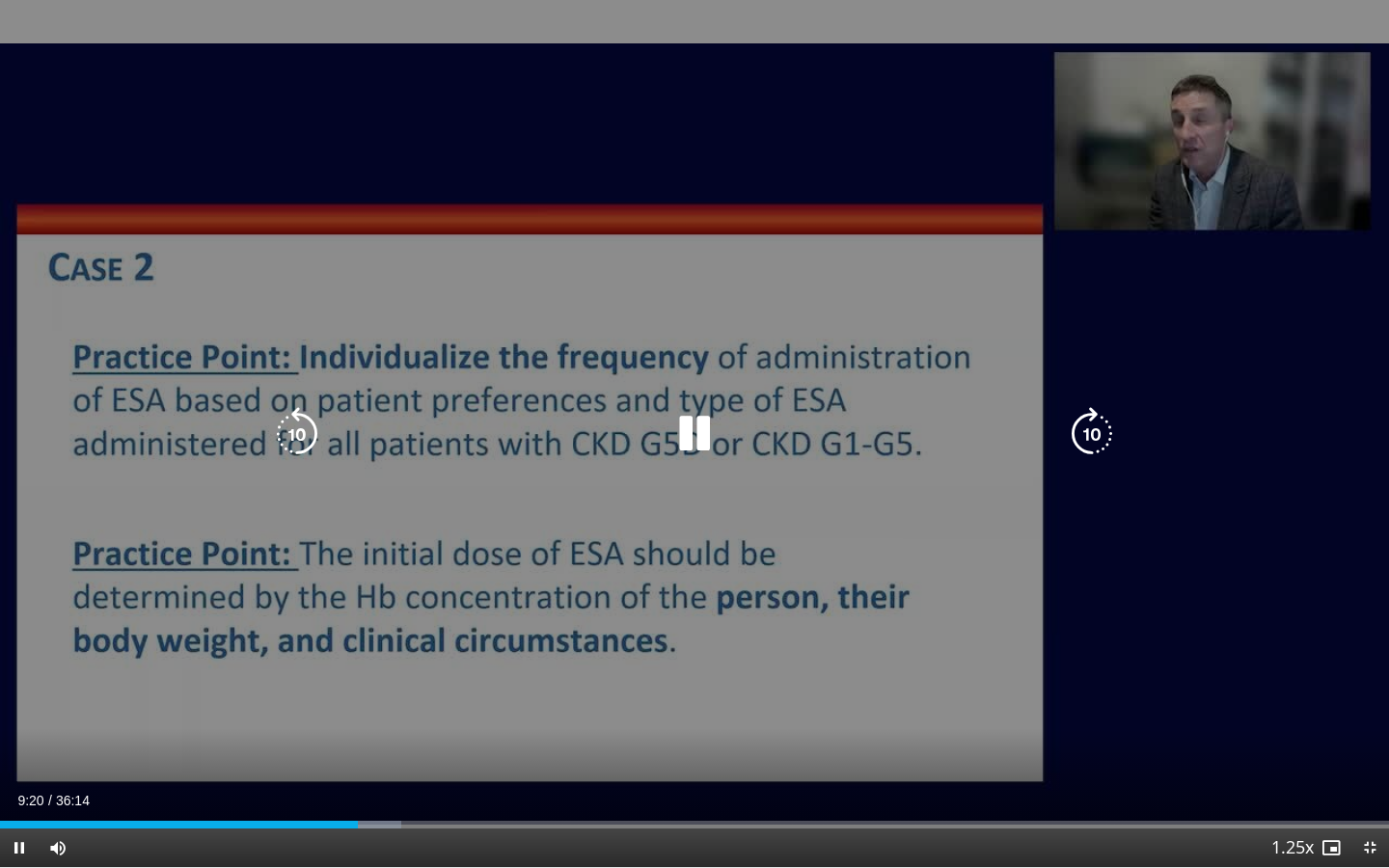 click at bounding box center [1092, 434] 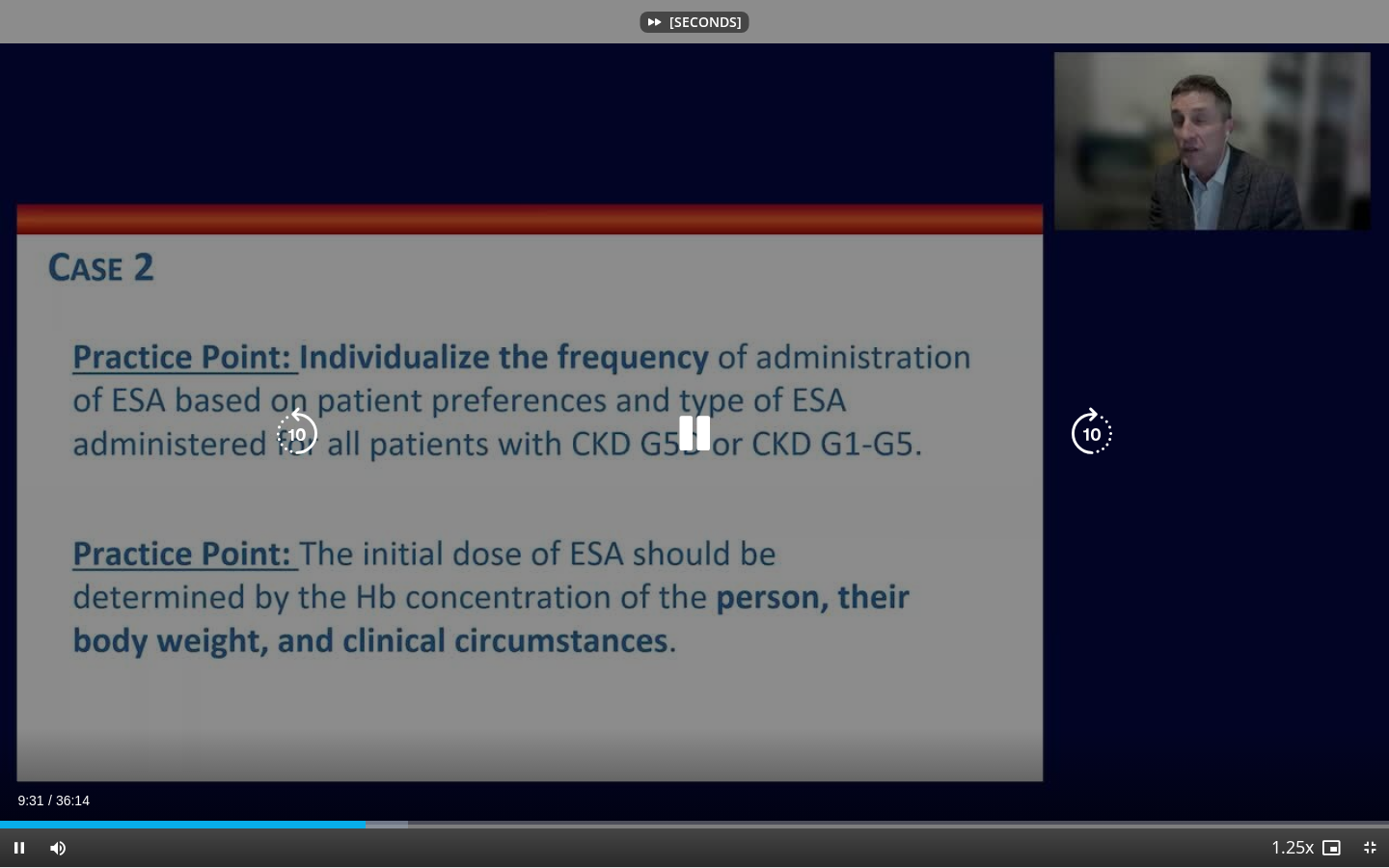 click at bounding box center [1092, 434] 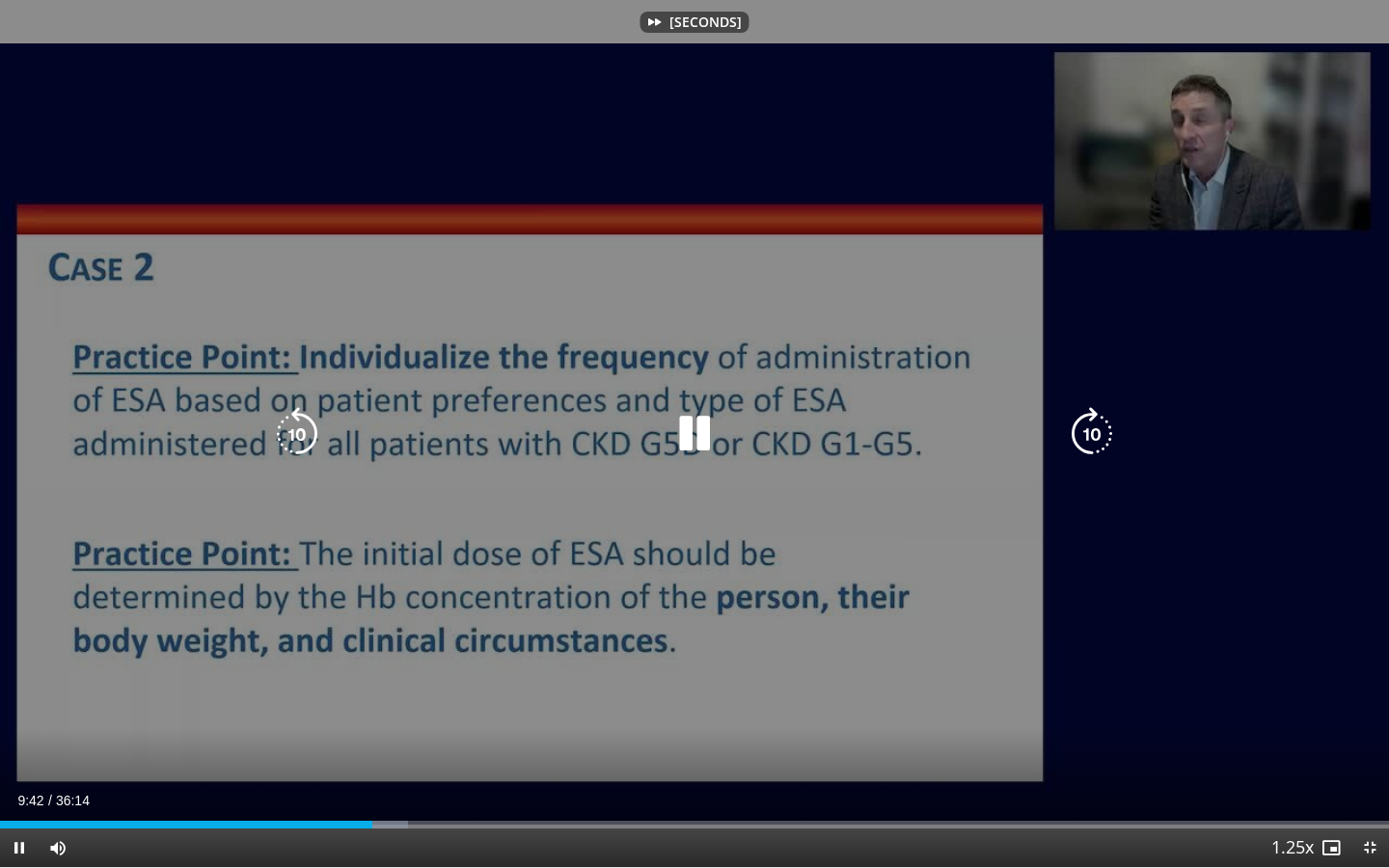 click at bounding box center [1092, 434] 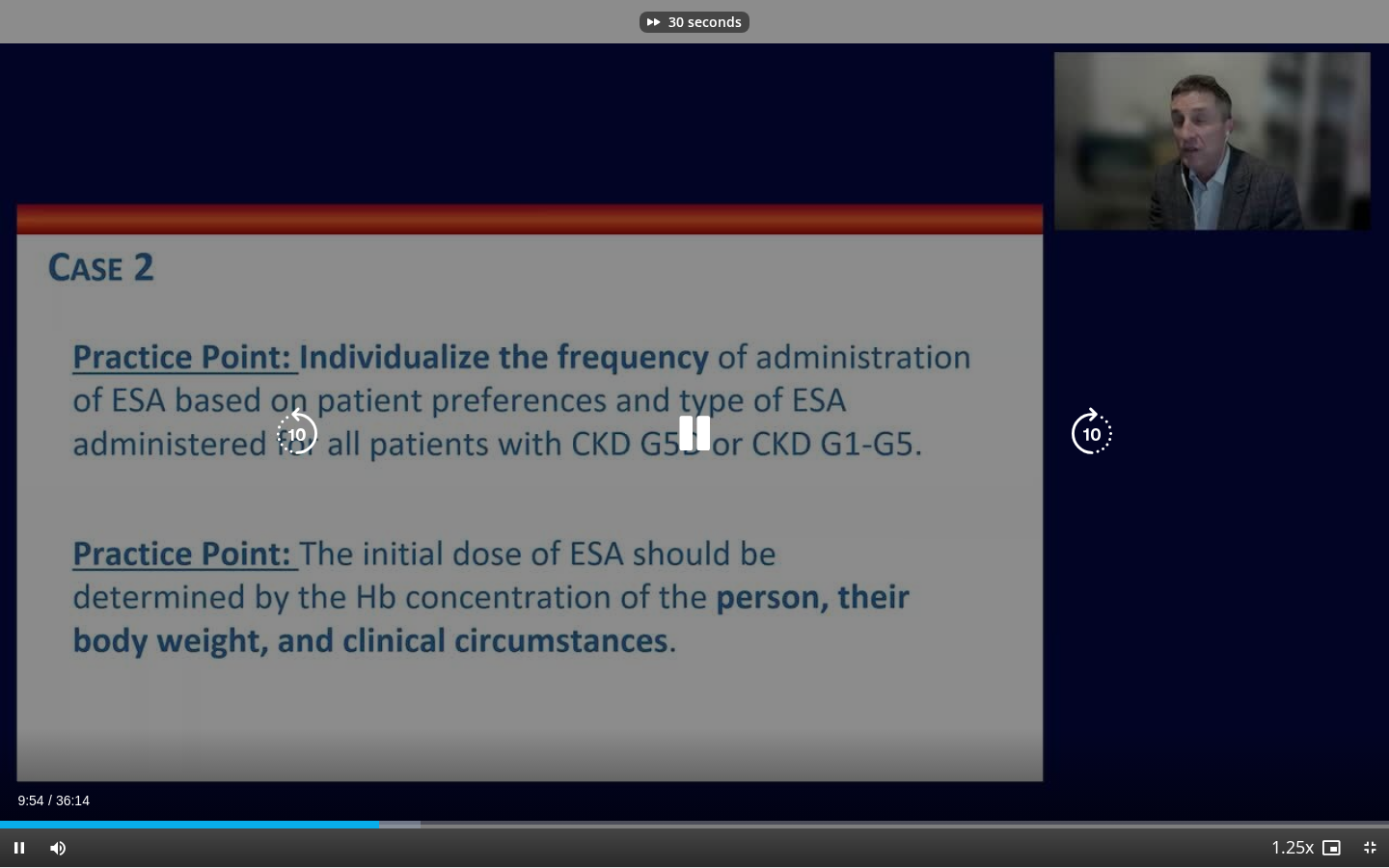 click at bounding box center (1092, 434) 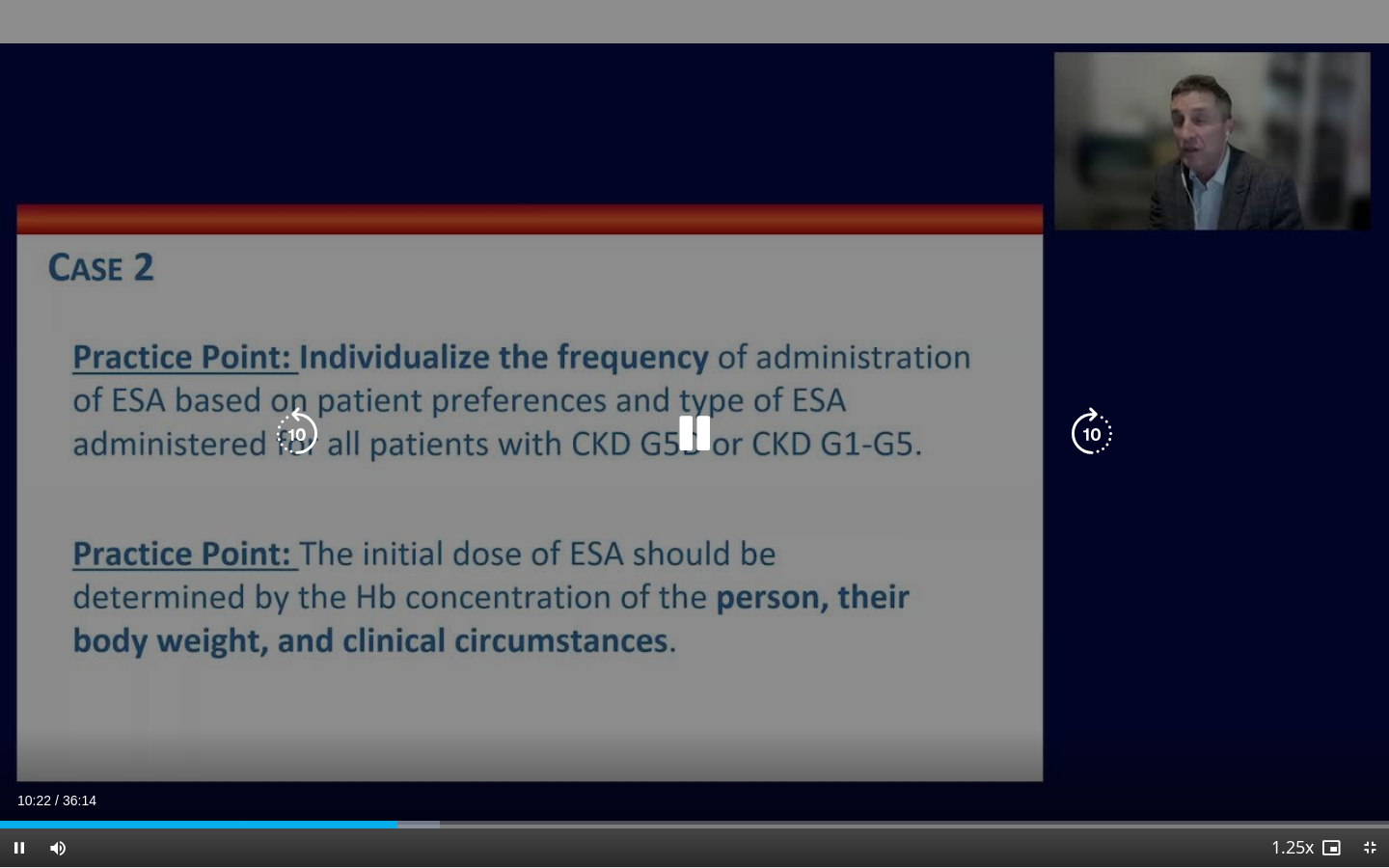click at bounding box center (1092, 434) 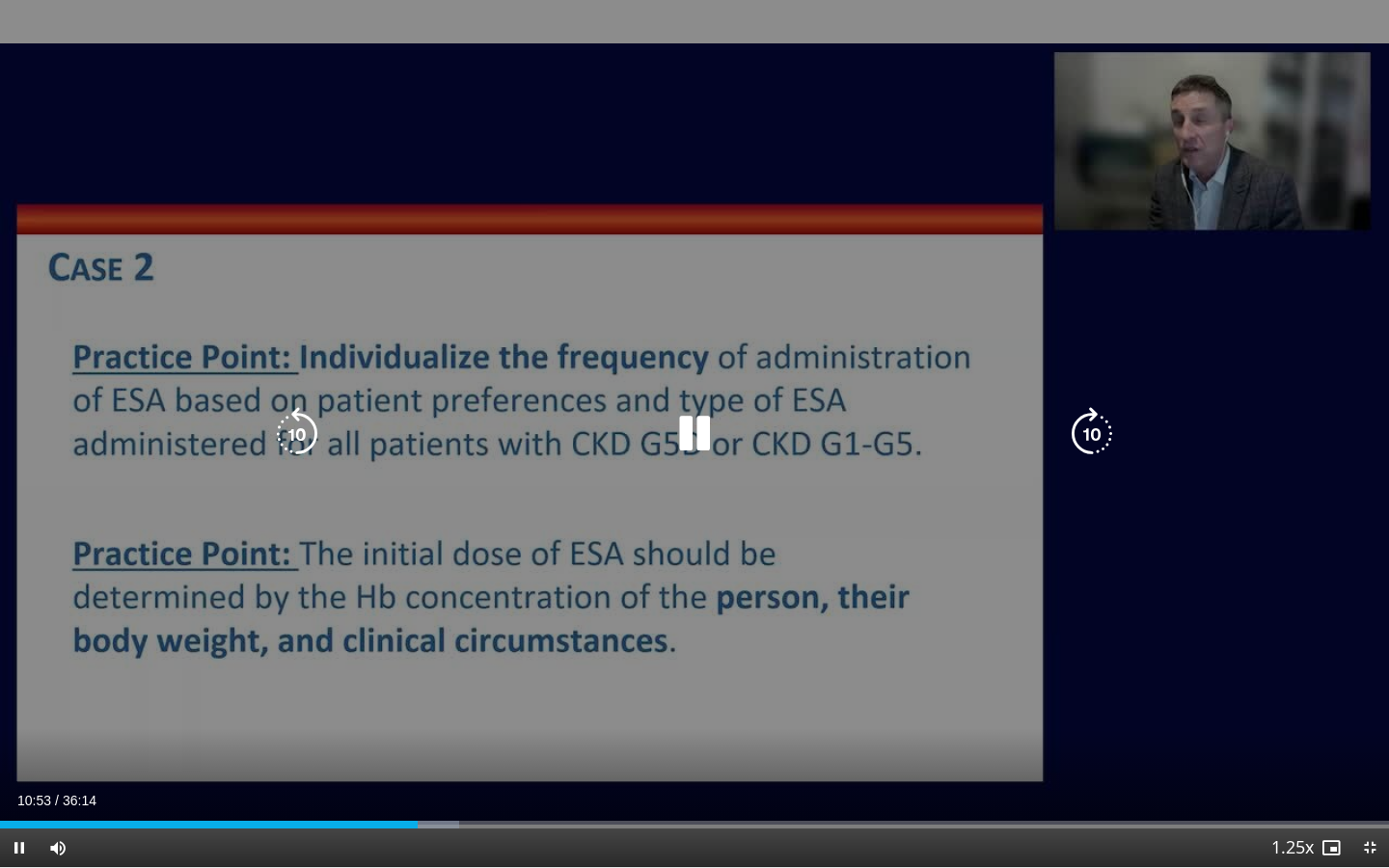 click at bounding box center [1092, 434] 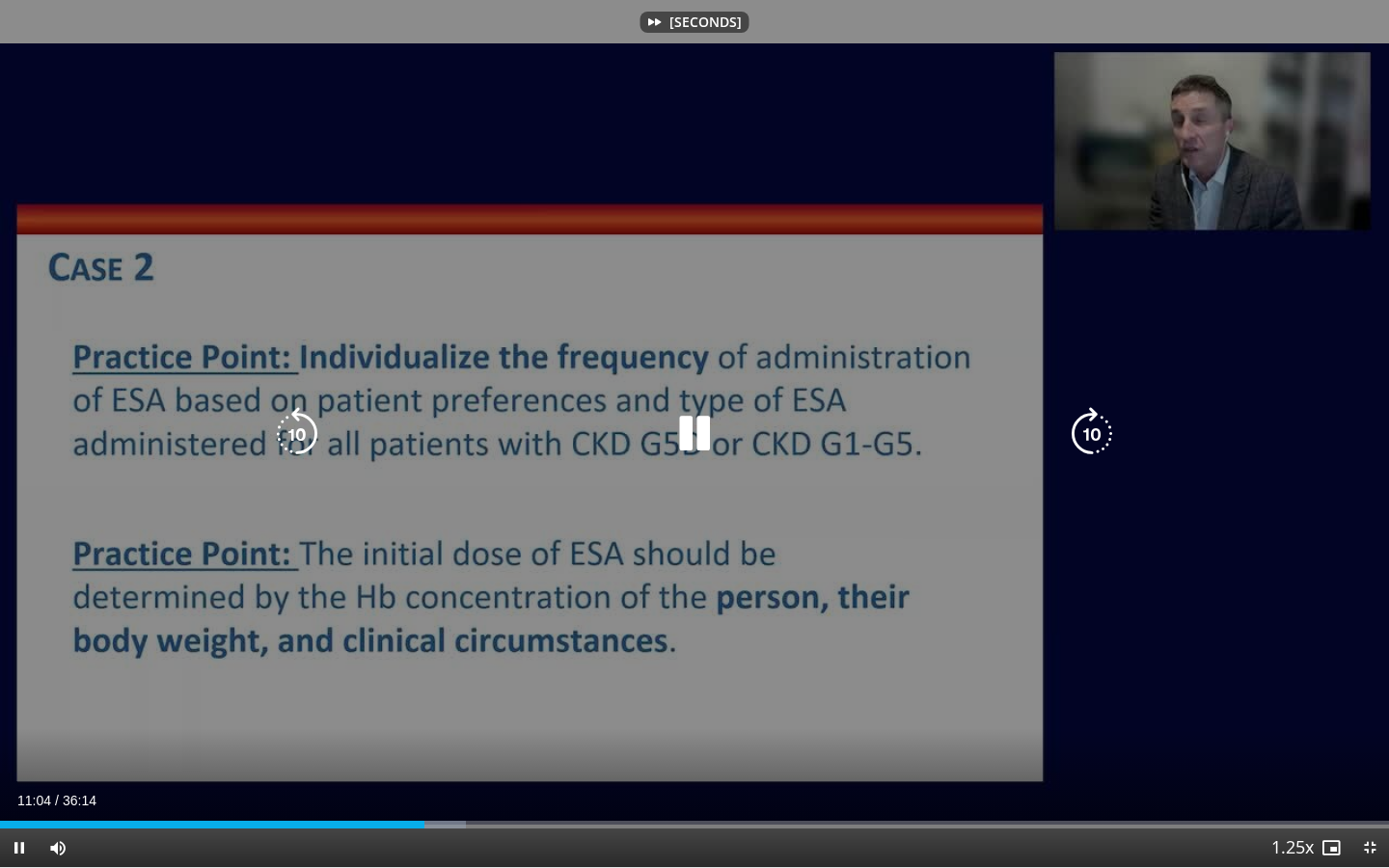 click at bounding box center (1092, 434) 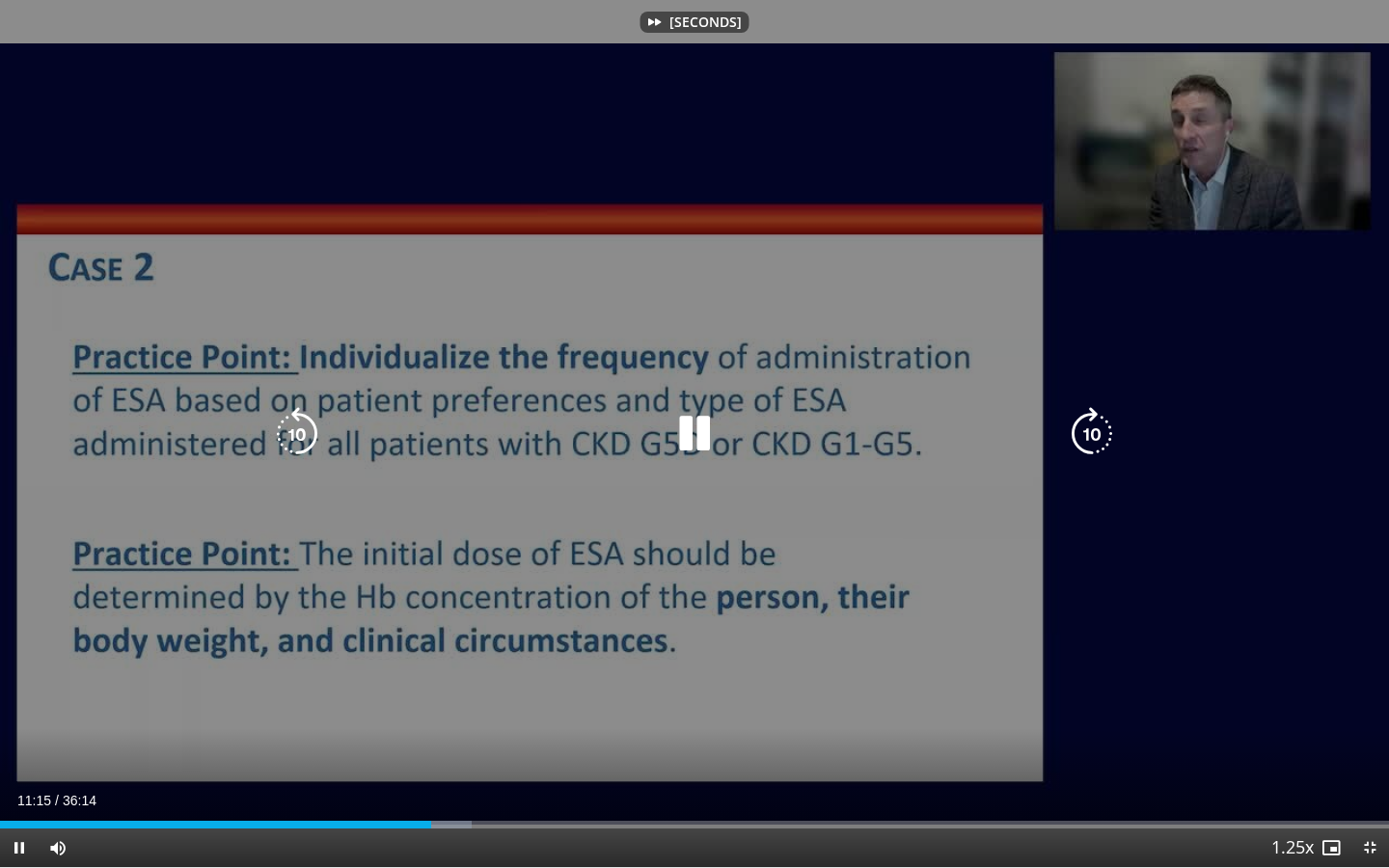 click at bounding box center [1092, 434] 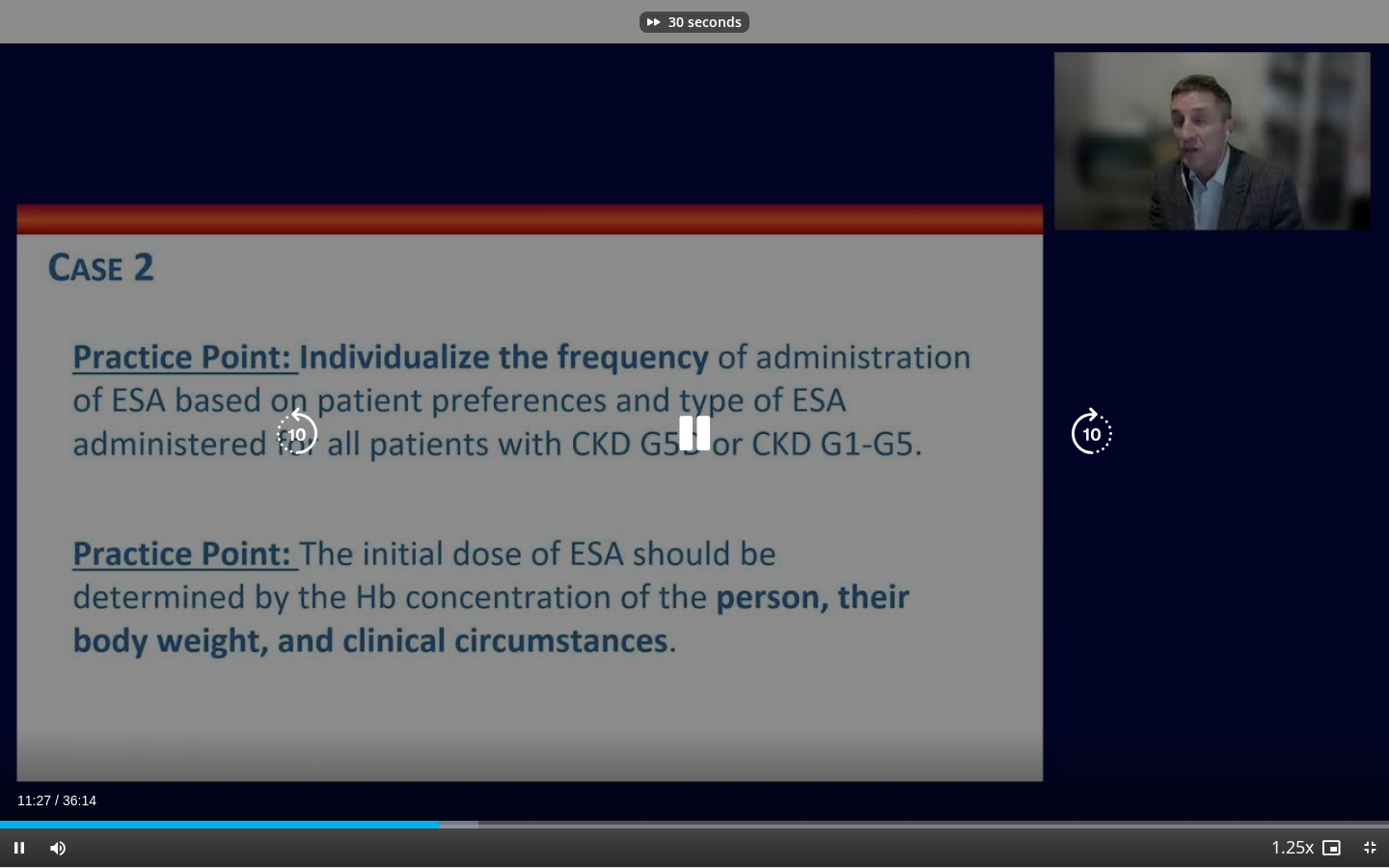 click at bounding box center [1092, 434] 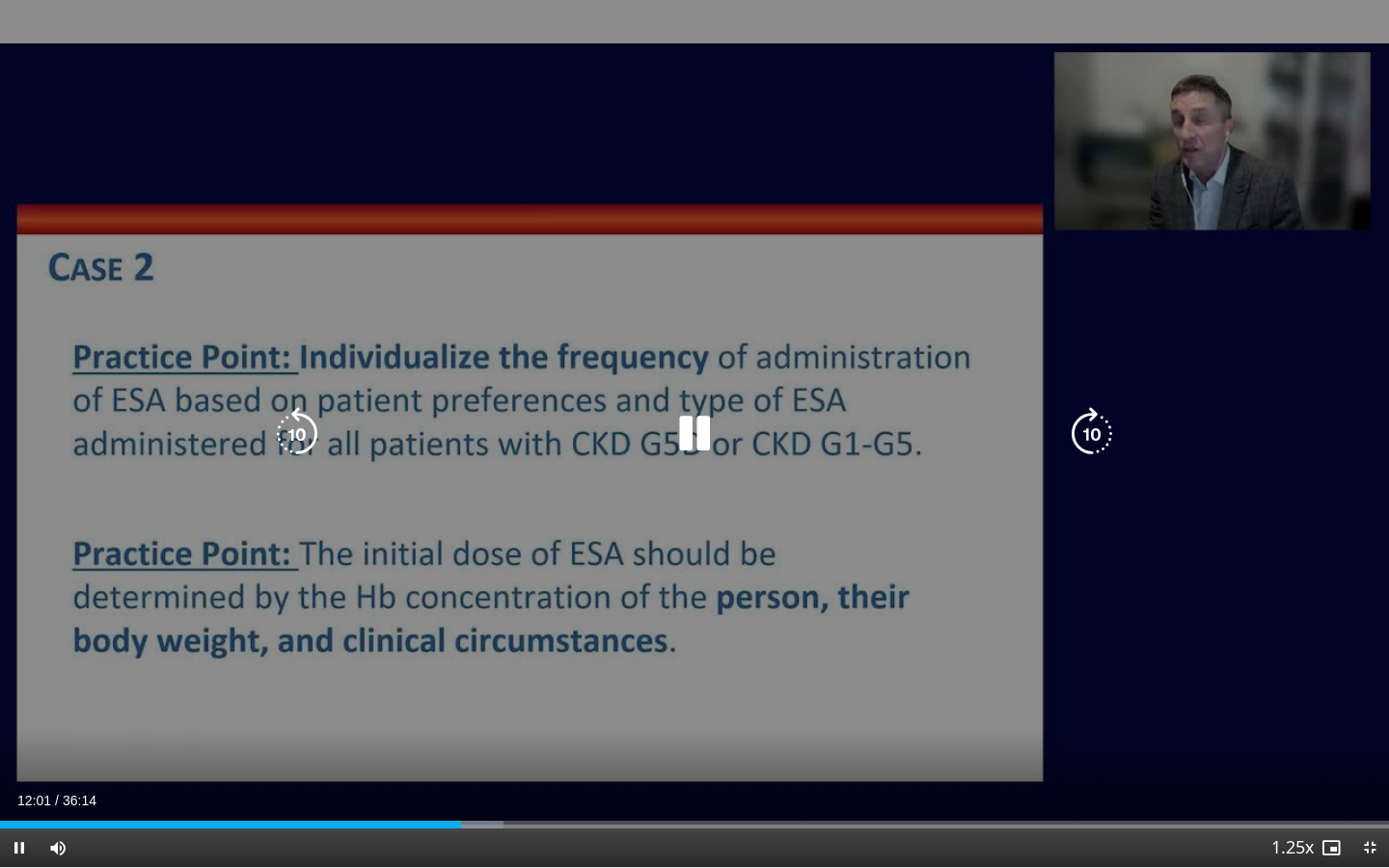 click at bounding box center [1092, 434] 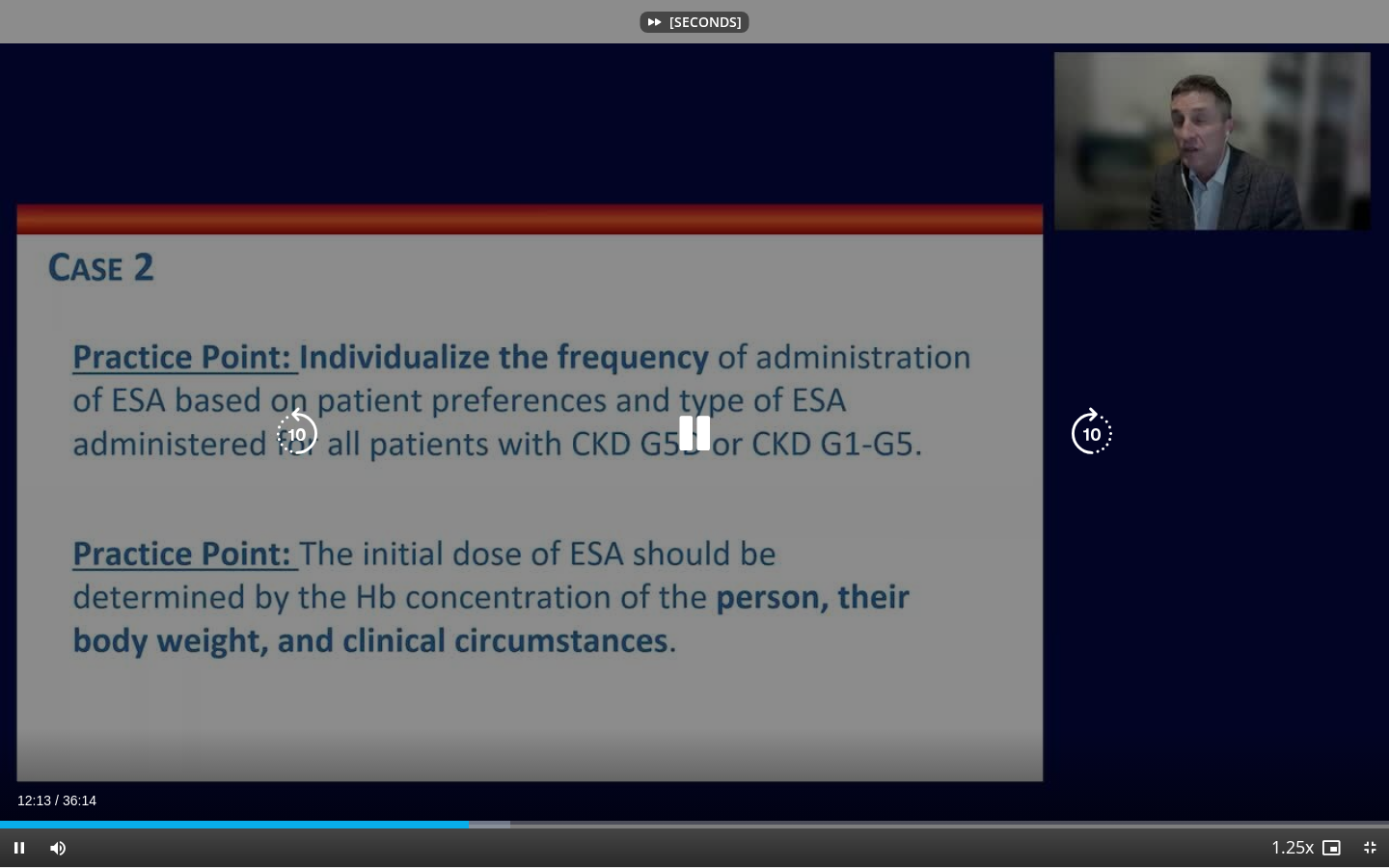 click at bounding box center (1092, 434) 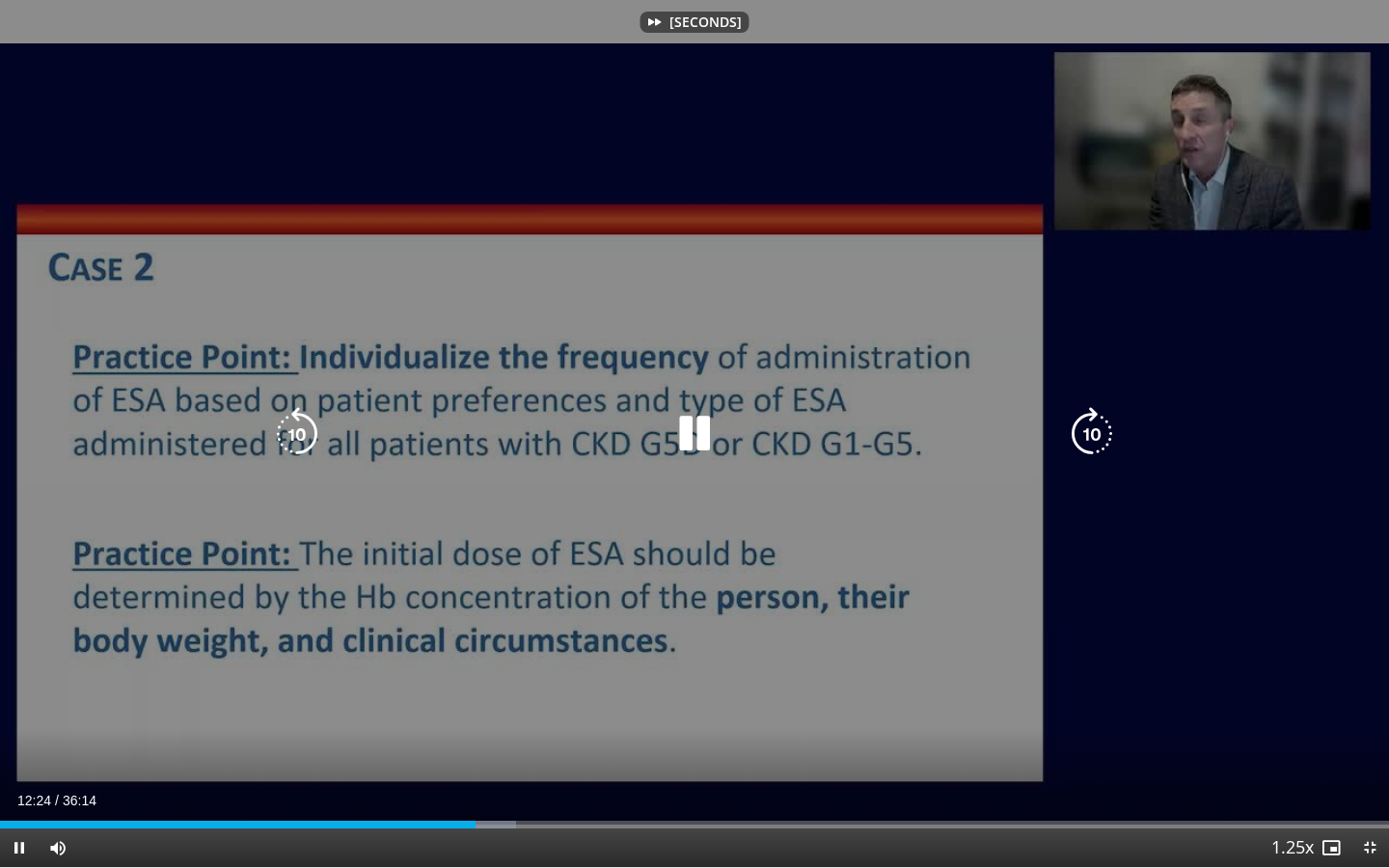 click at bounding box center [1092, 434] 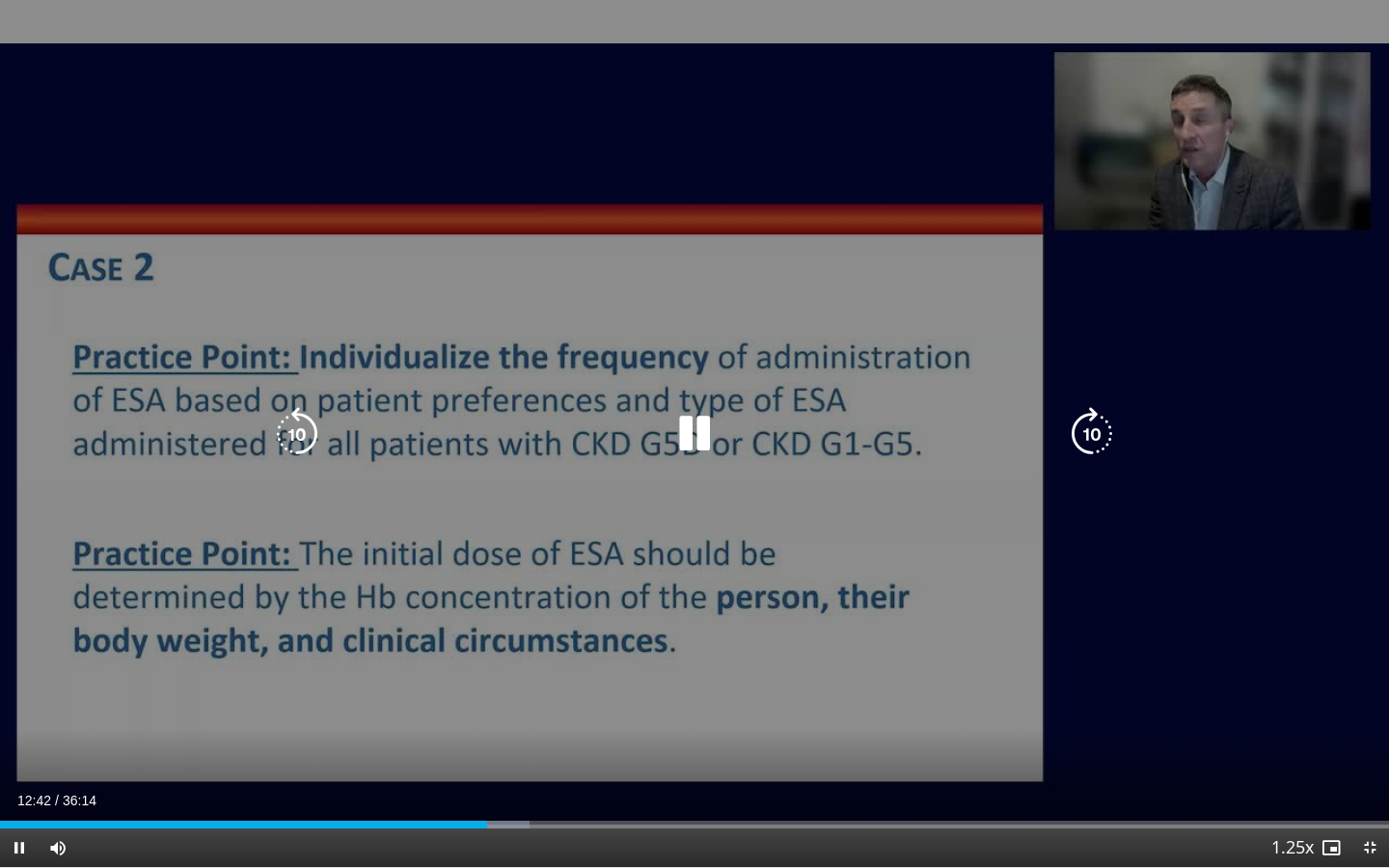 click at bounding box center (1092, 434) 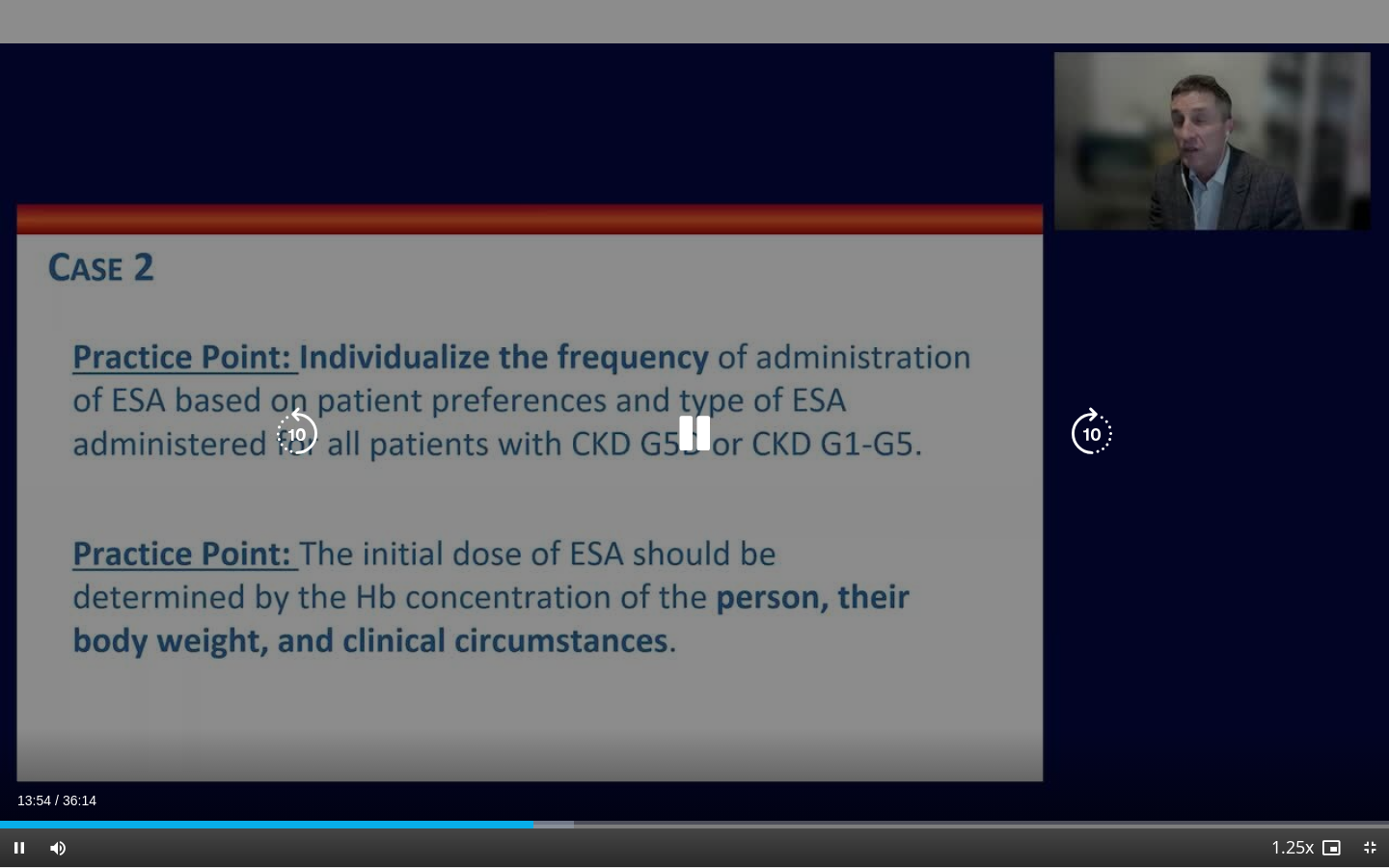 click at bounding box center (1092, 434) 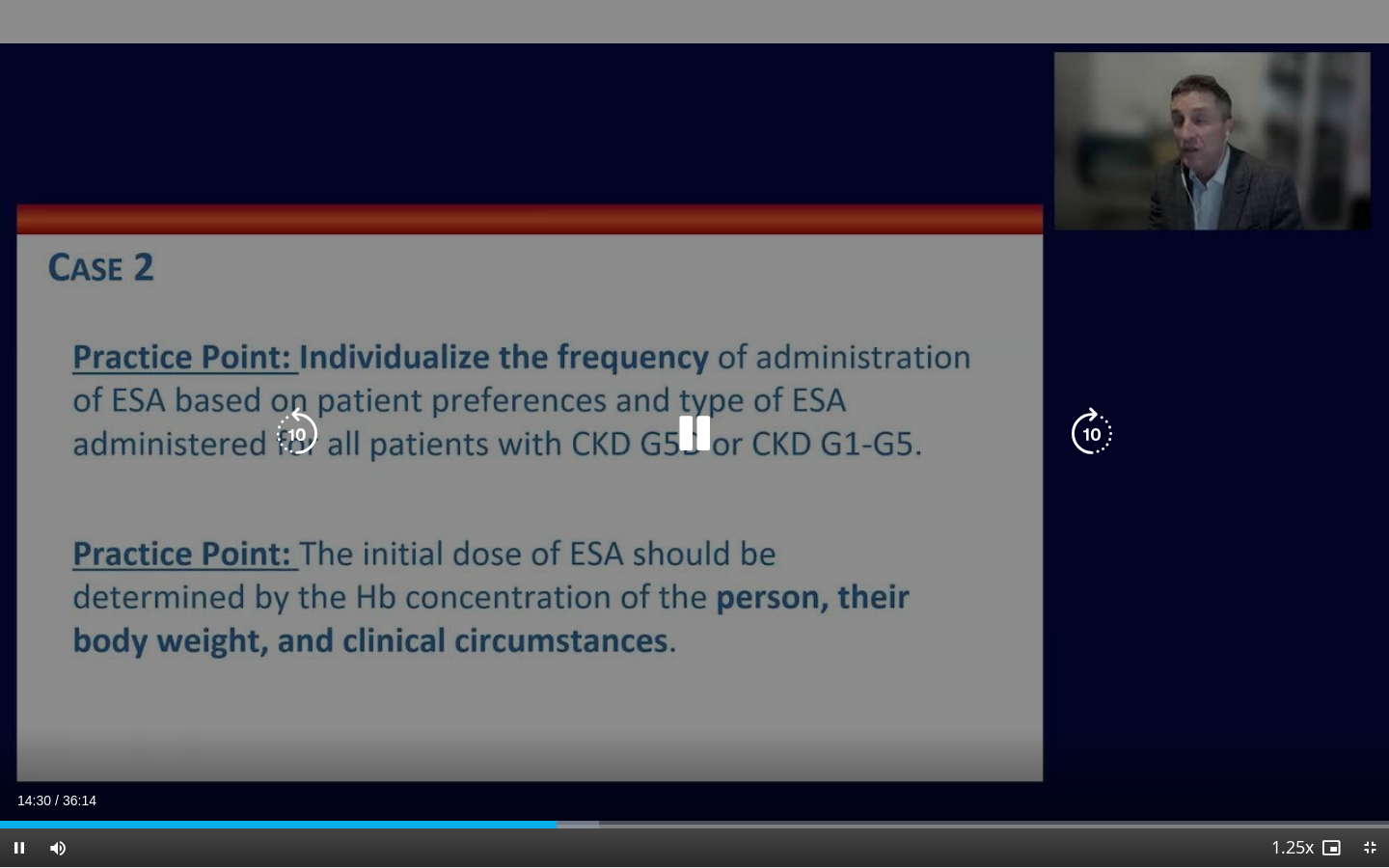 click at bounding box center (1092, 434) 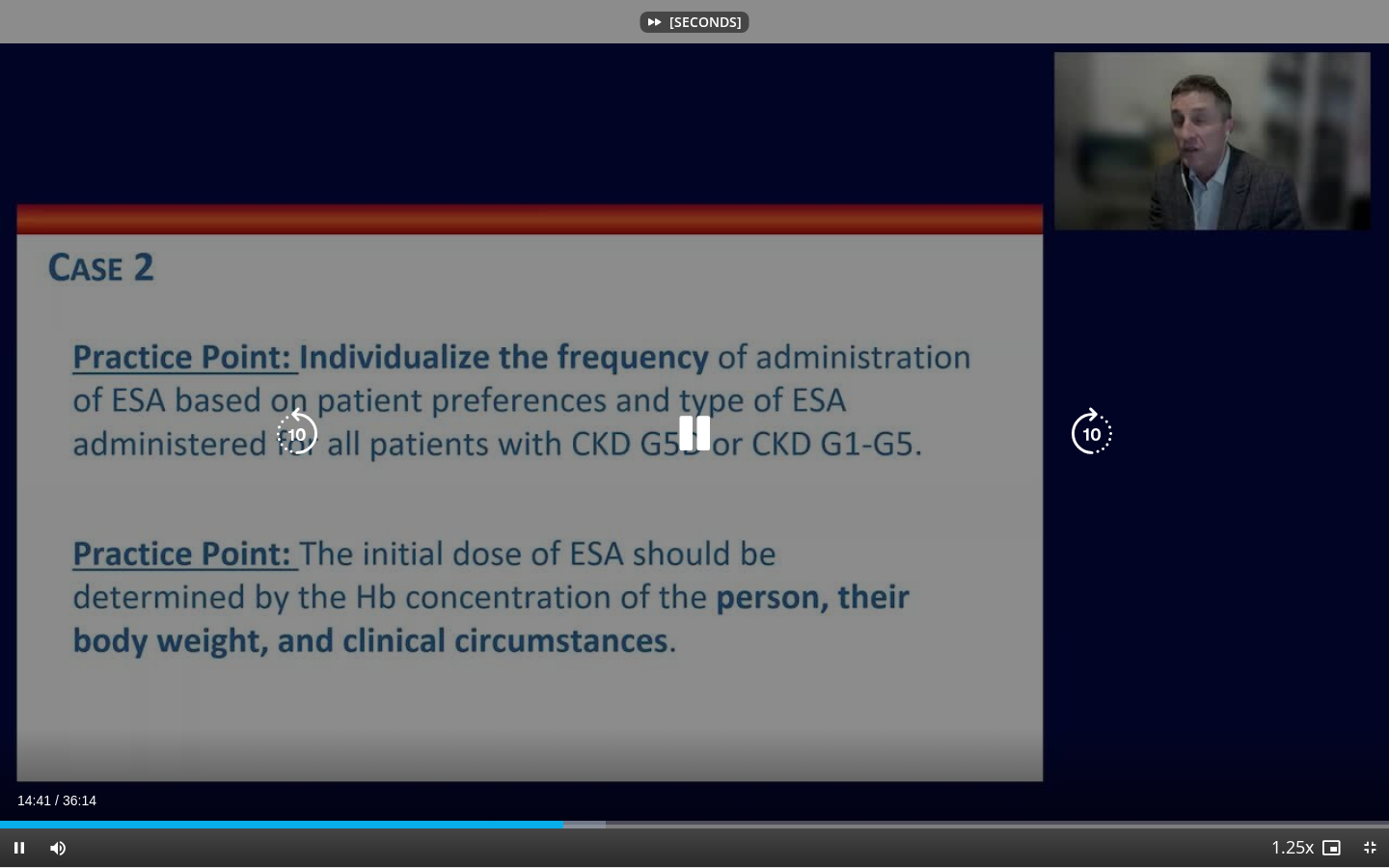 click at bounding box center (1092, 434) 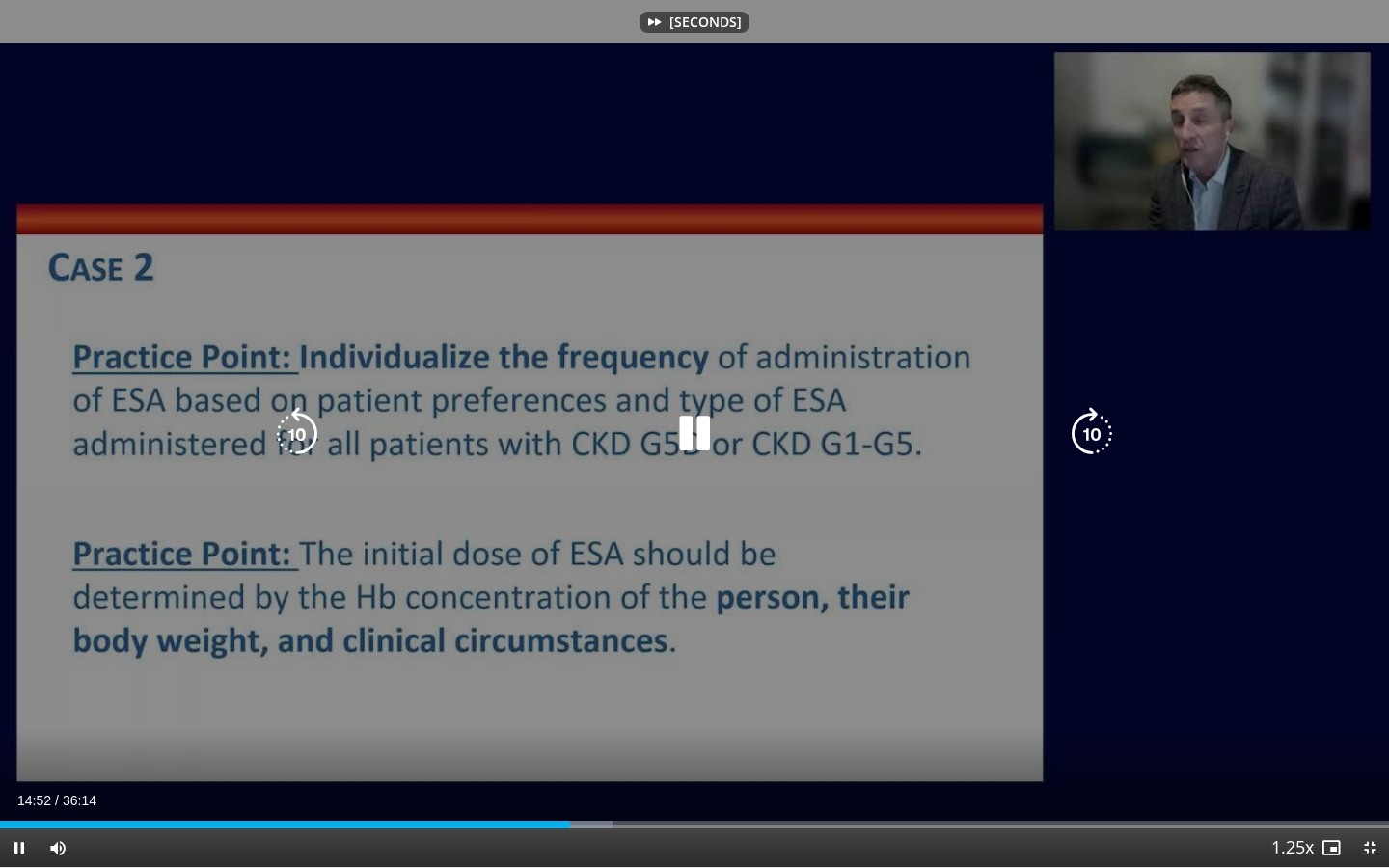 click at bounding box center (1092, 434) 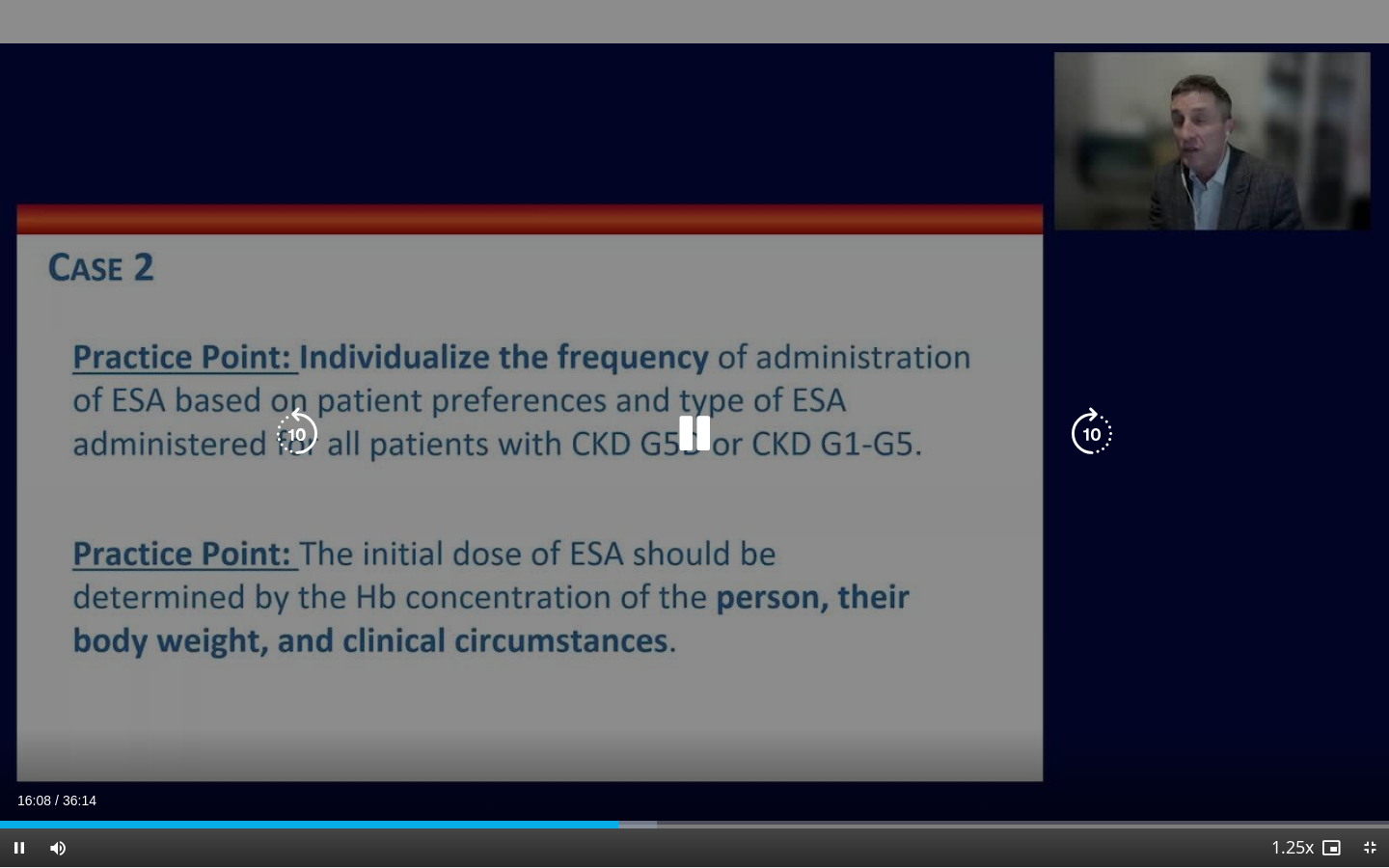 click at bounding box center (1092, 434) 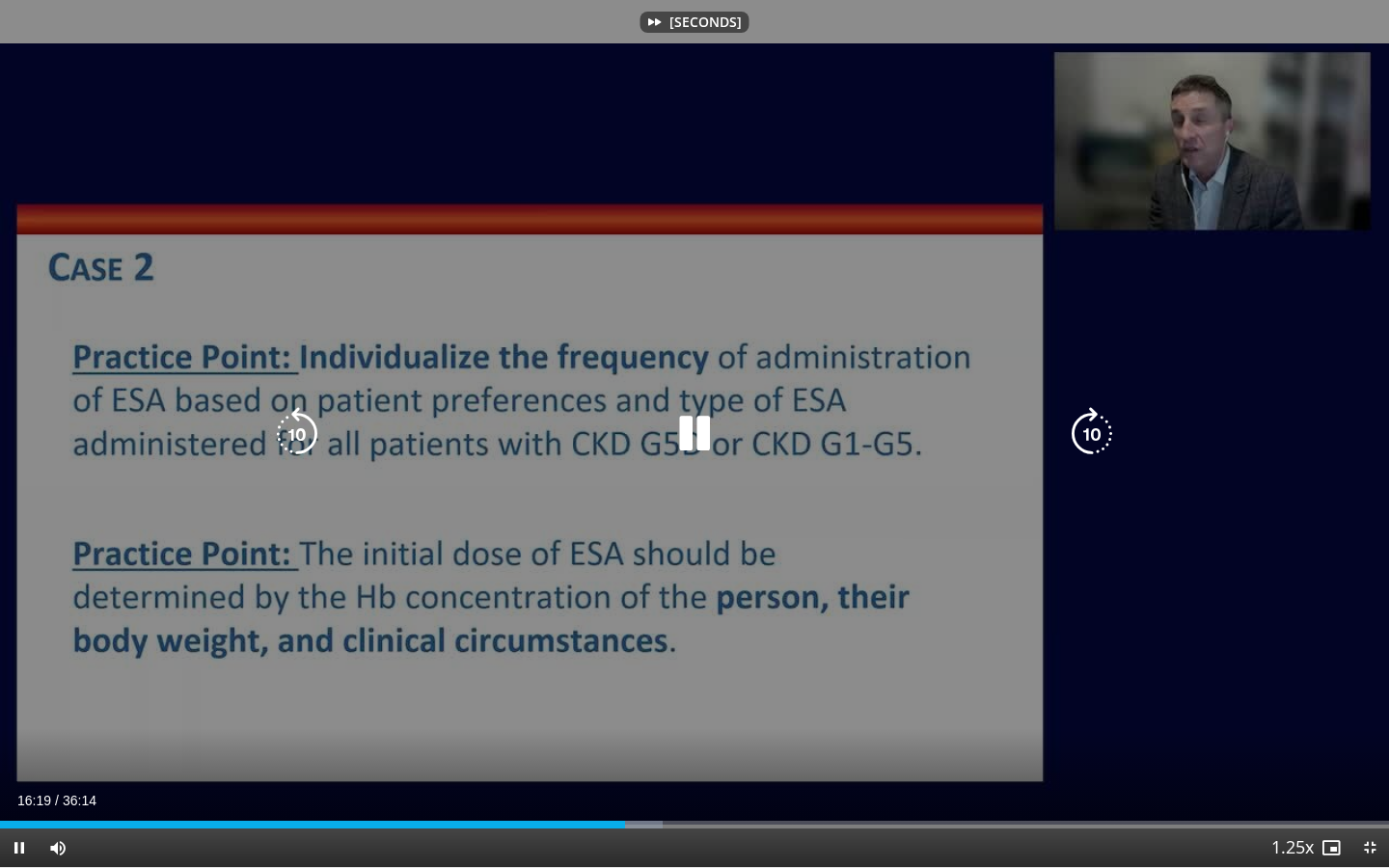 click at bounding box center (1092, 434) 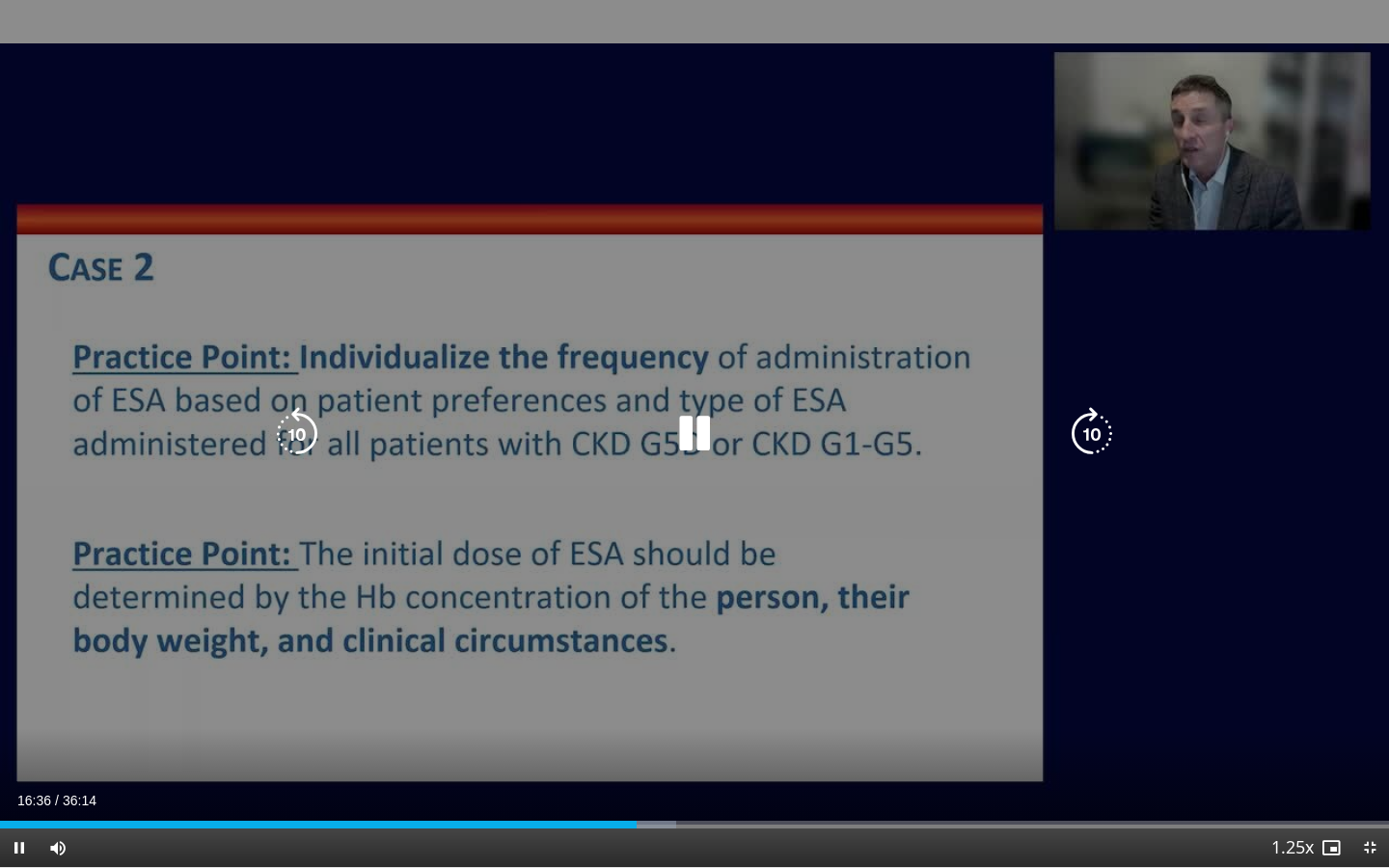 click at bounding box center [1092, 434] 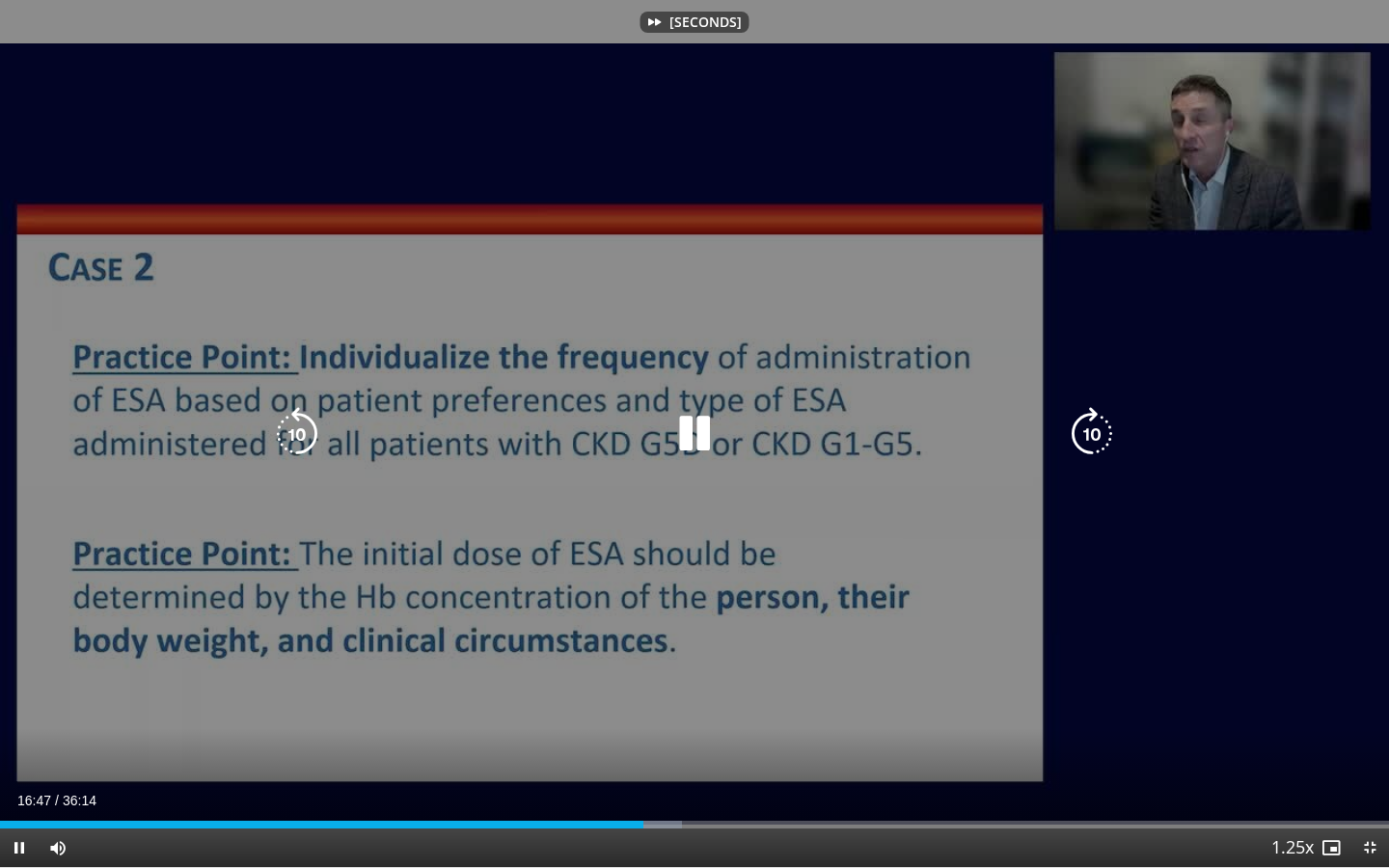 click at bounding box center [1092, 434] 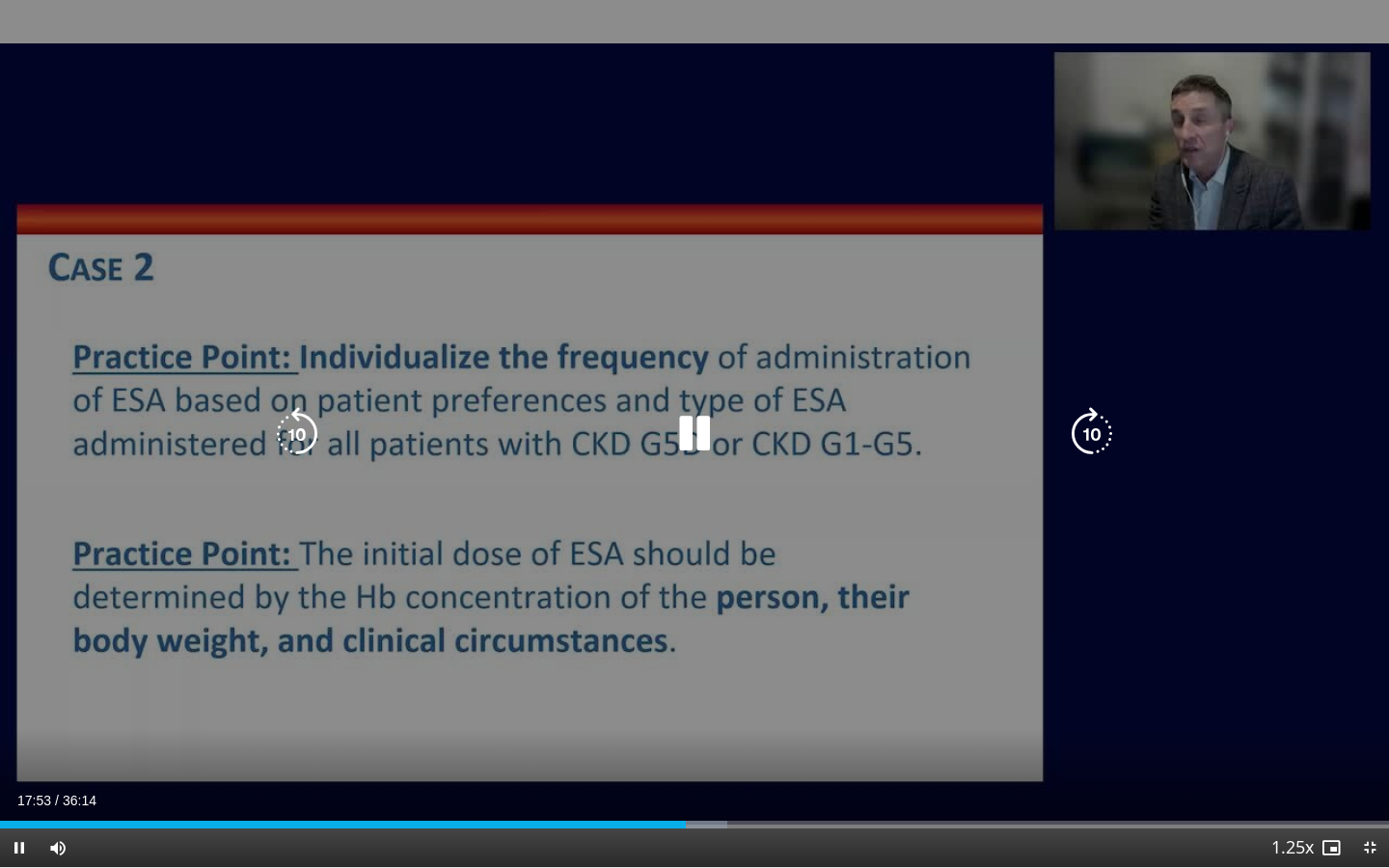 click at bounding box center (1092, 434) 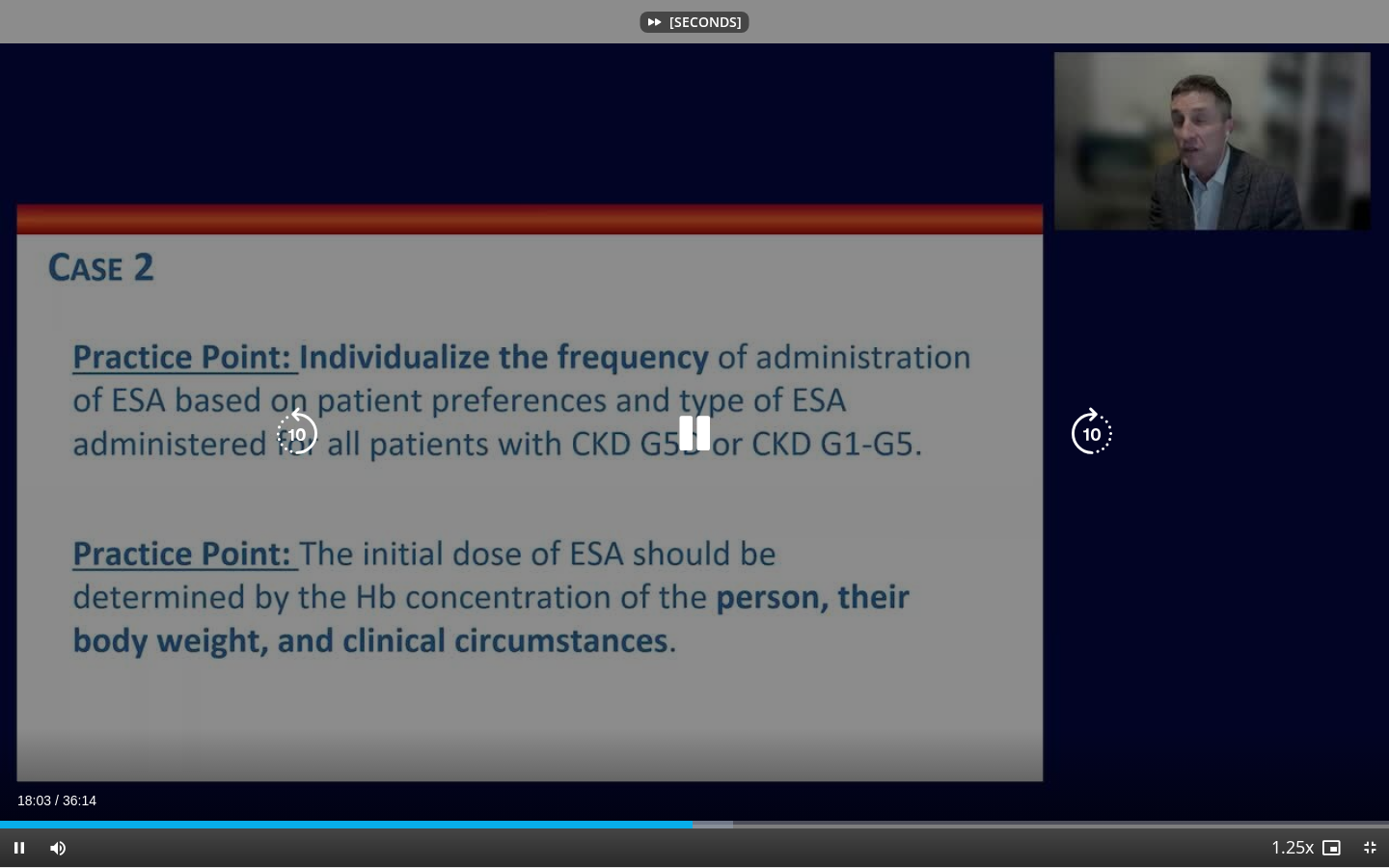click at bounding box center (1092, 434) 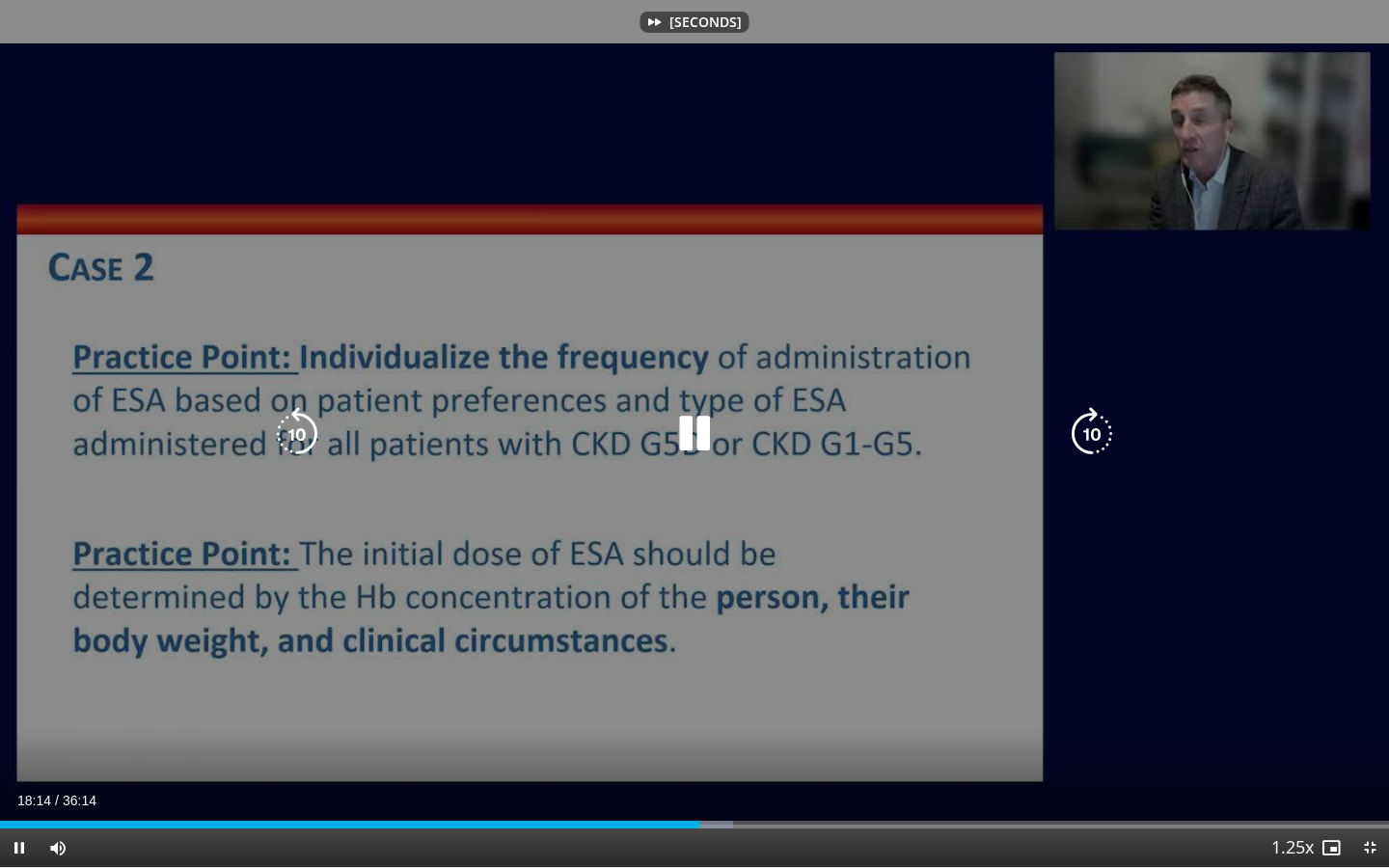 click at bounding box center [1092, 434] 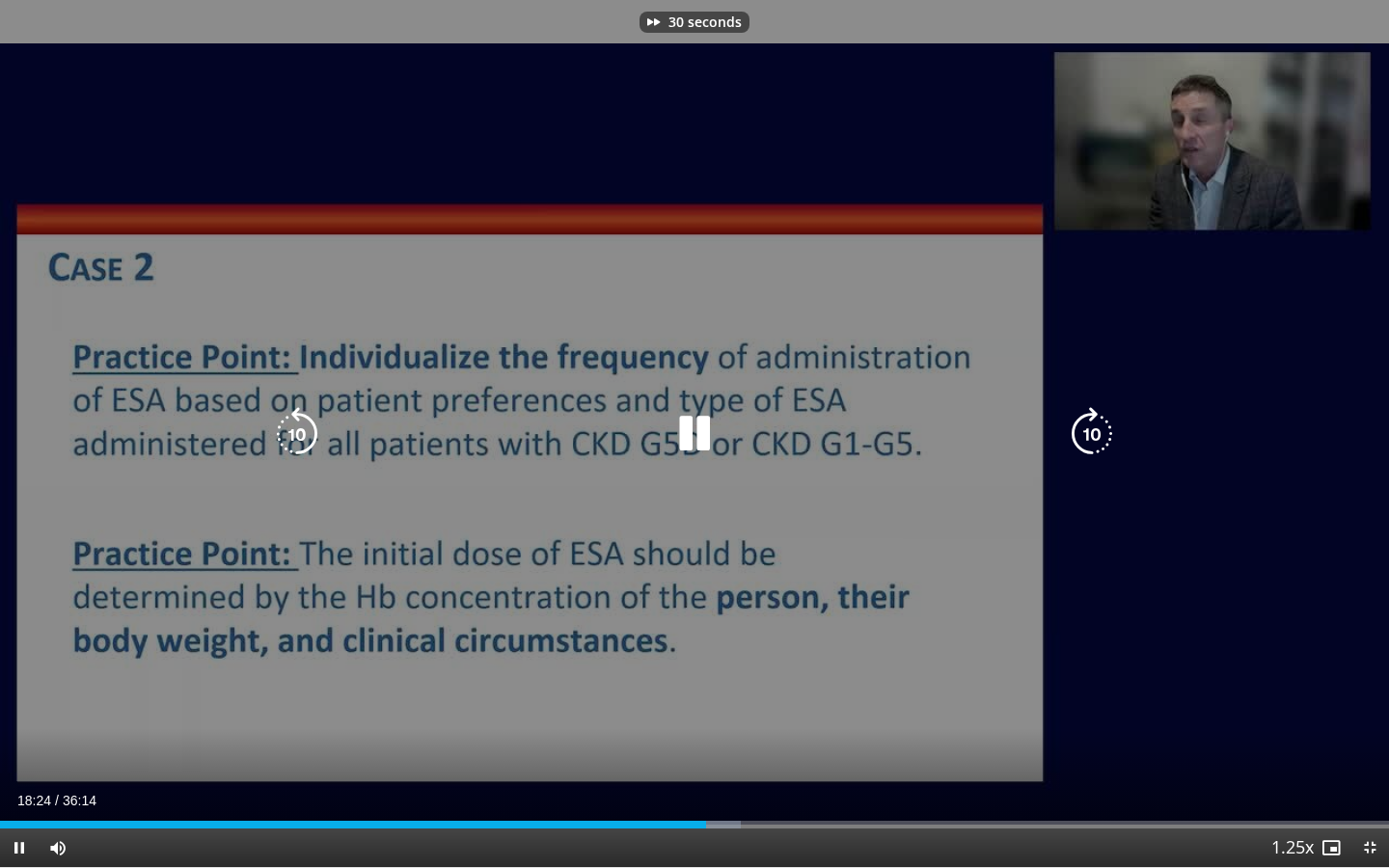 click at bounding box center (1092, 434) 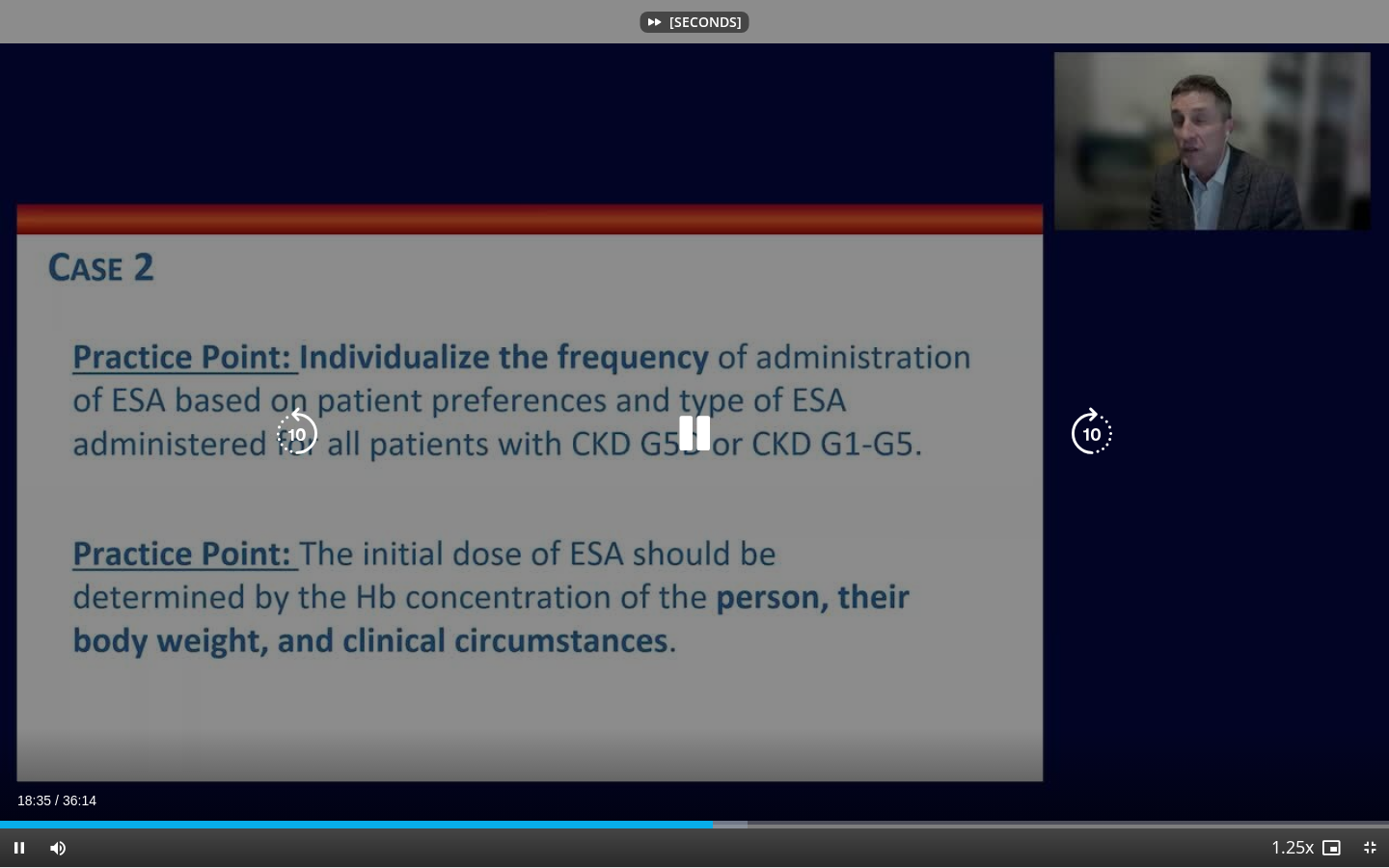 click at bounding box center (1092, 434) 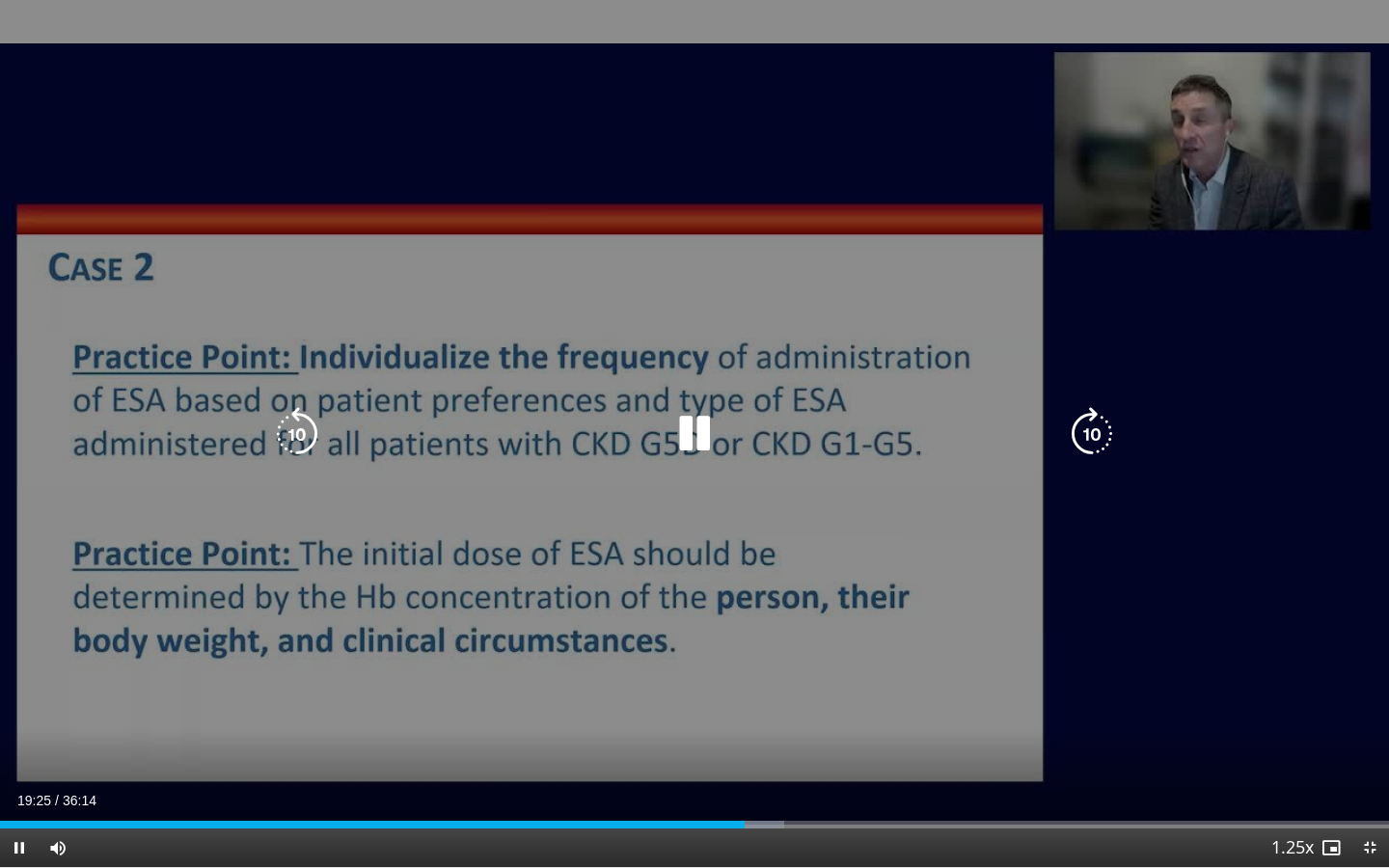 click at bounding box center [1092, 434] 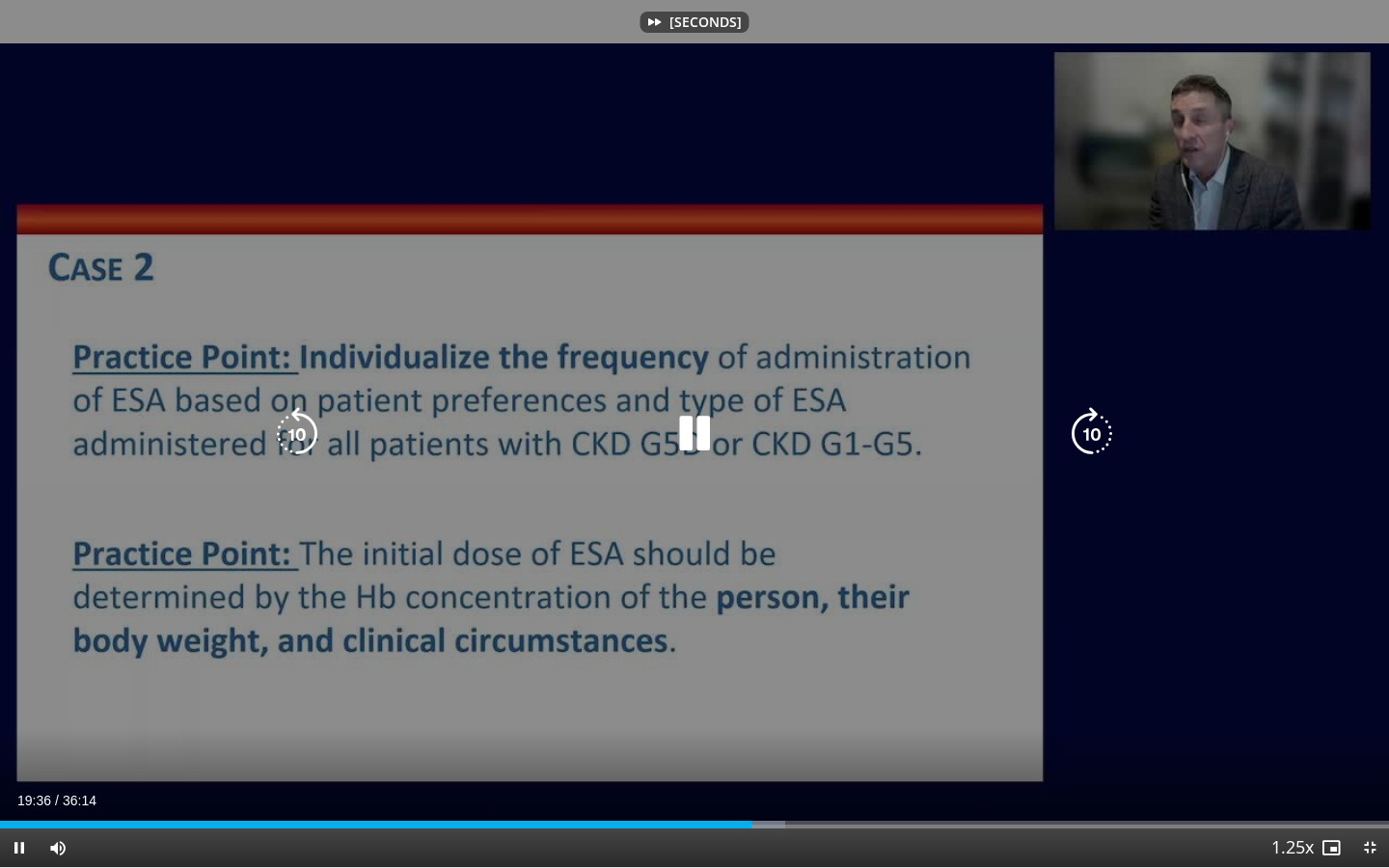 click at bounding box center (1092, 434) 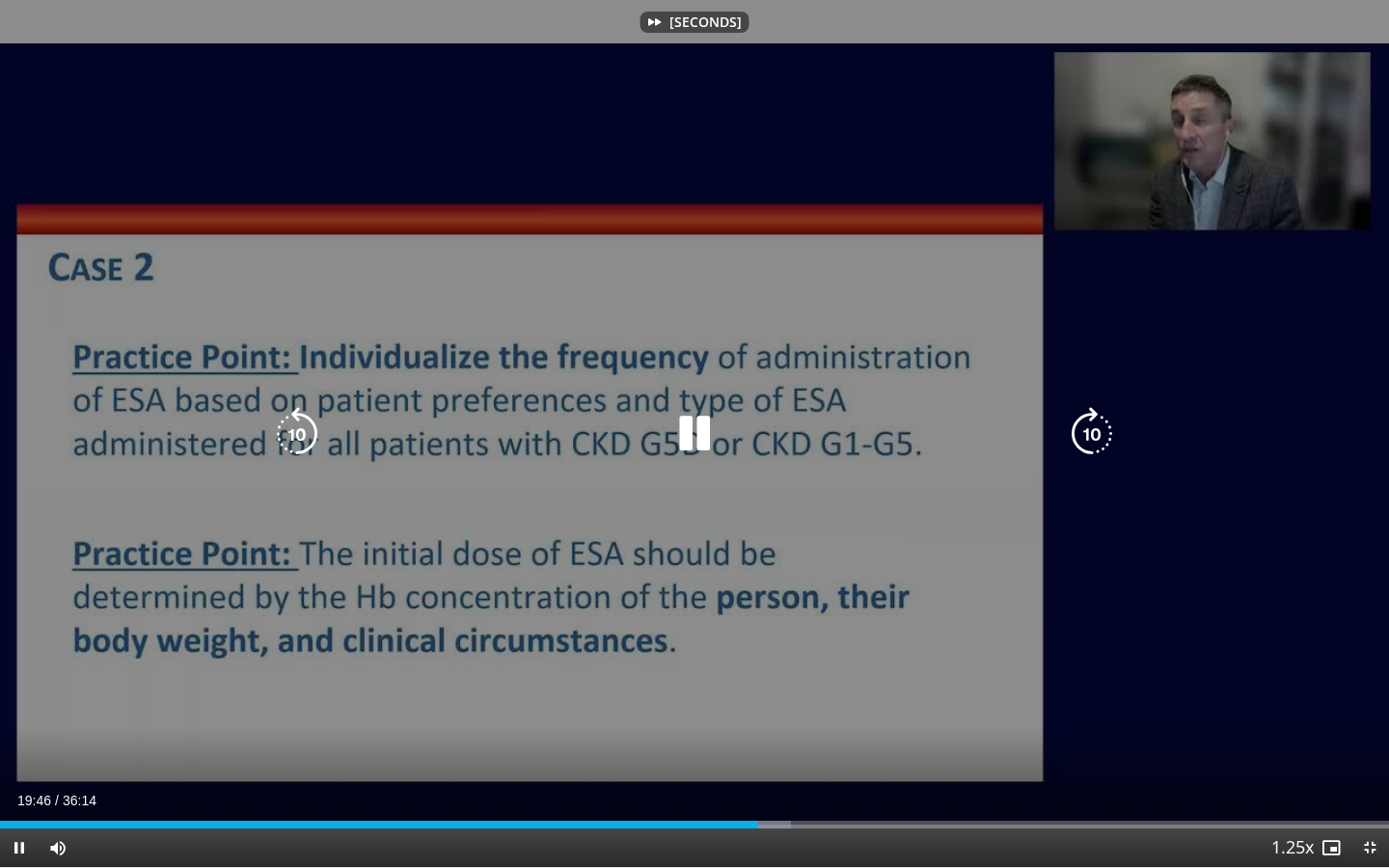 click at bounding box center (1092, 434) 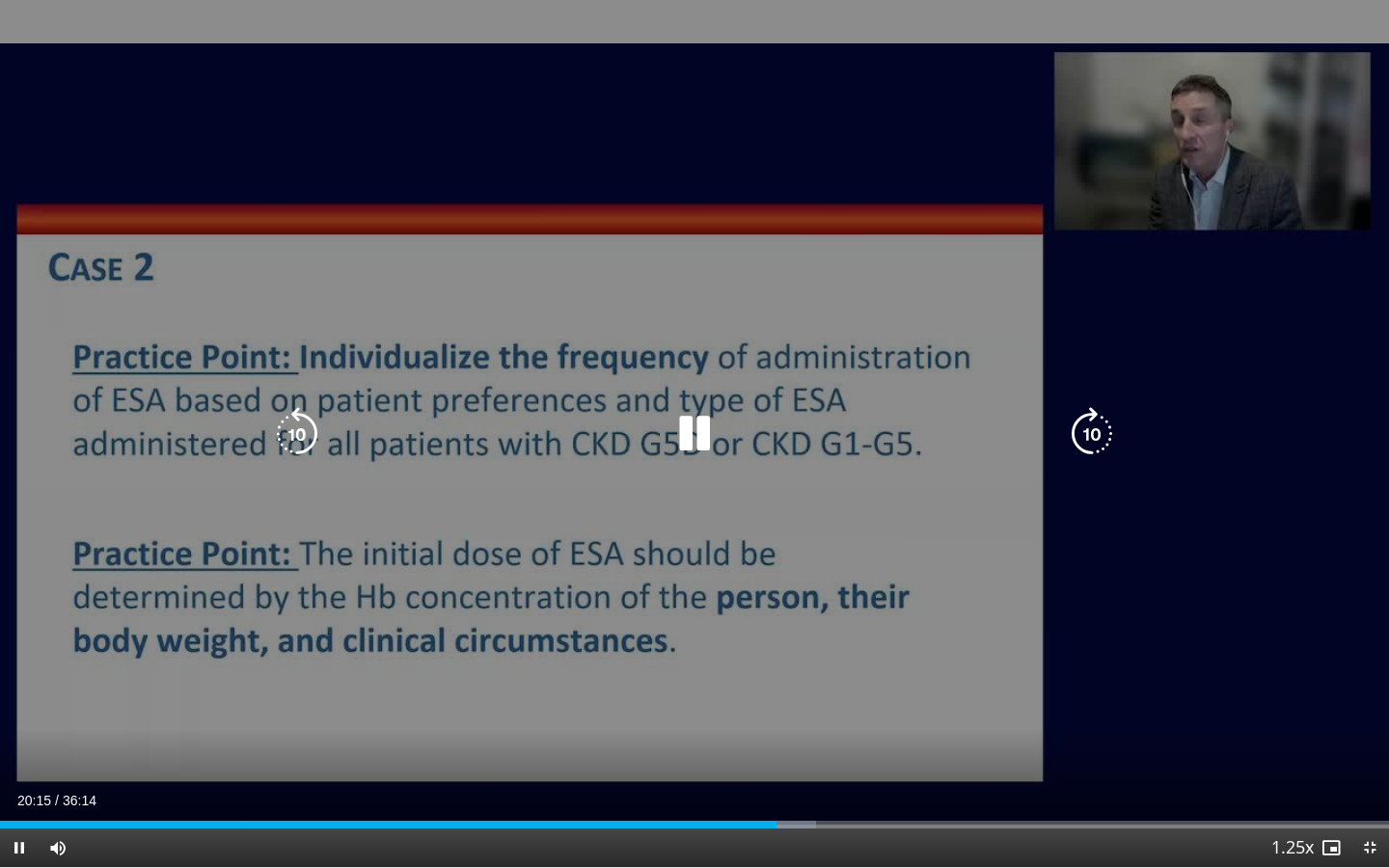 click at bounding box center (1092, 434) 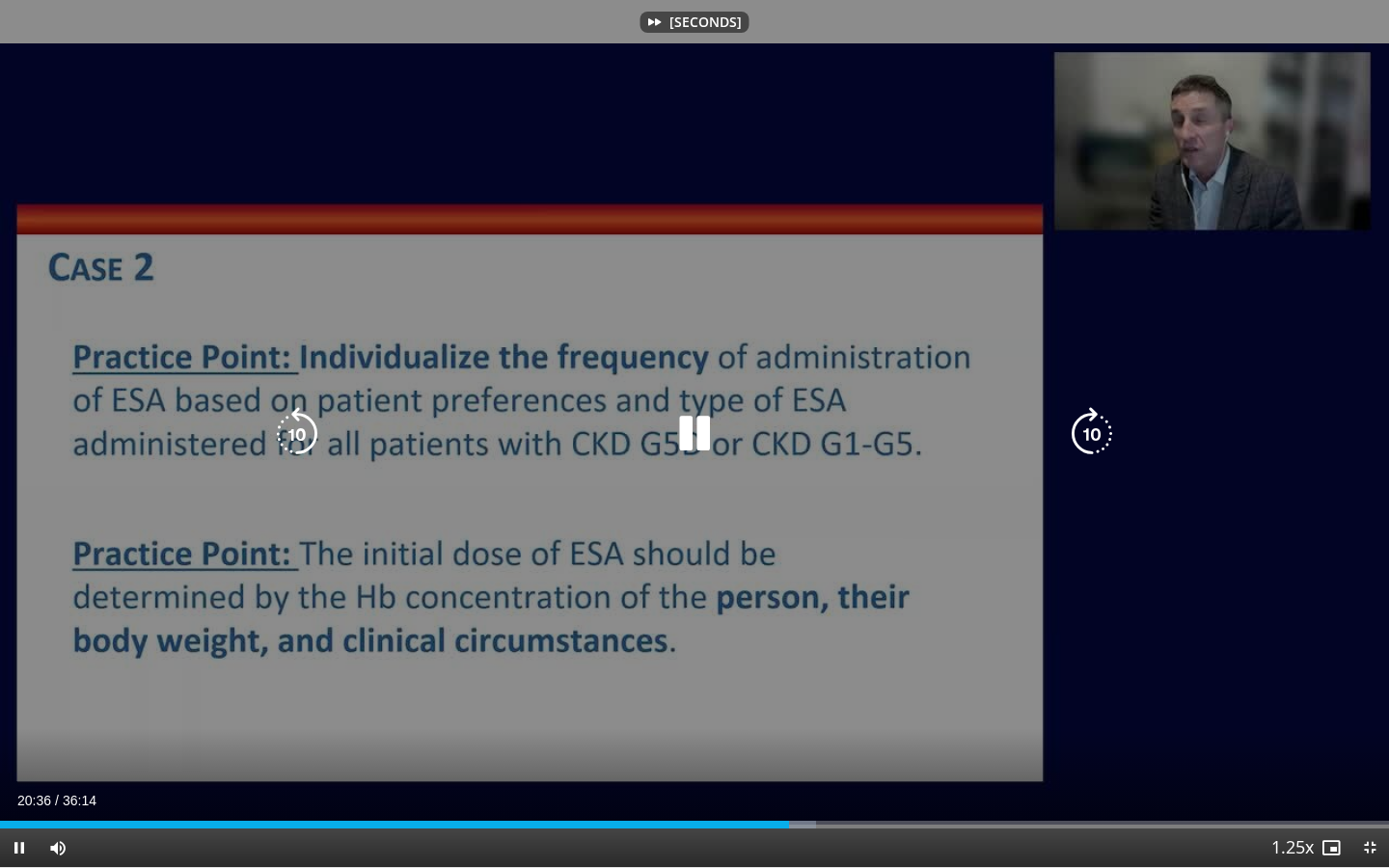click at bounding box center [1092, 434] 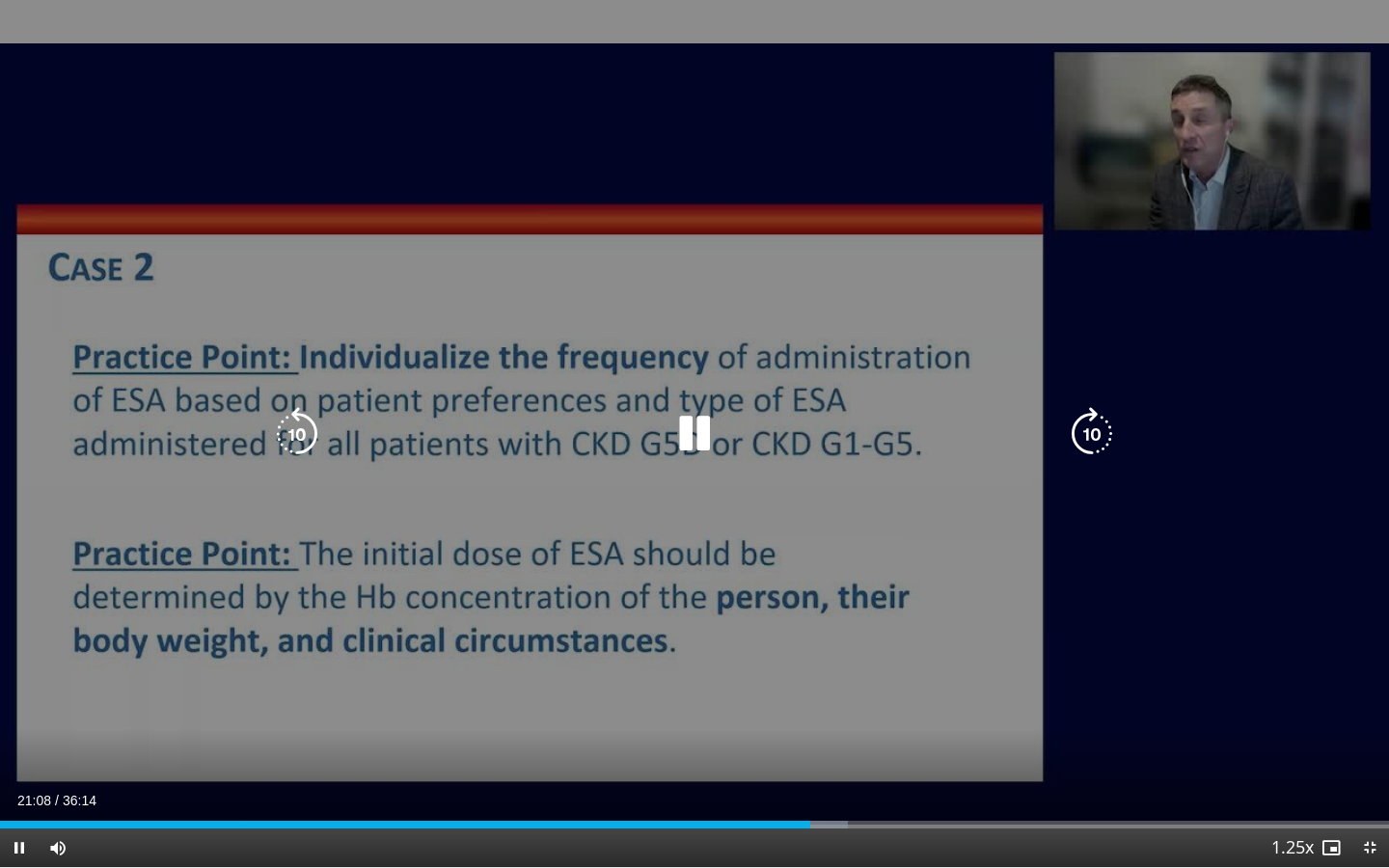 click at bounding box center [1092, 434] 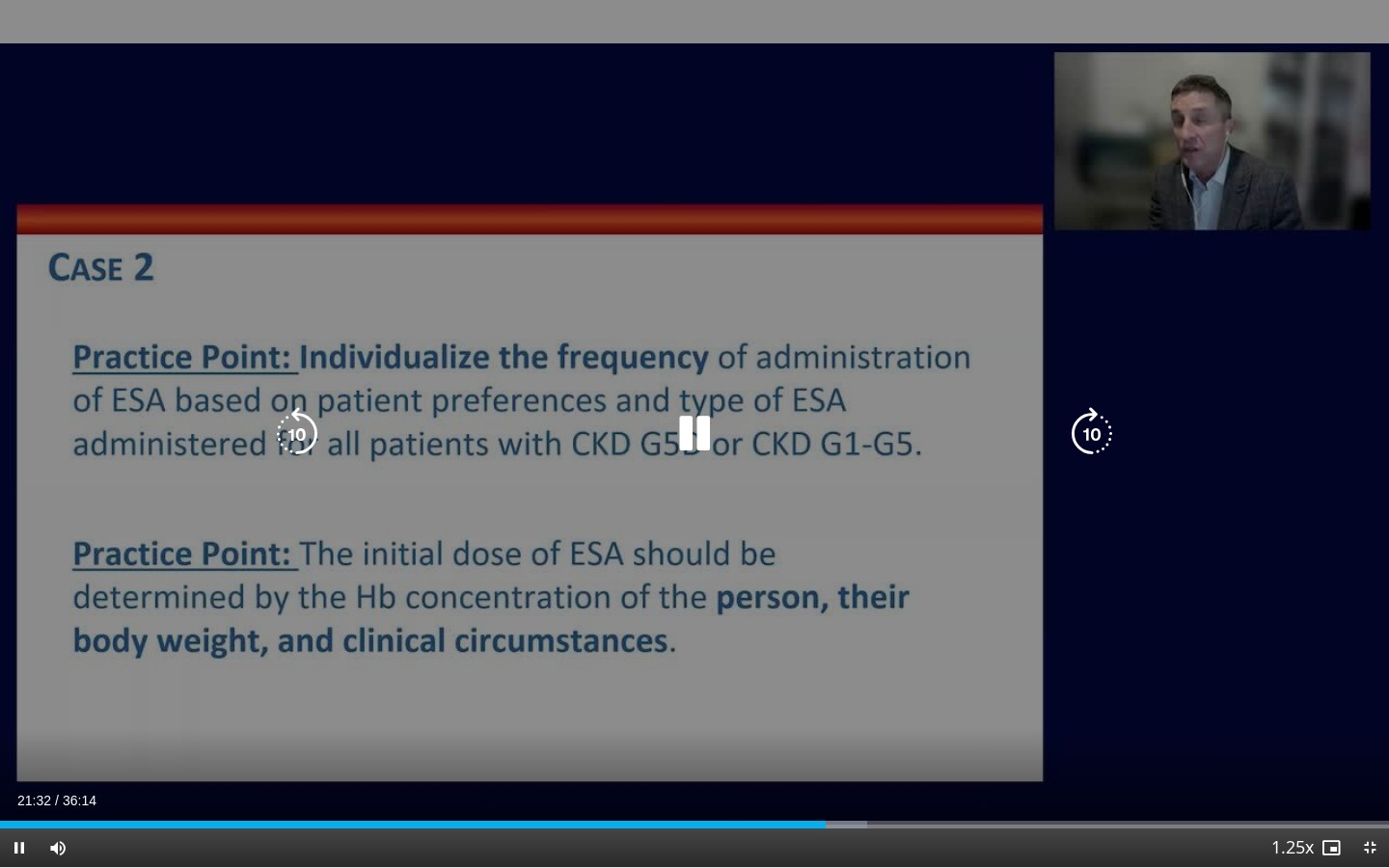 click at bounding box center (1092, 434) 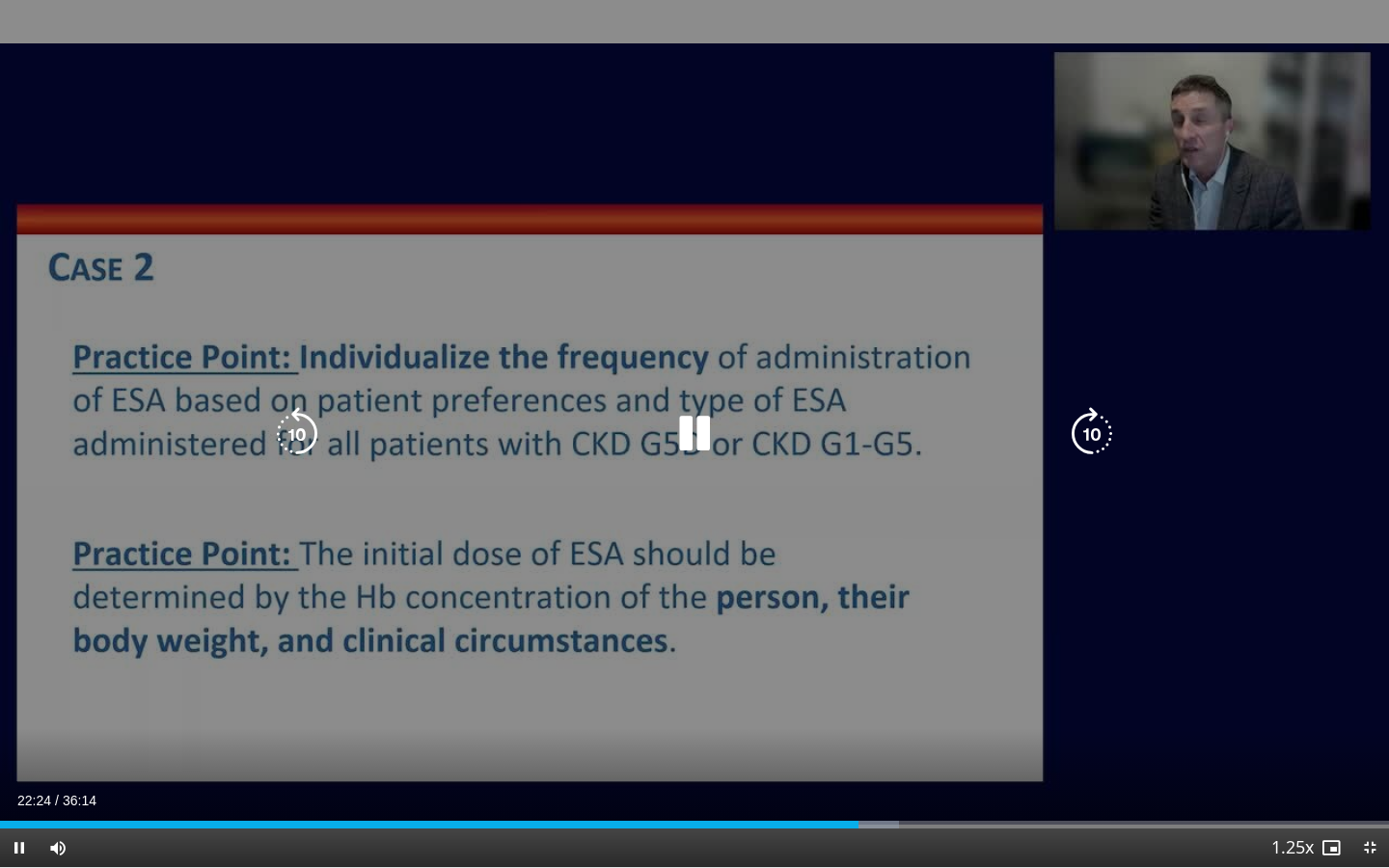 click at bounding box center (1092, 434) 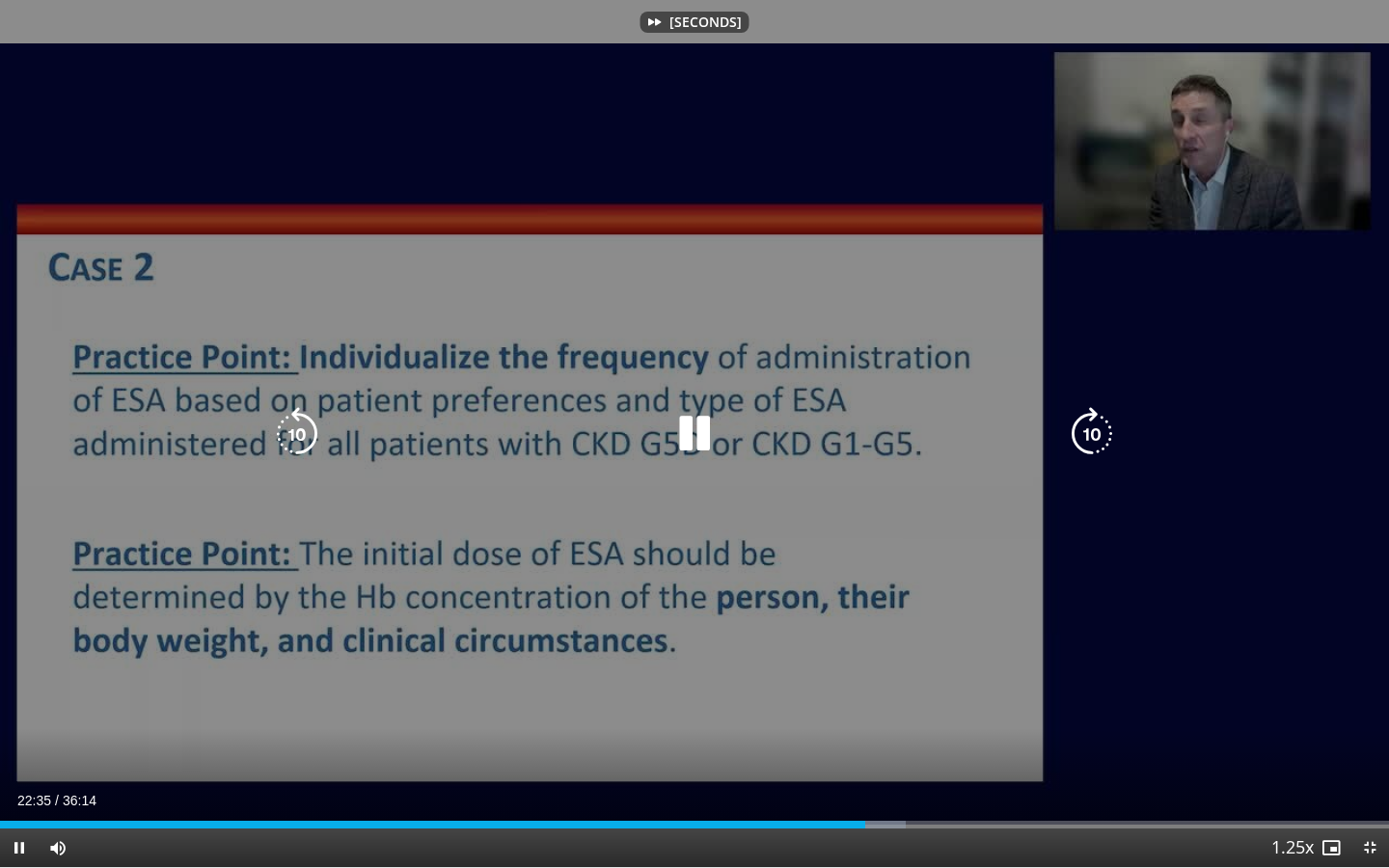 click at bounding box center [1092, 434] 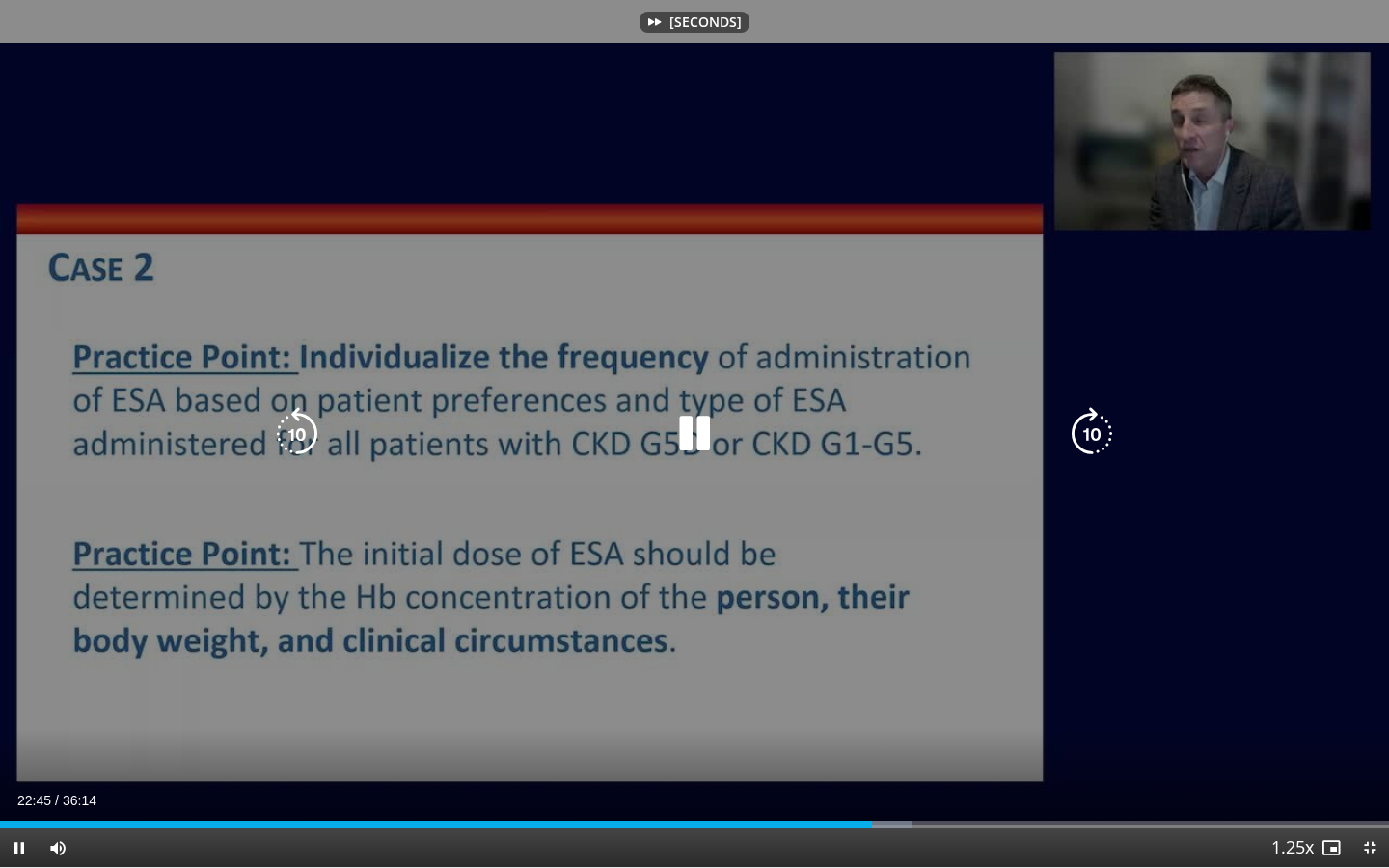 click at bounding box center [1092, 434] 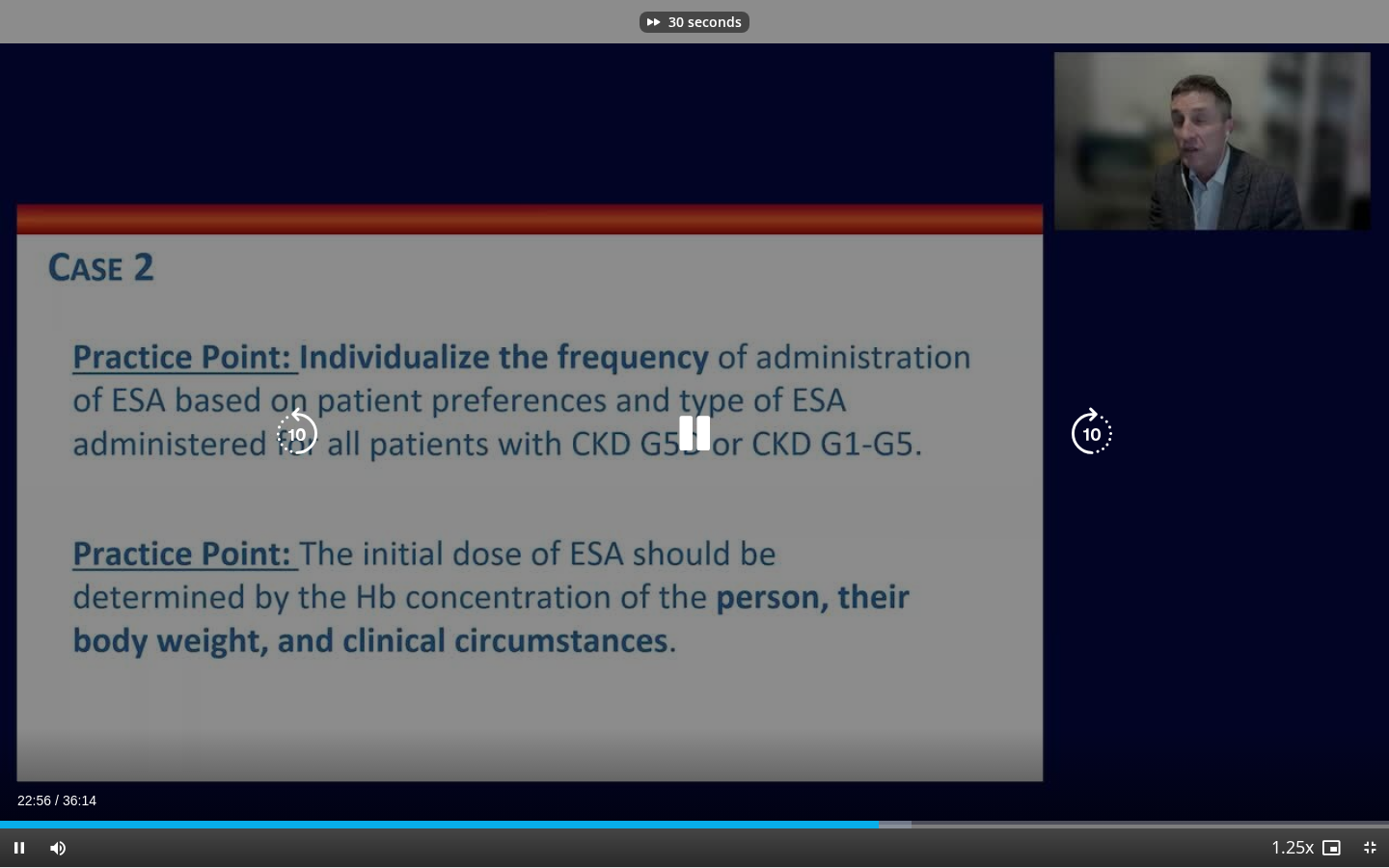 click at bounding box center [1092, 434] 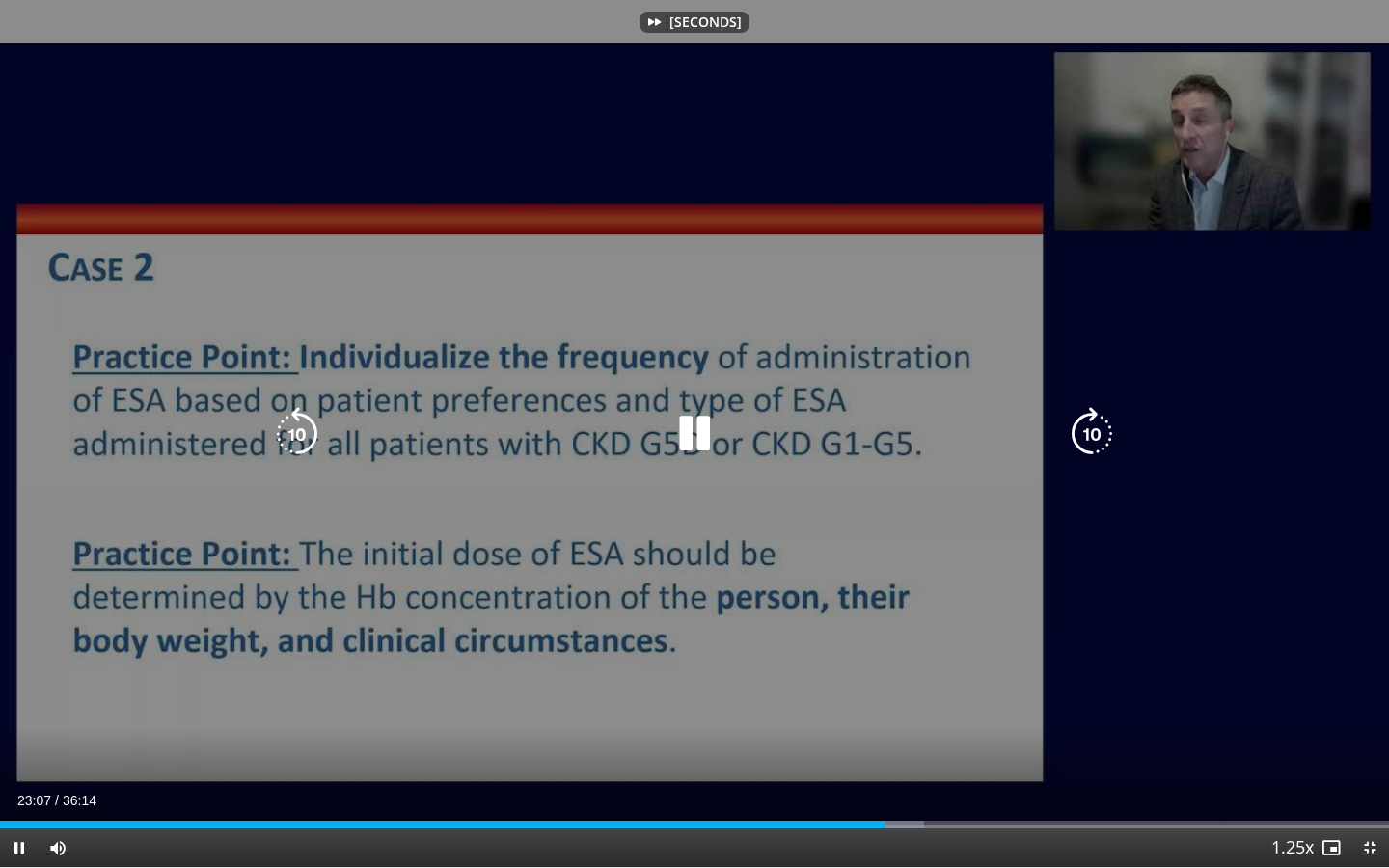 click at bounding box center (1092, 434) 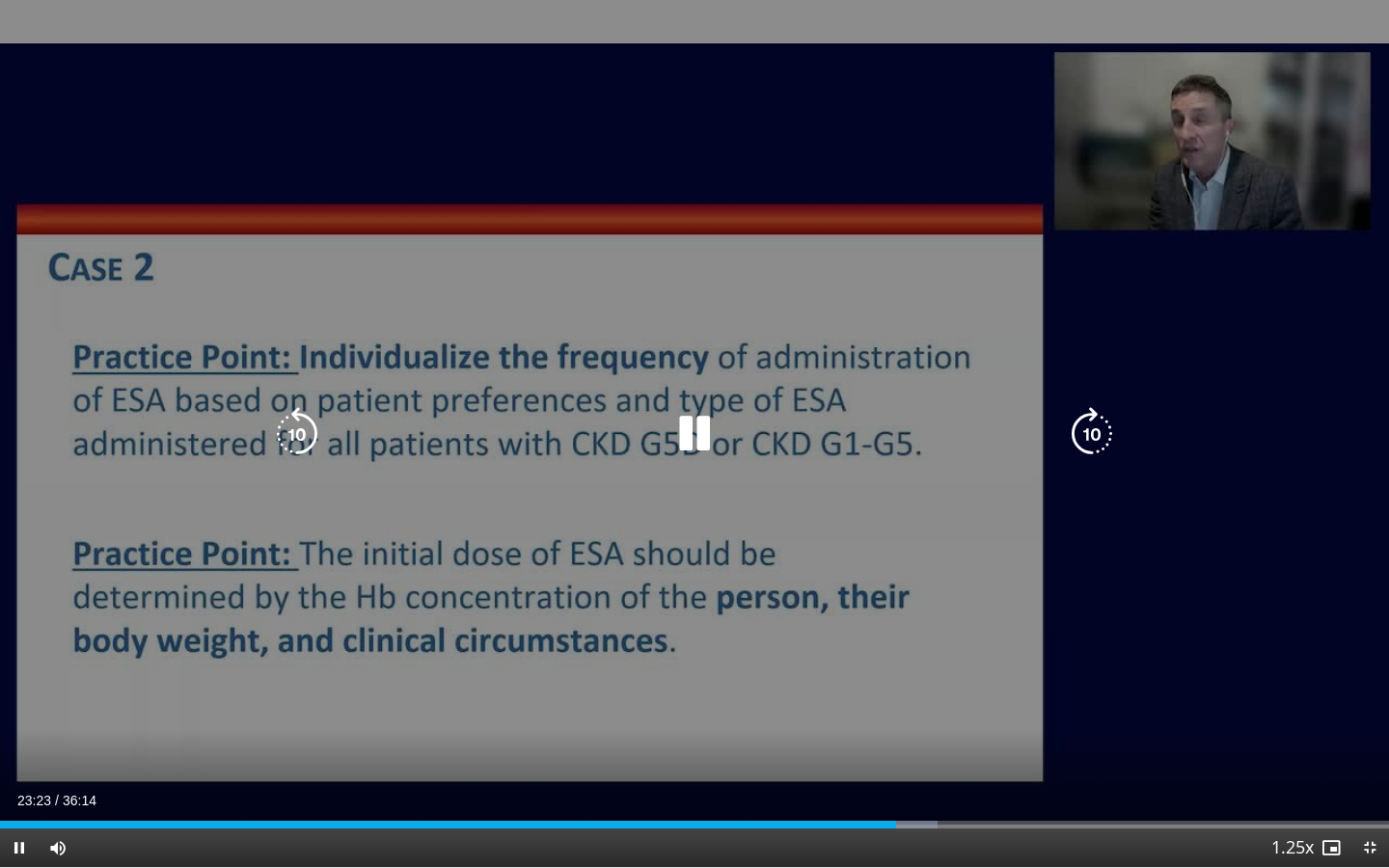 click at bounding box center [1092, 434] 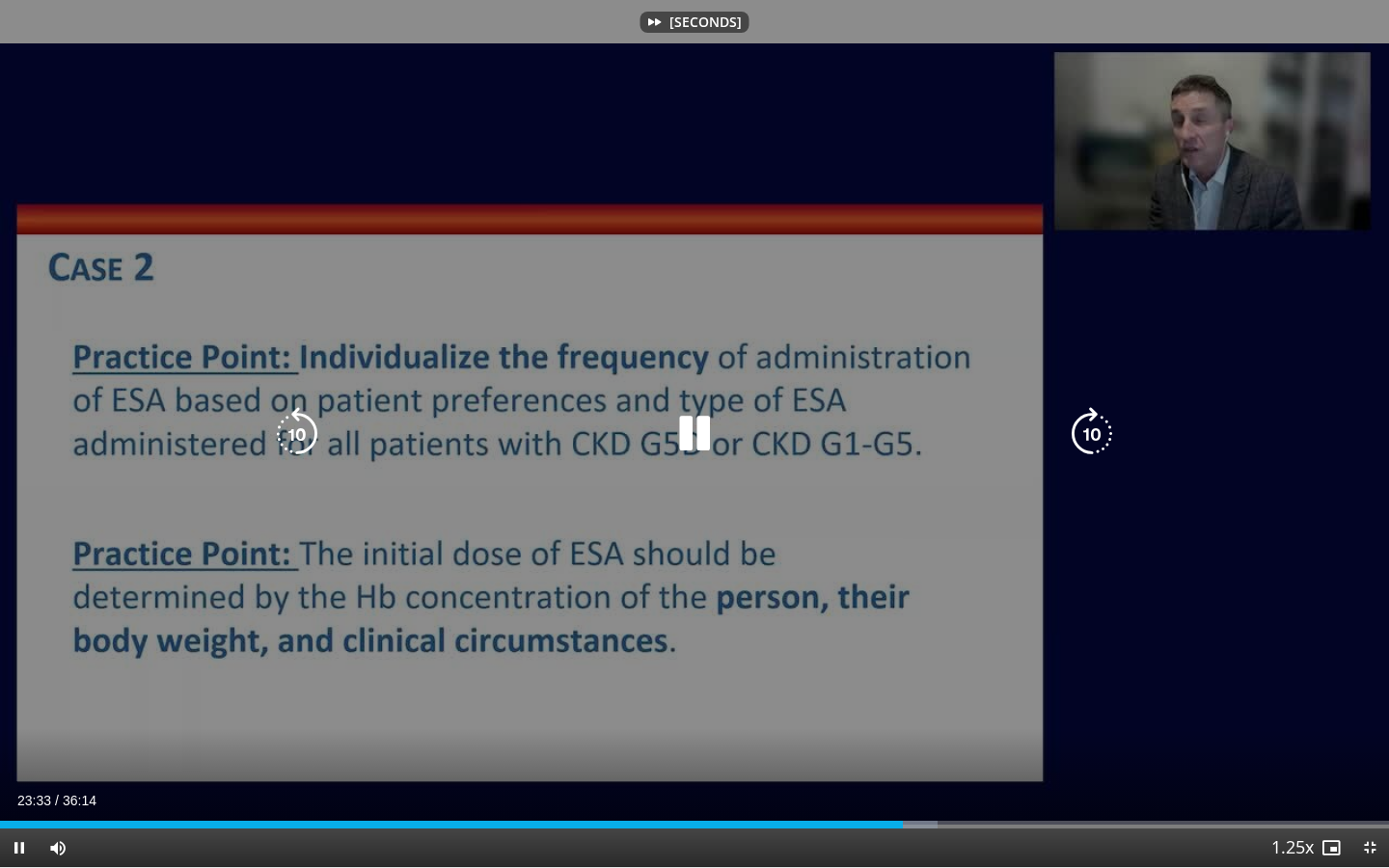 click at bounding box center (1092, 434) 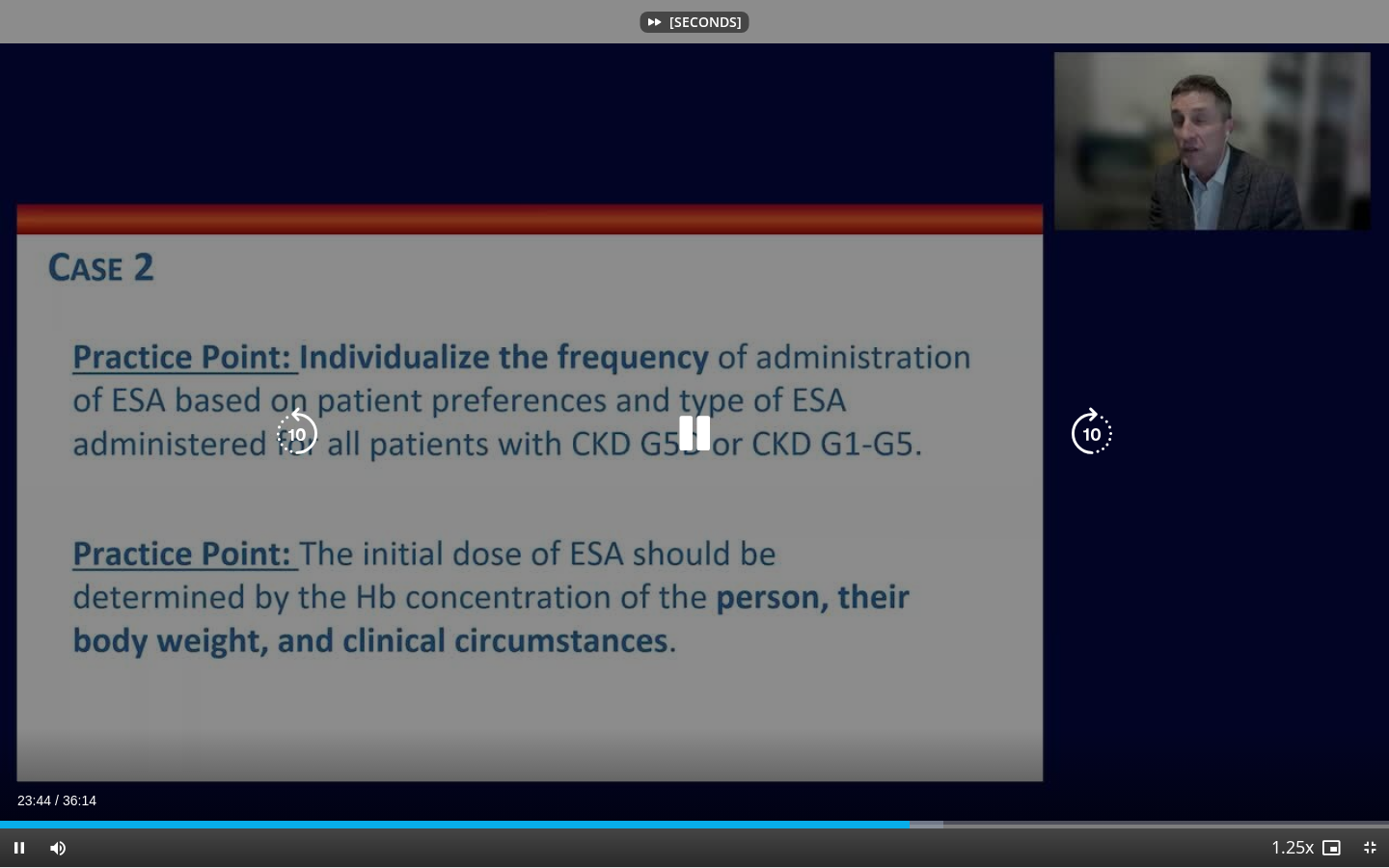 click at bounding box center [1092, 434] 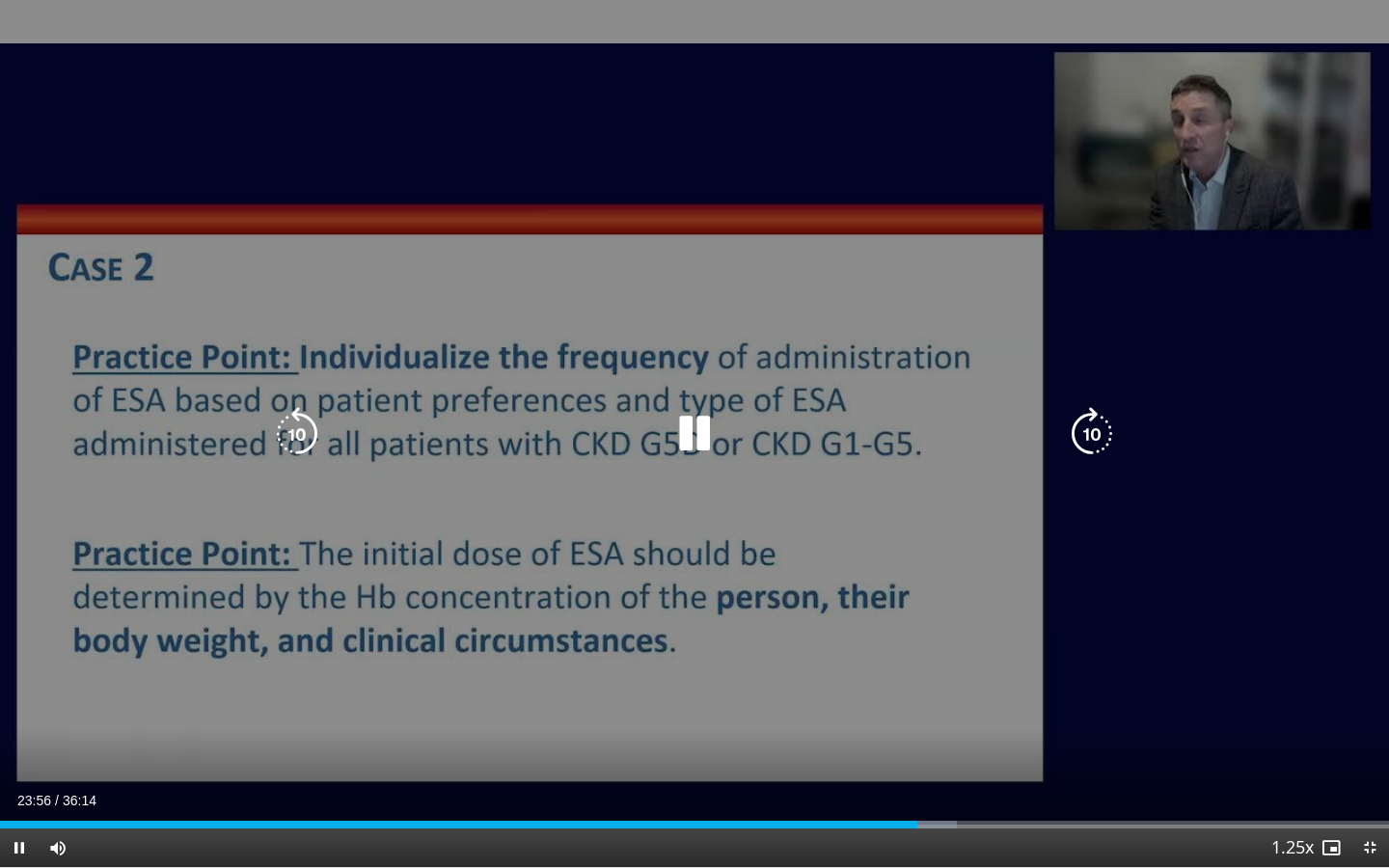click at bounding box center [1092, 434] 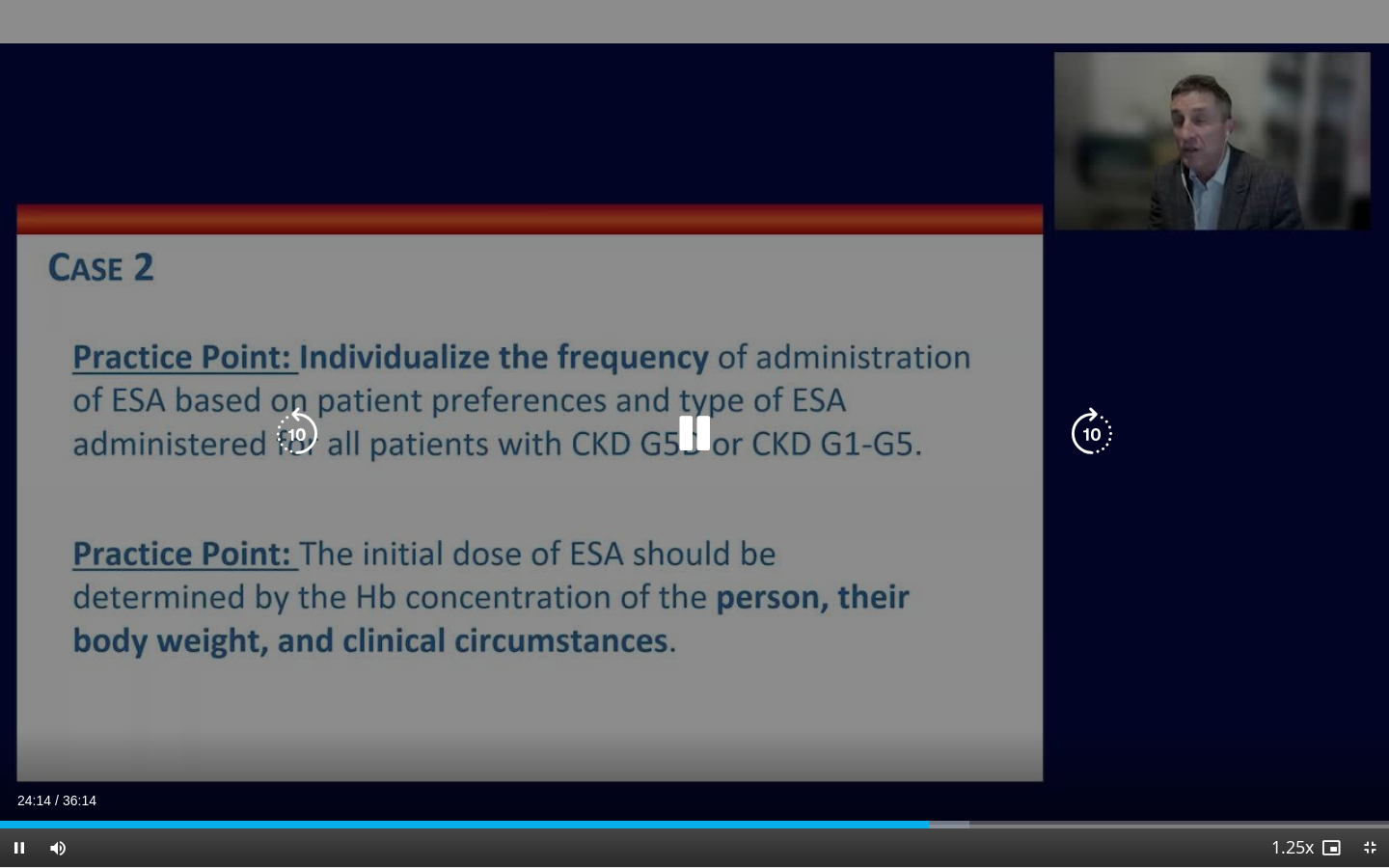 click at bounding box center [1092, 434] 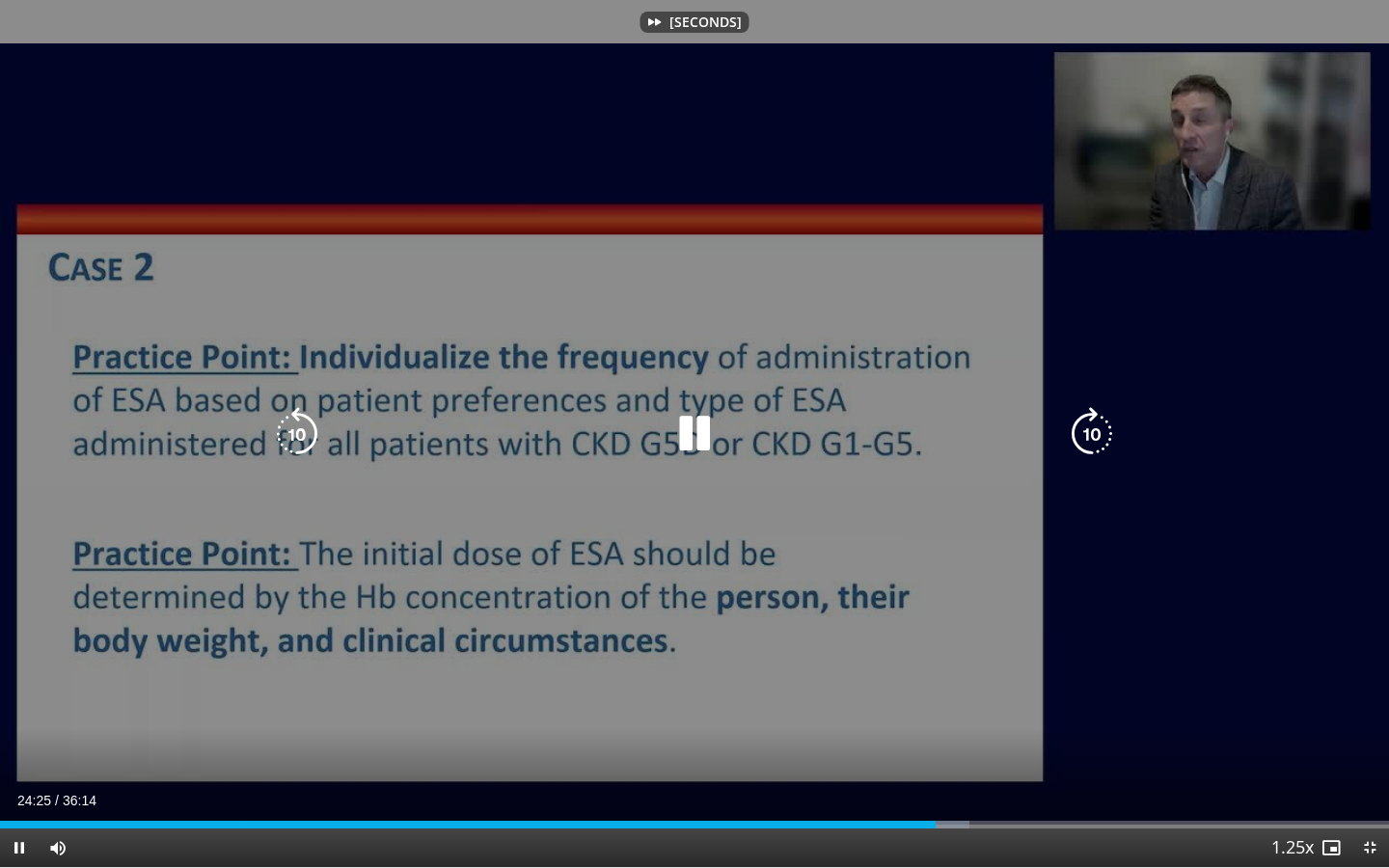 click at bounding box center [1092, 434] 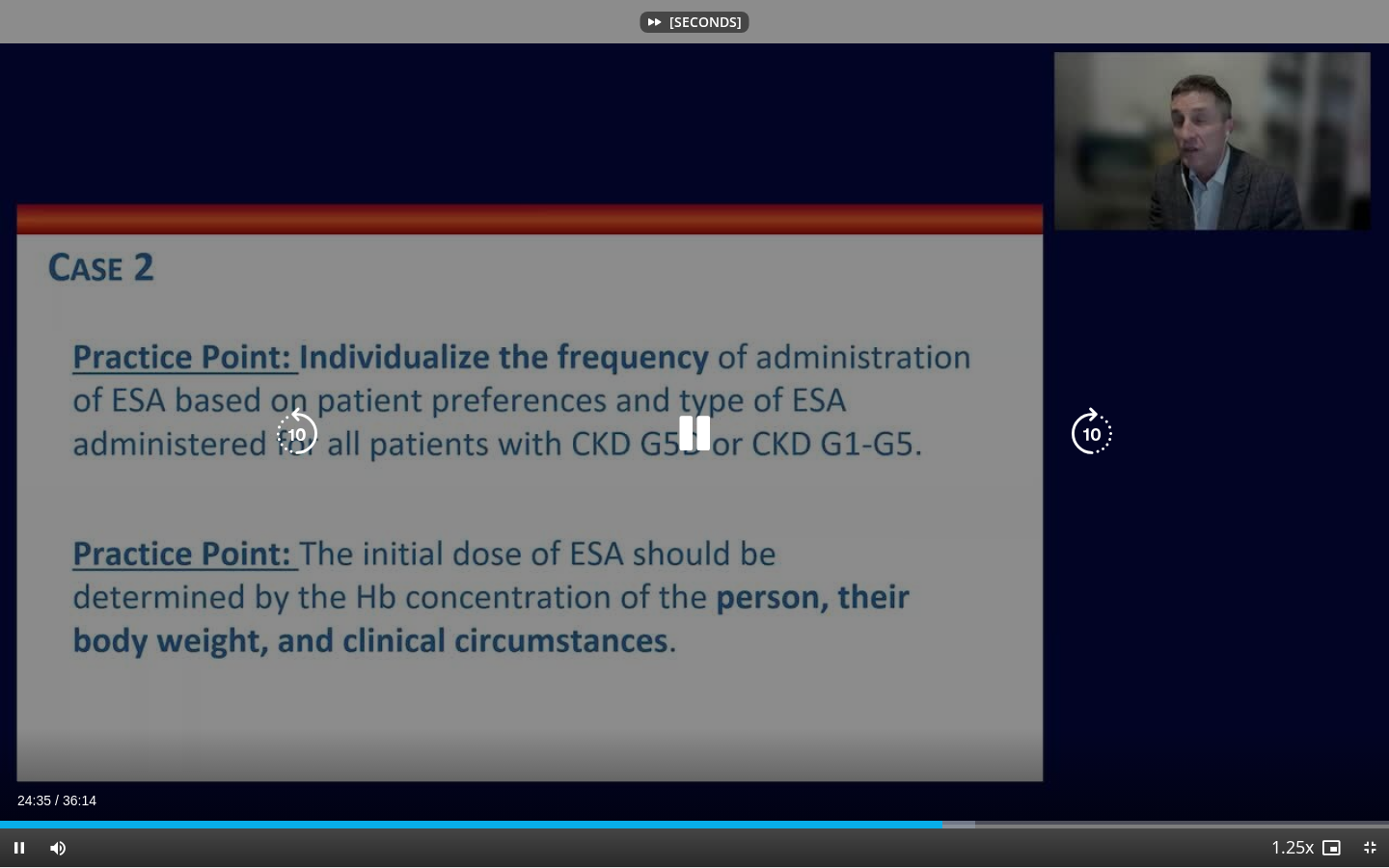 click at bounding box center [1092, 434] 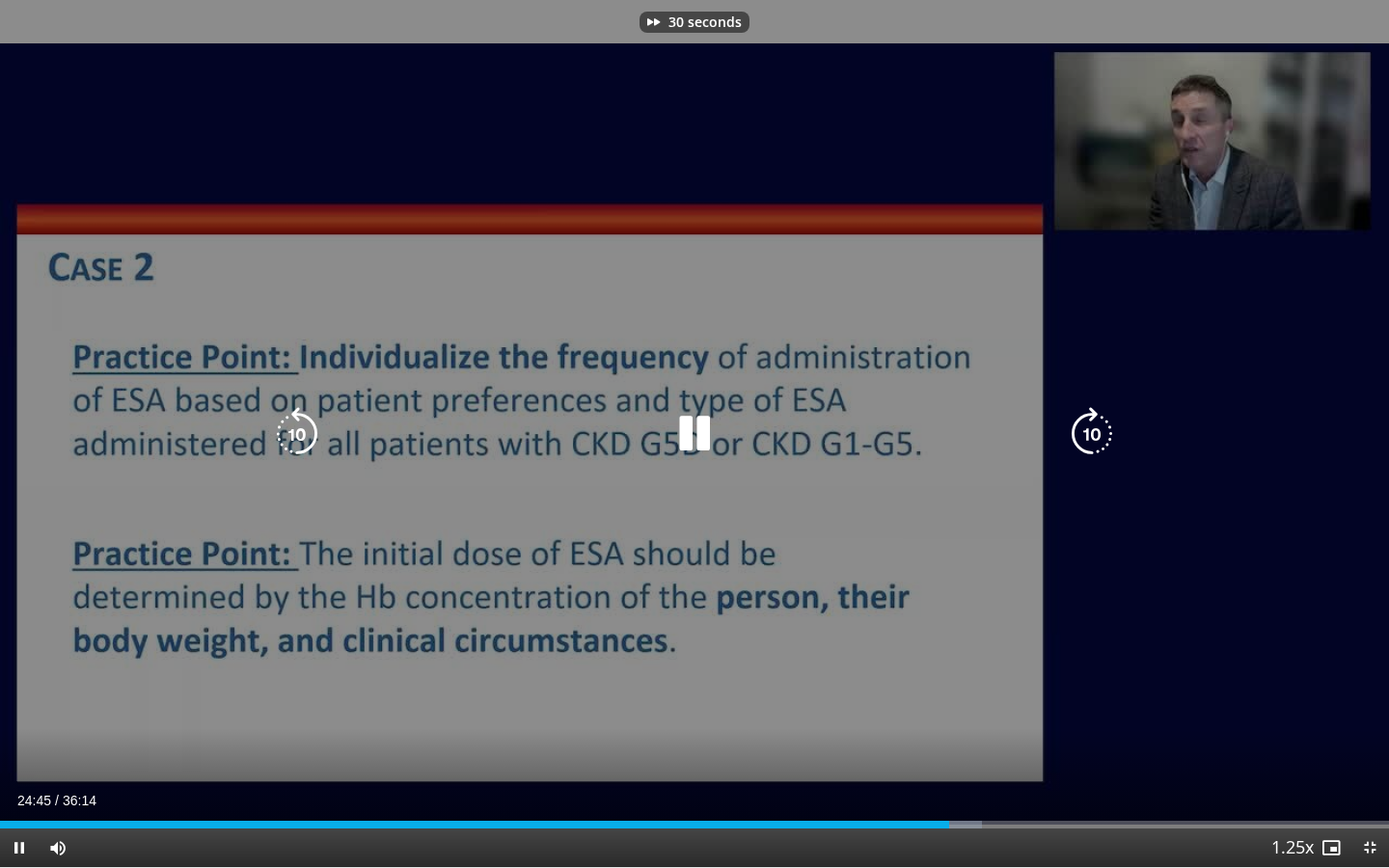click at bounding box center (1092, 434) 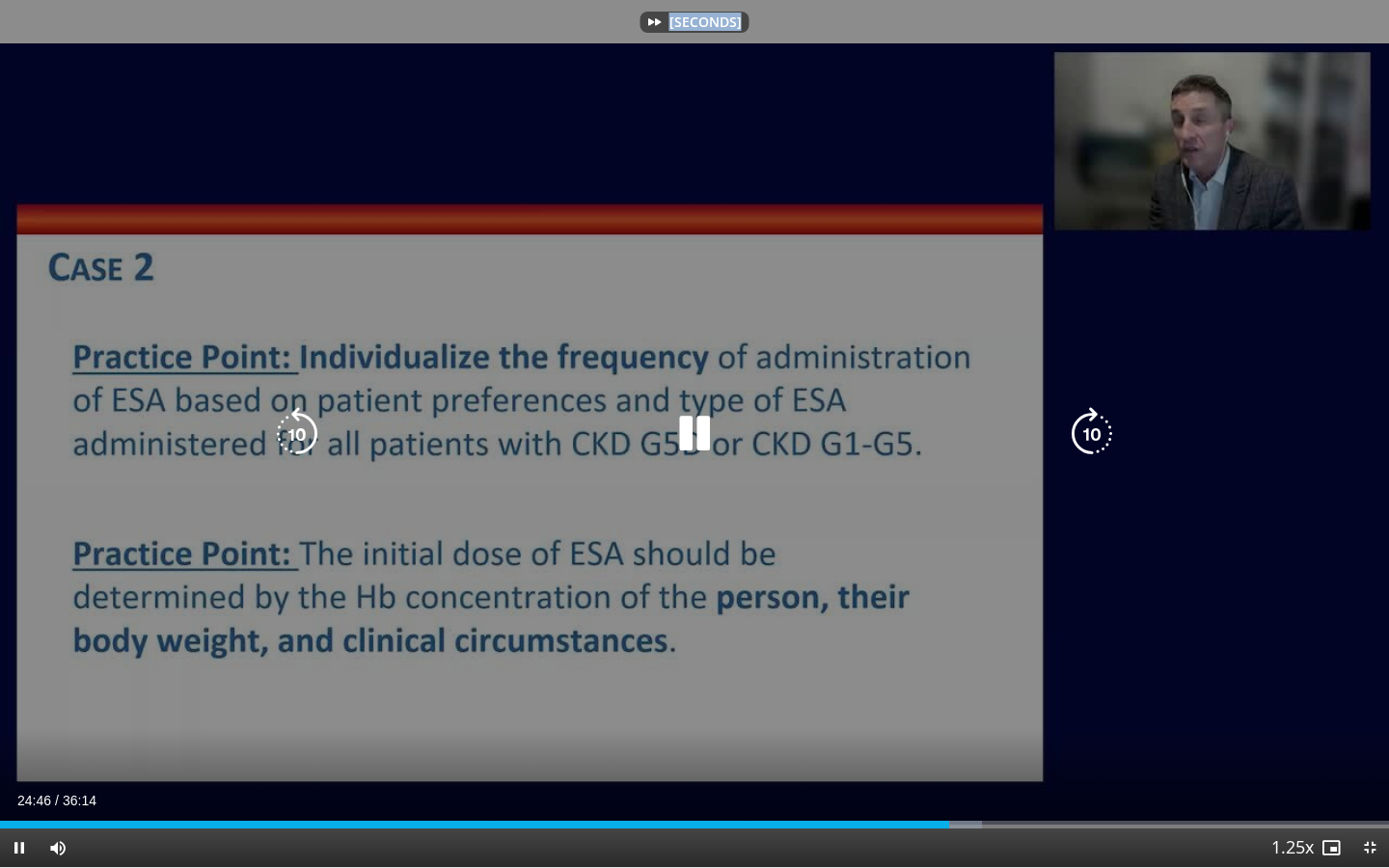 click on "40 seconds
Tap to unmute" at bounding box center (694, 433) 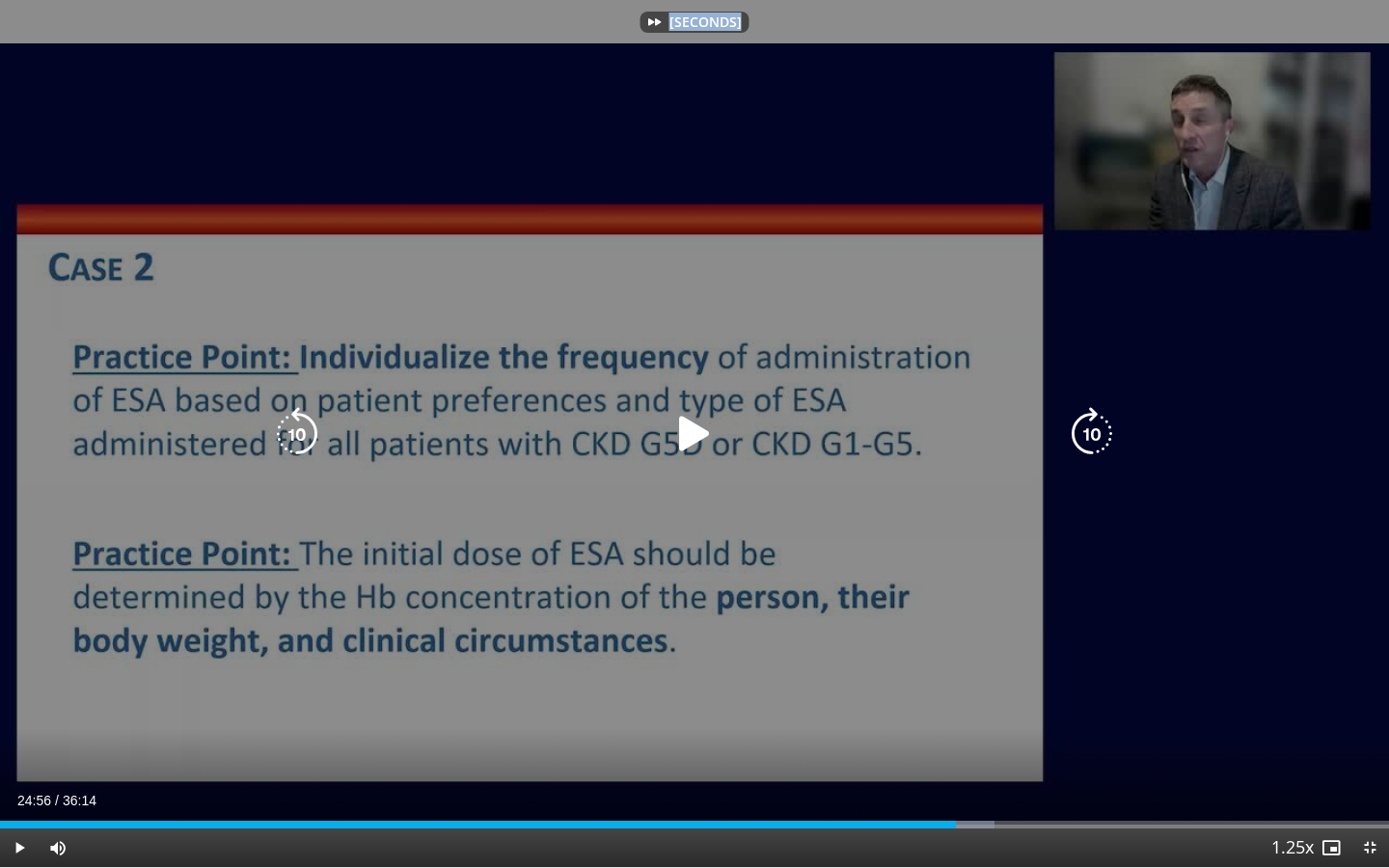 click on "40 seconds
Tap to unmute" at bounding box center (694, 433) 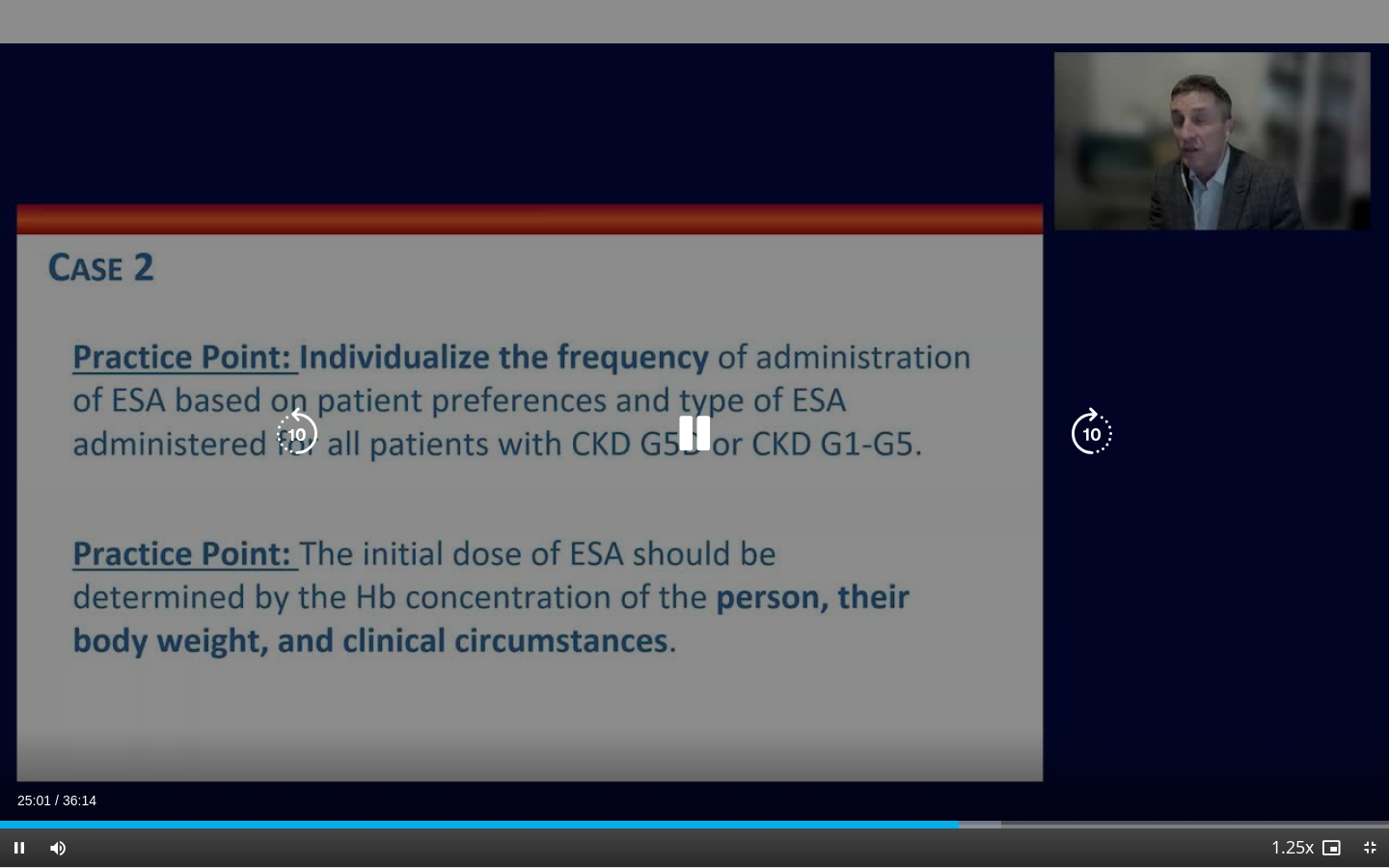 click at bounding box center [1092, 434] 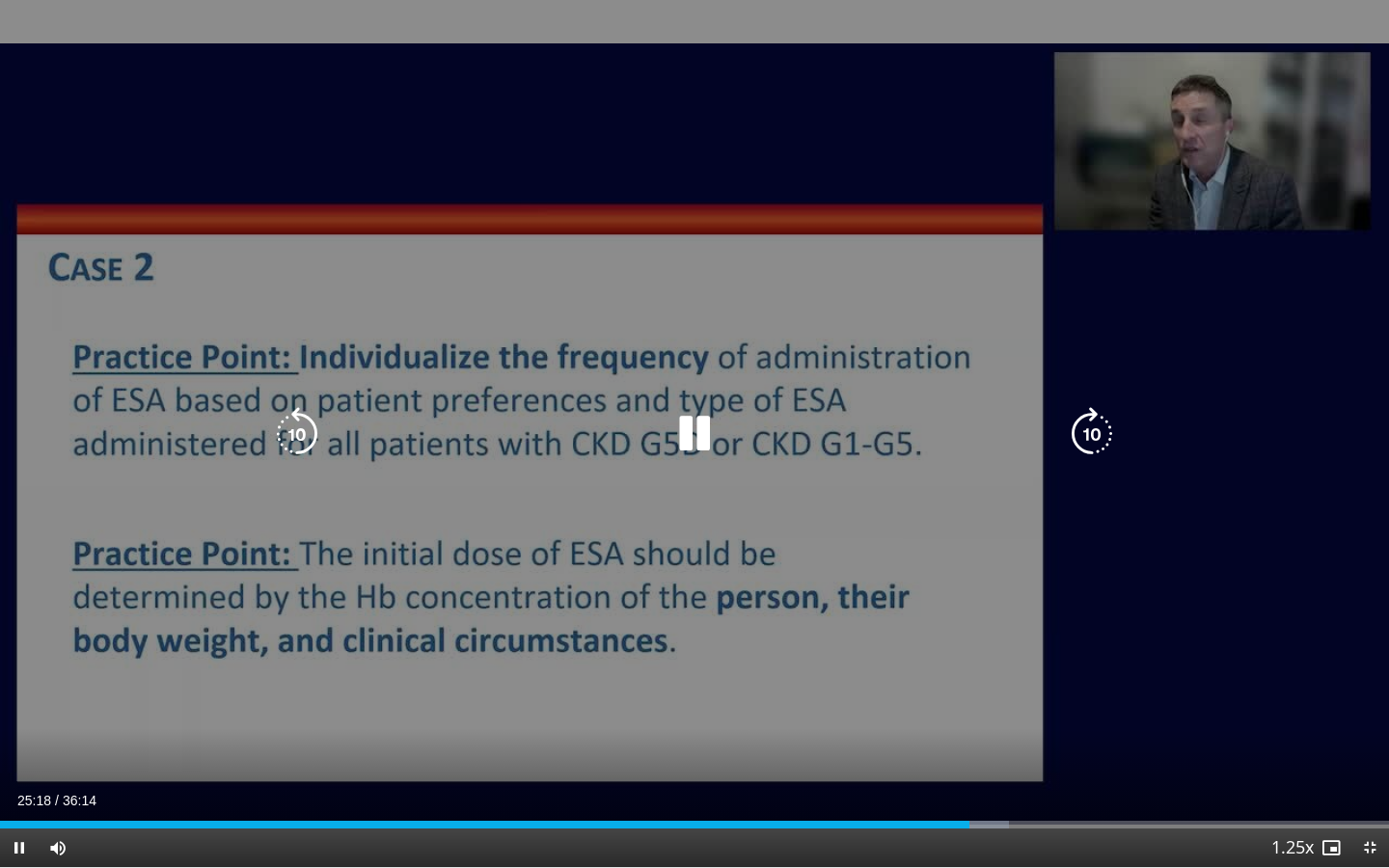 click at bounding box center (1092, 434) 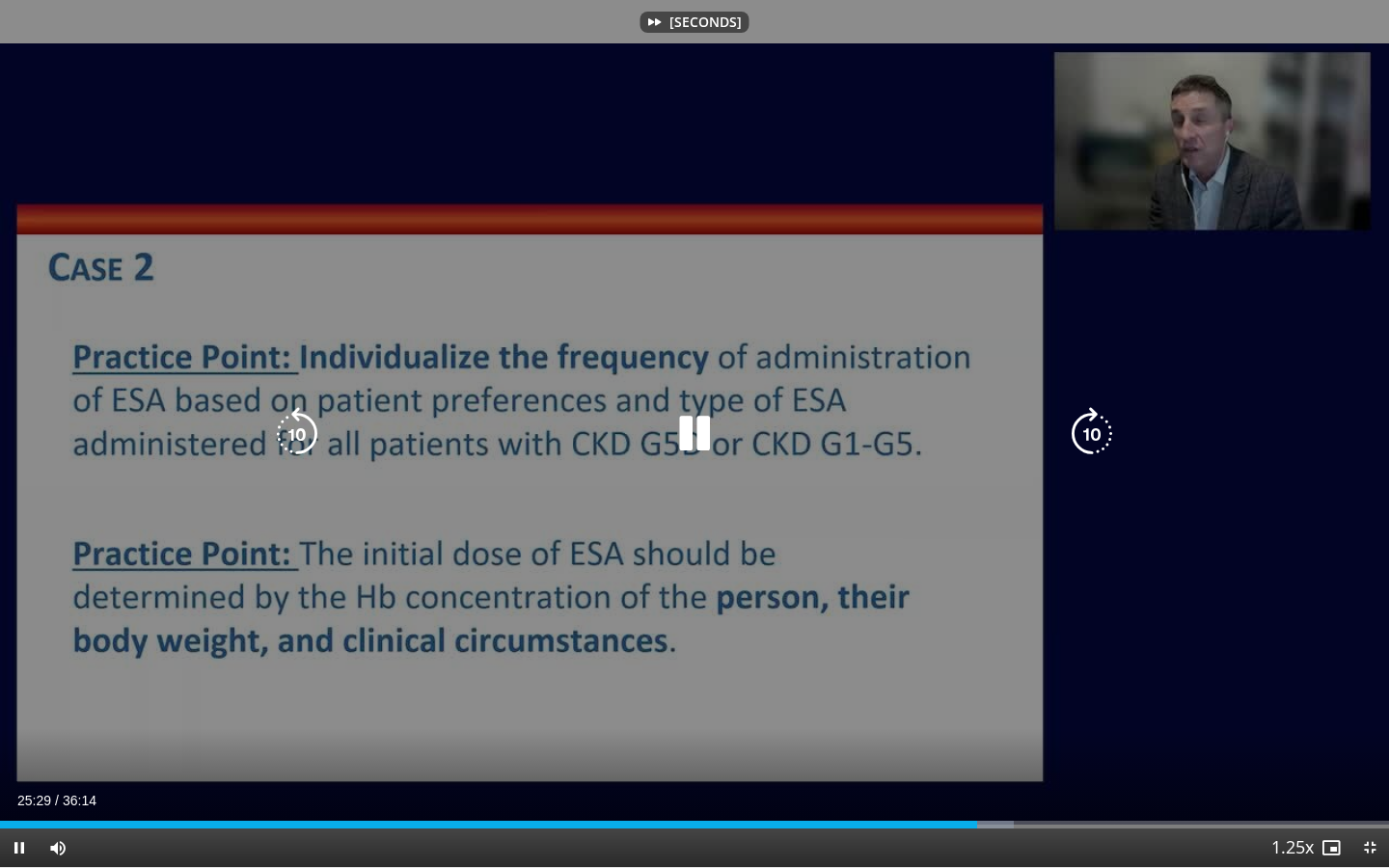 click at bounding box center (1092, 434) 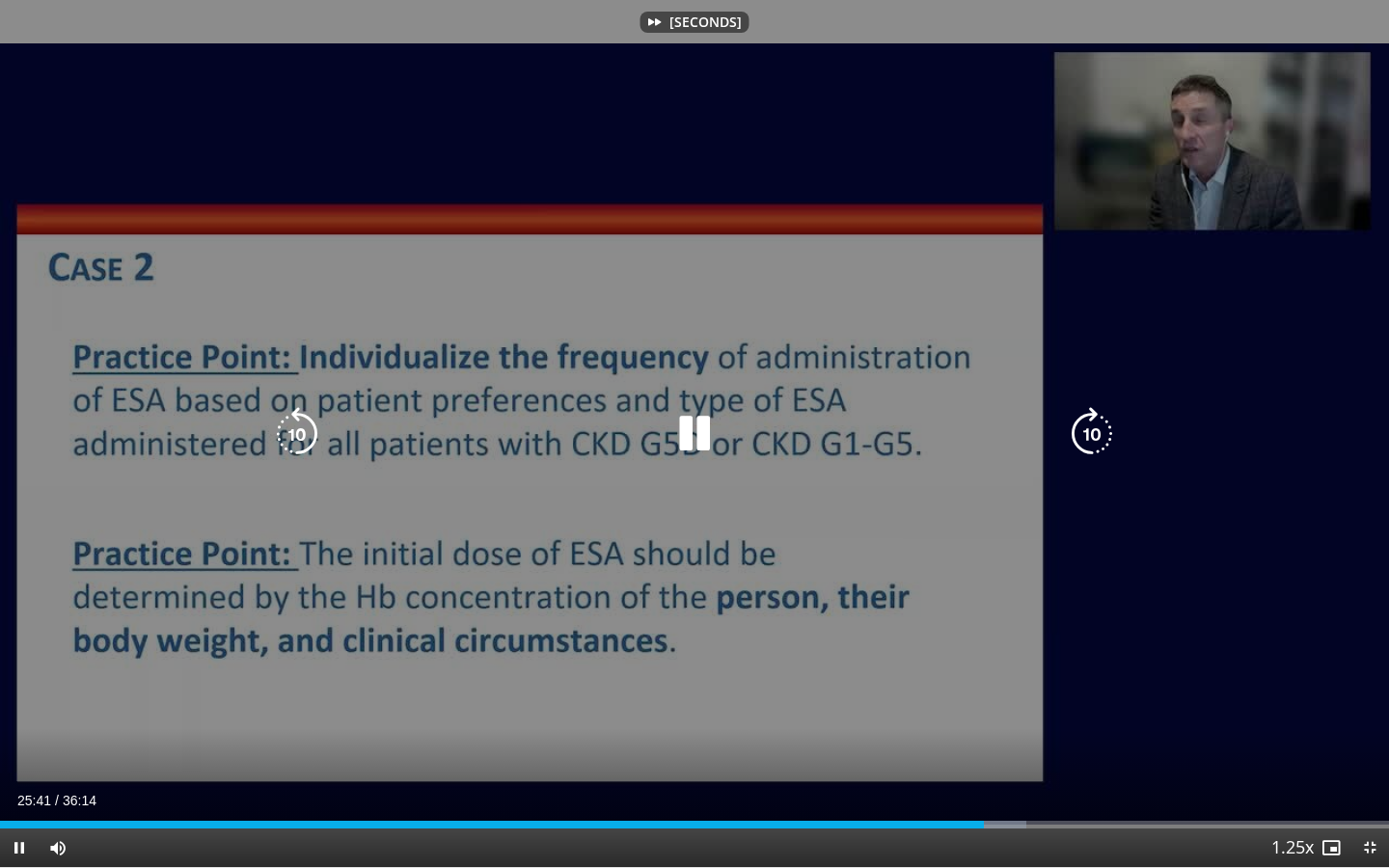click at bounding box center (1092, 434) 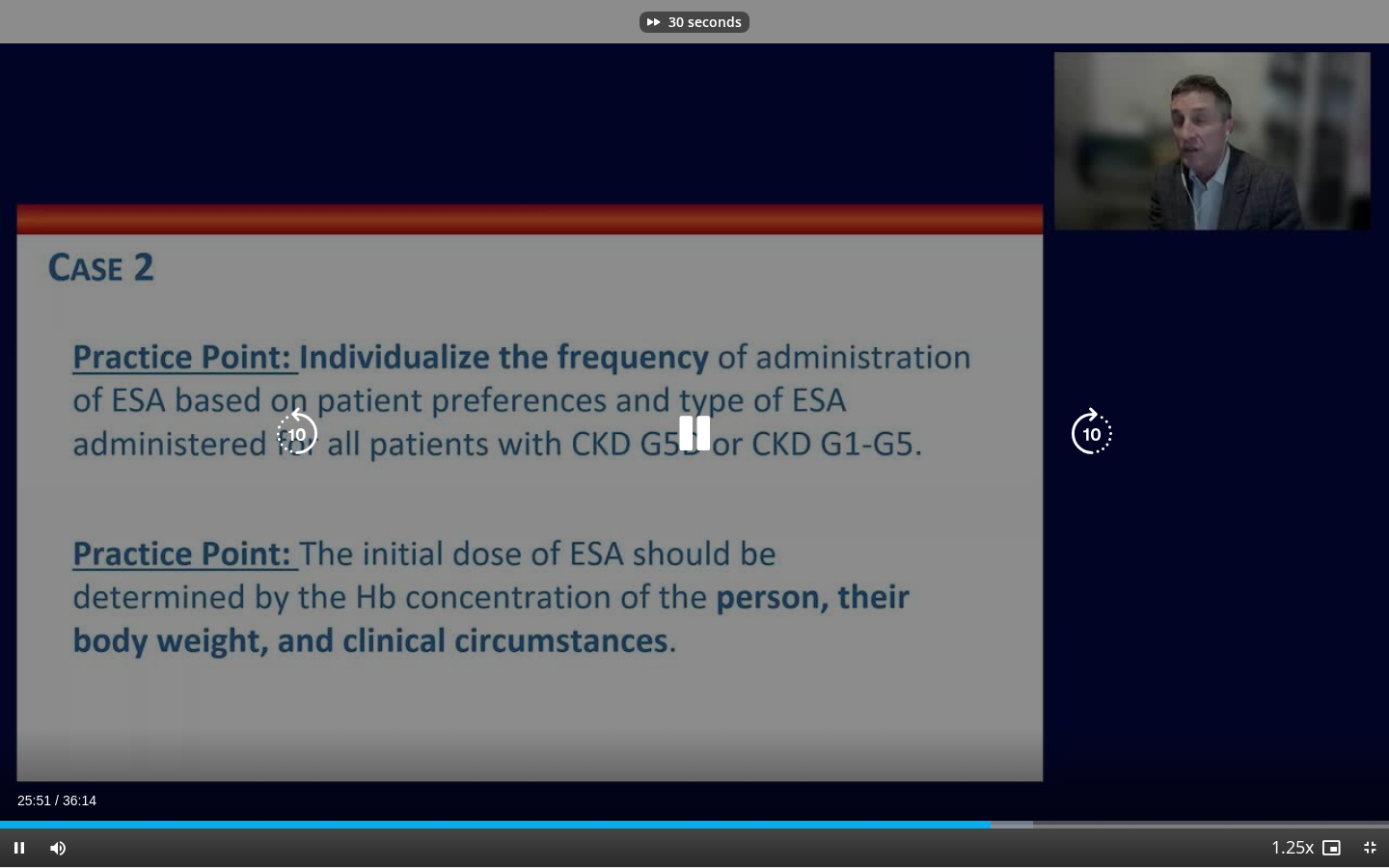 click at bounding box center [1092, 434] 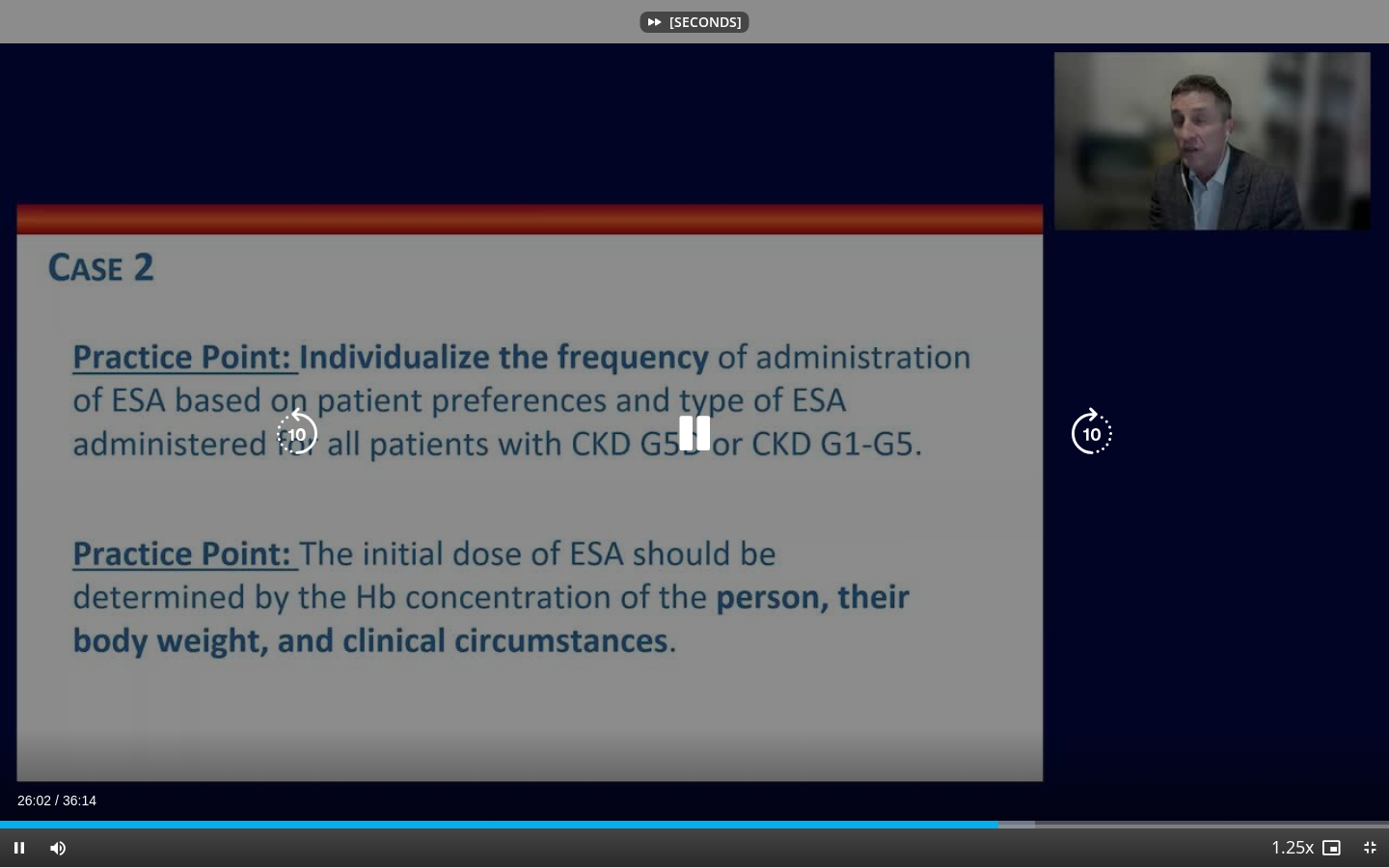 click at bounding box center [1092, 434] 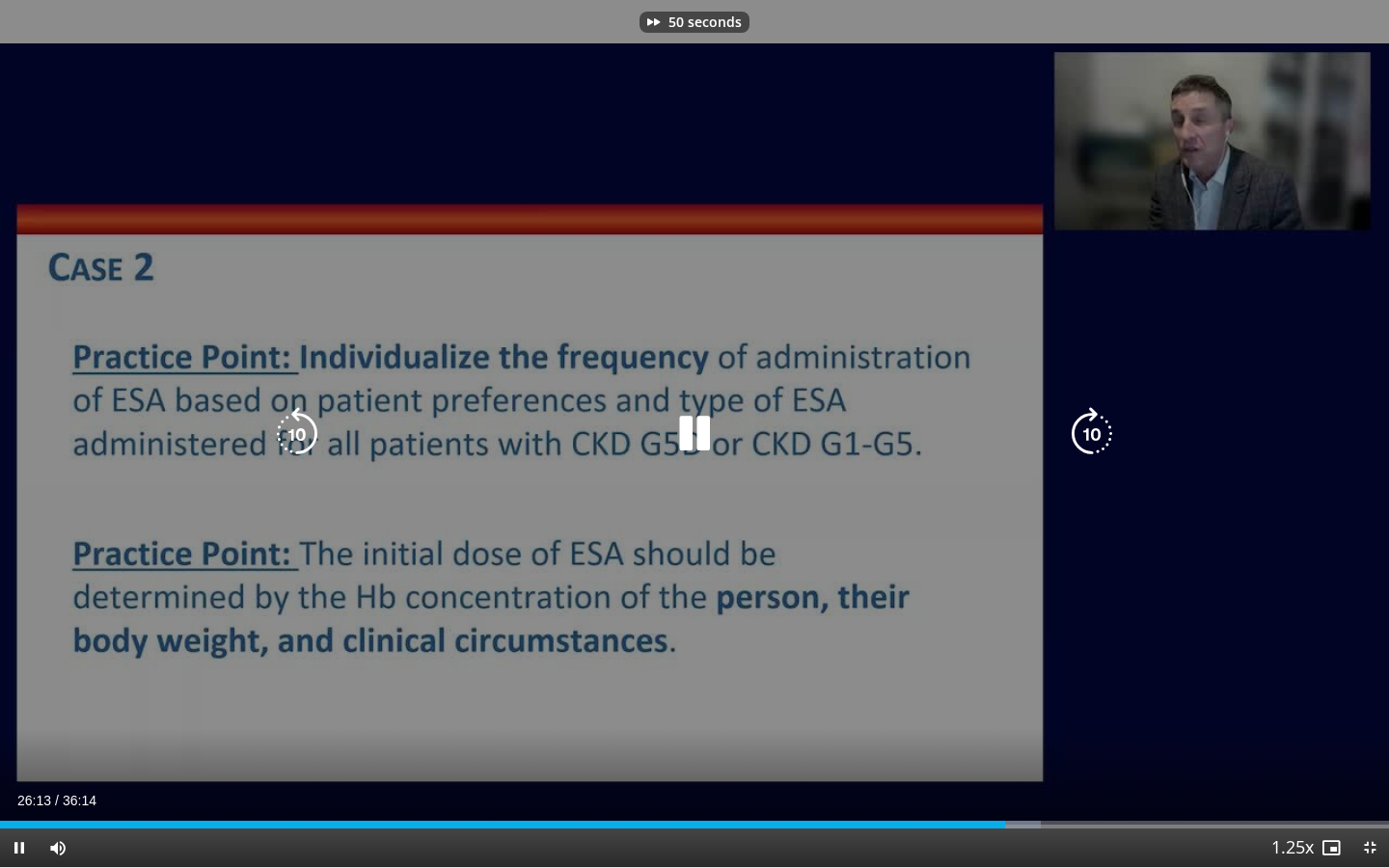 click at bounding box center [1092, 434] 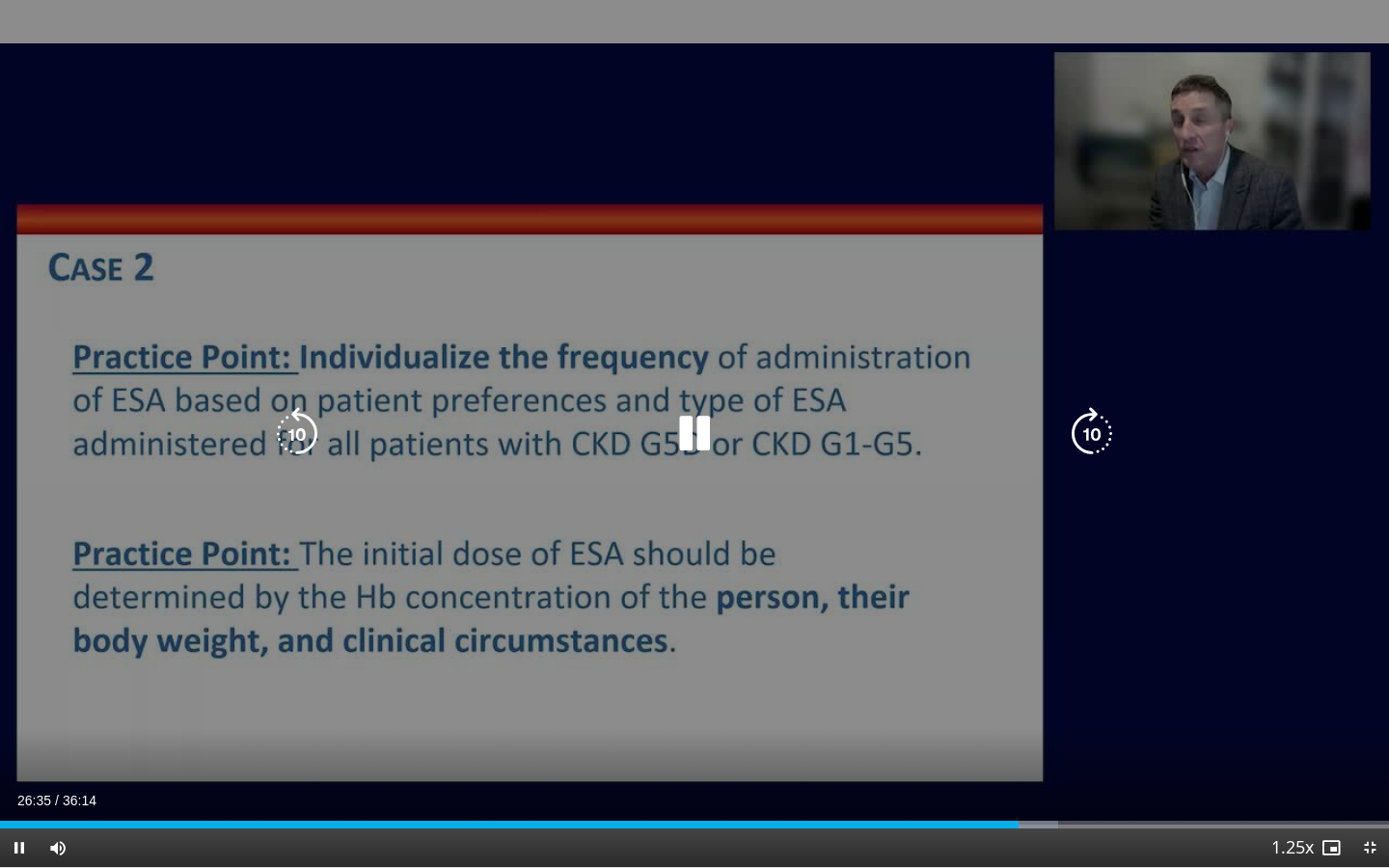 click at bounding box center [1092, 434] 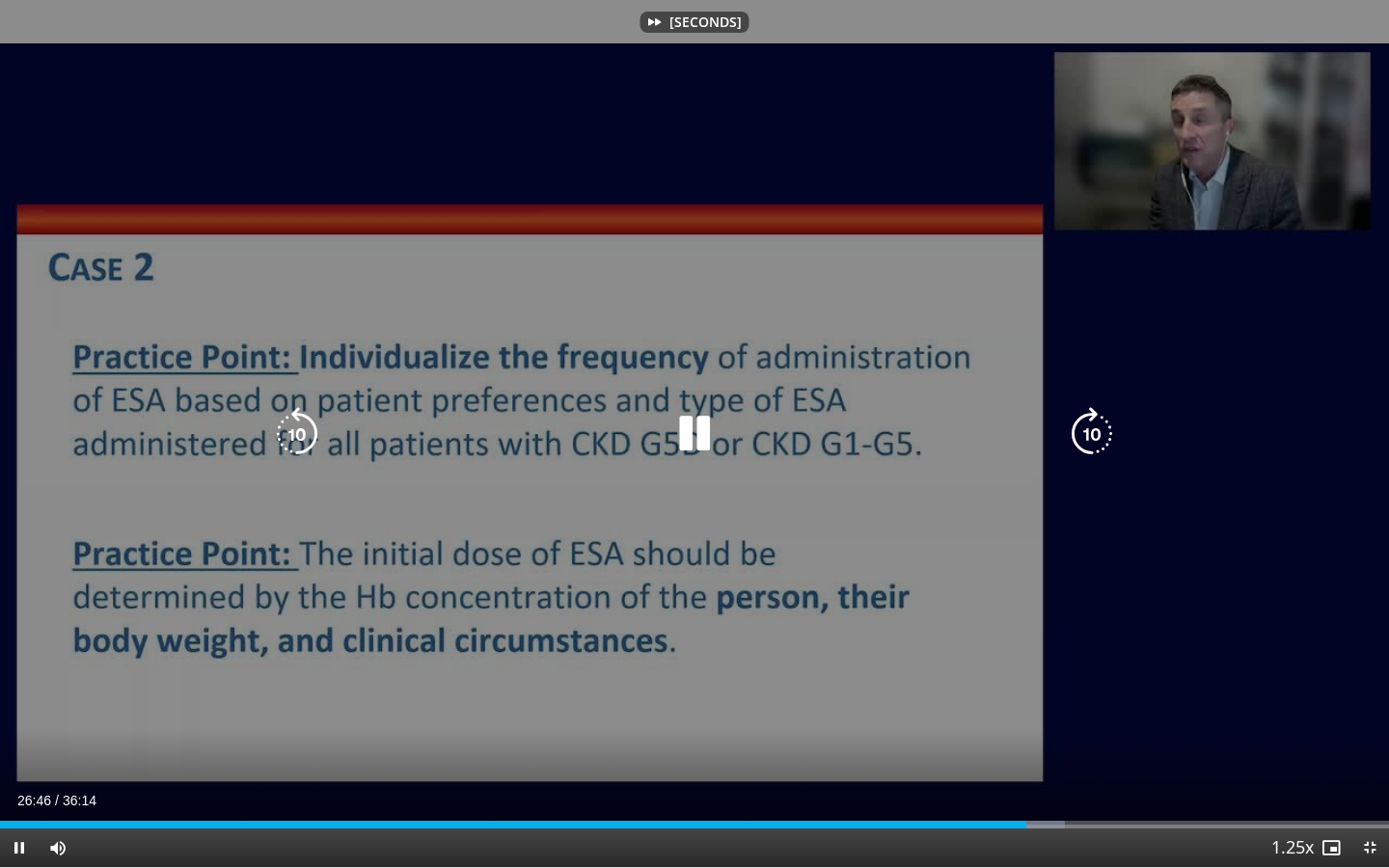 click at bounding box center (1092, 434) 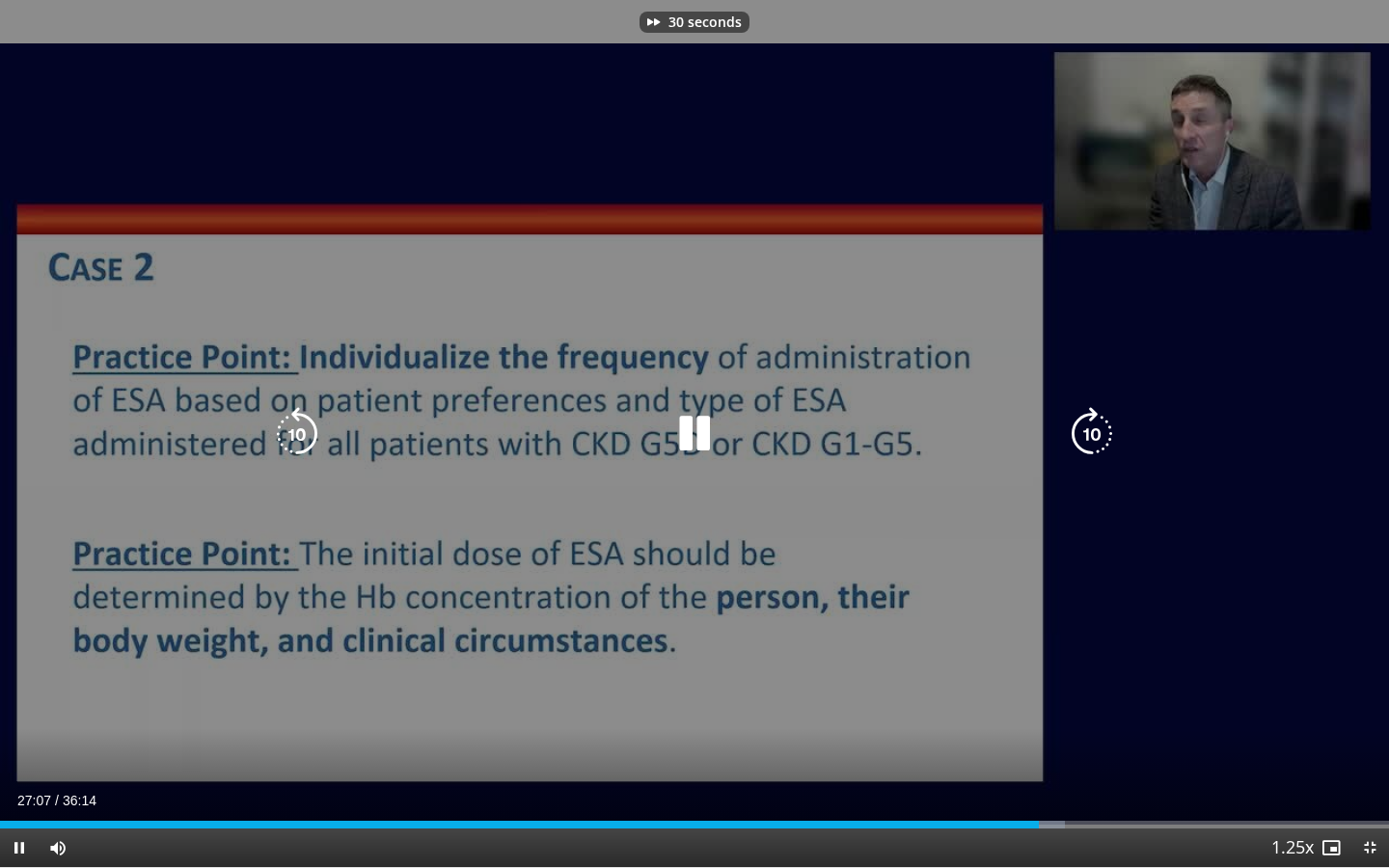 click at bounding box center (1092, 434) 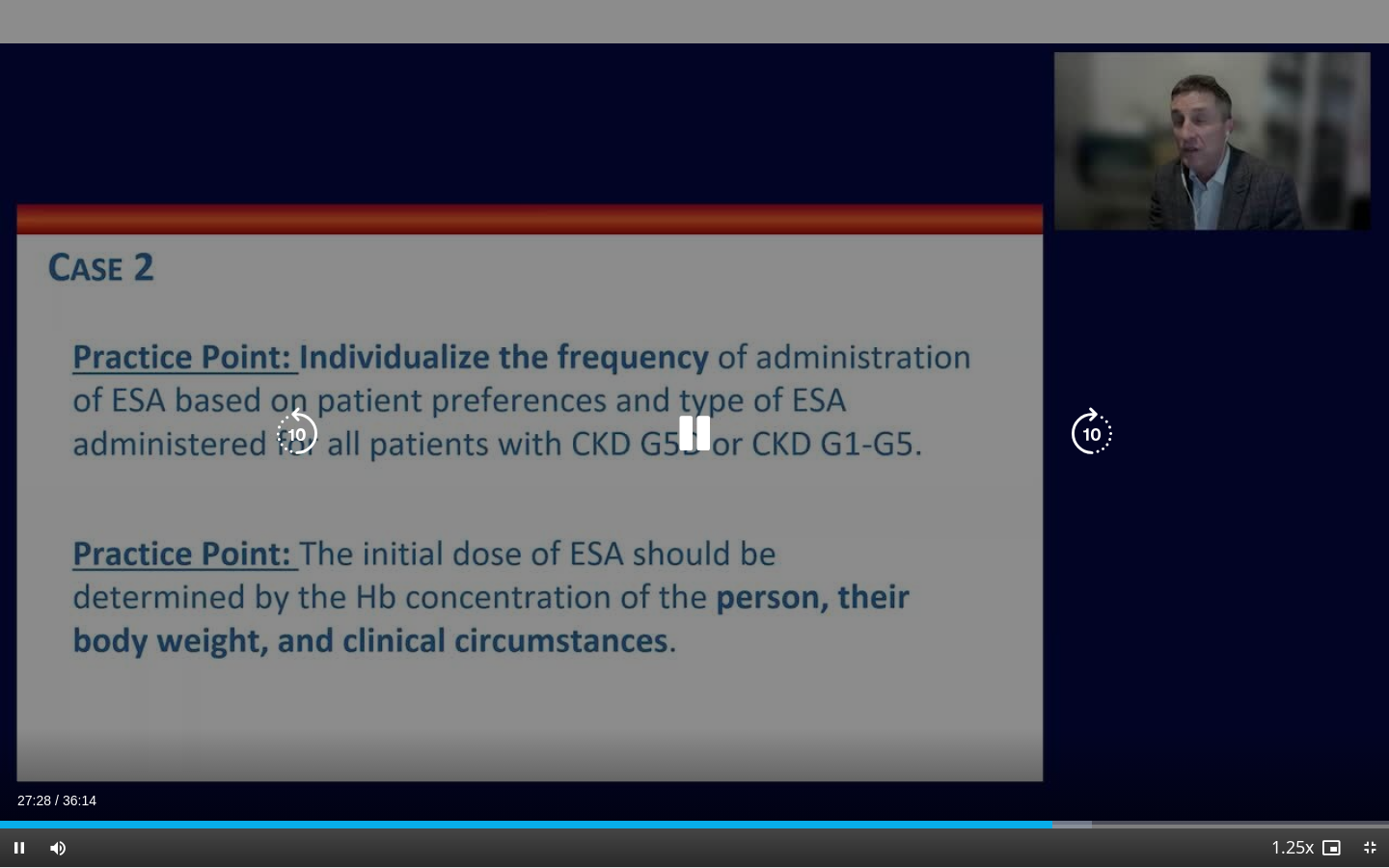 click at bounding box center (1092, 434) 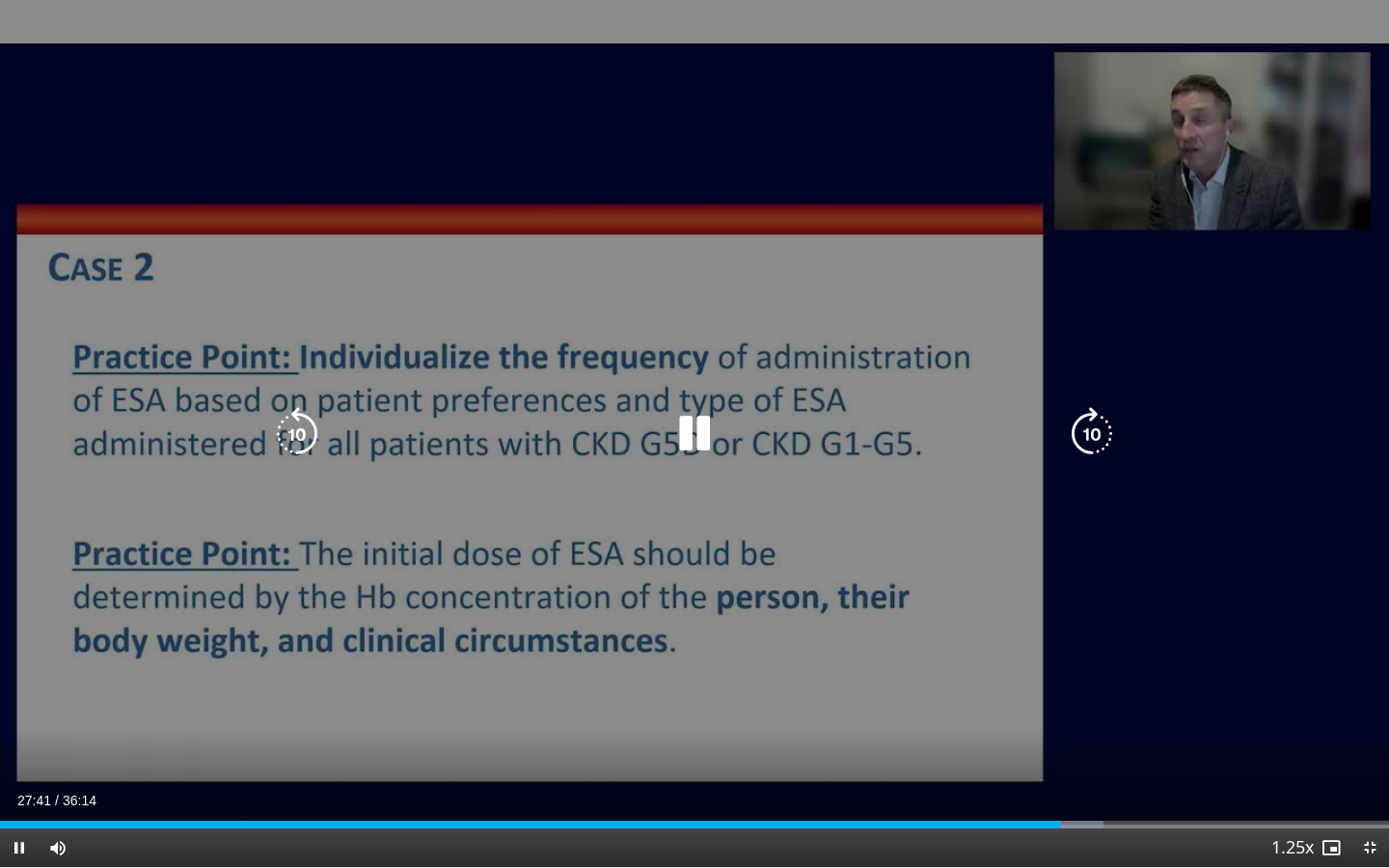 click at bounding box center [1092, 434] 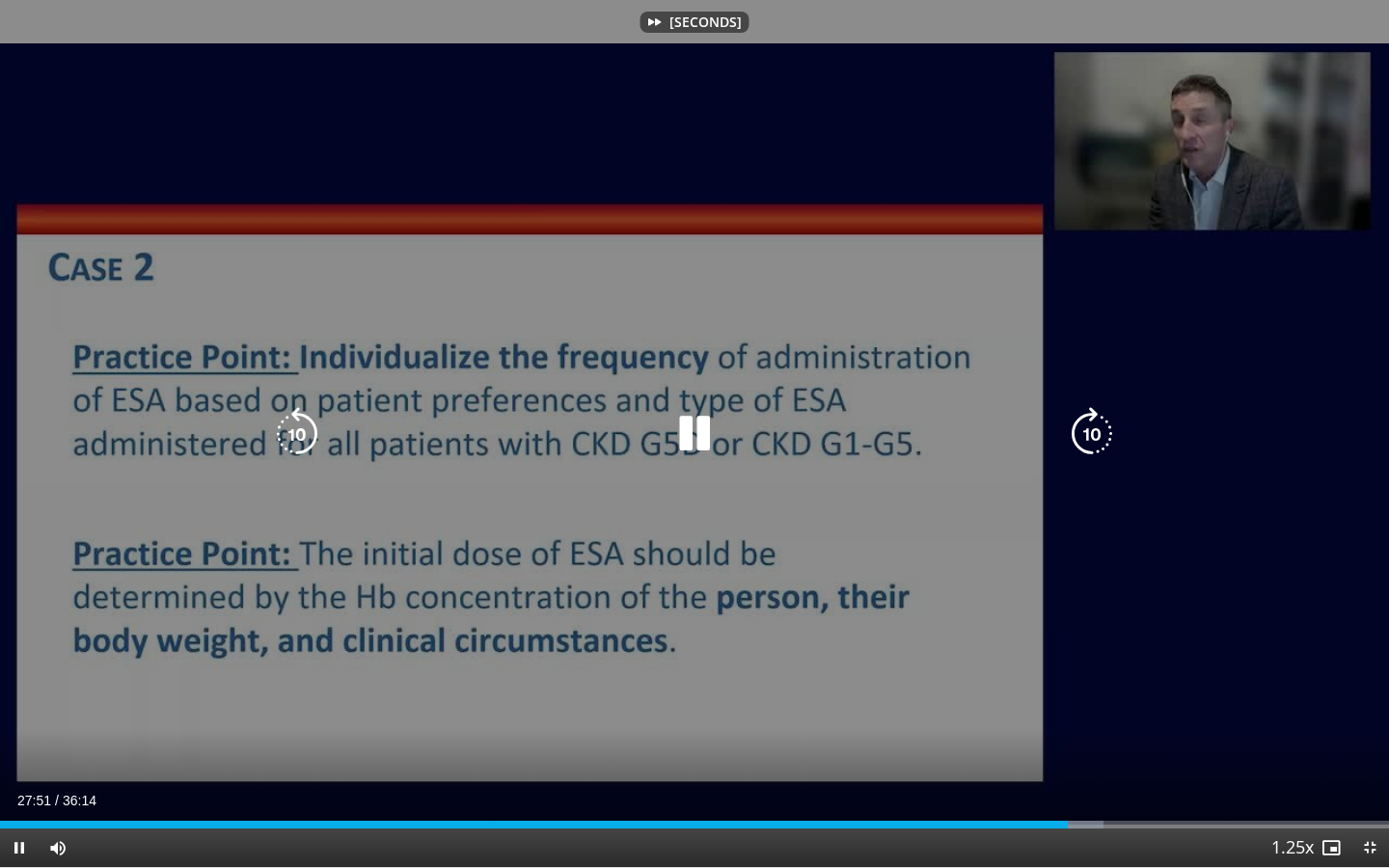 click at bounding box center [1092, 434] 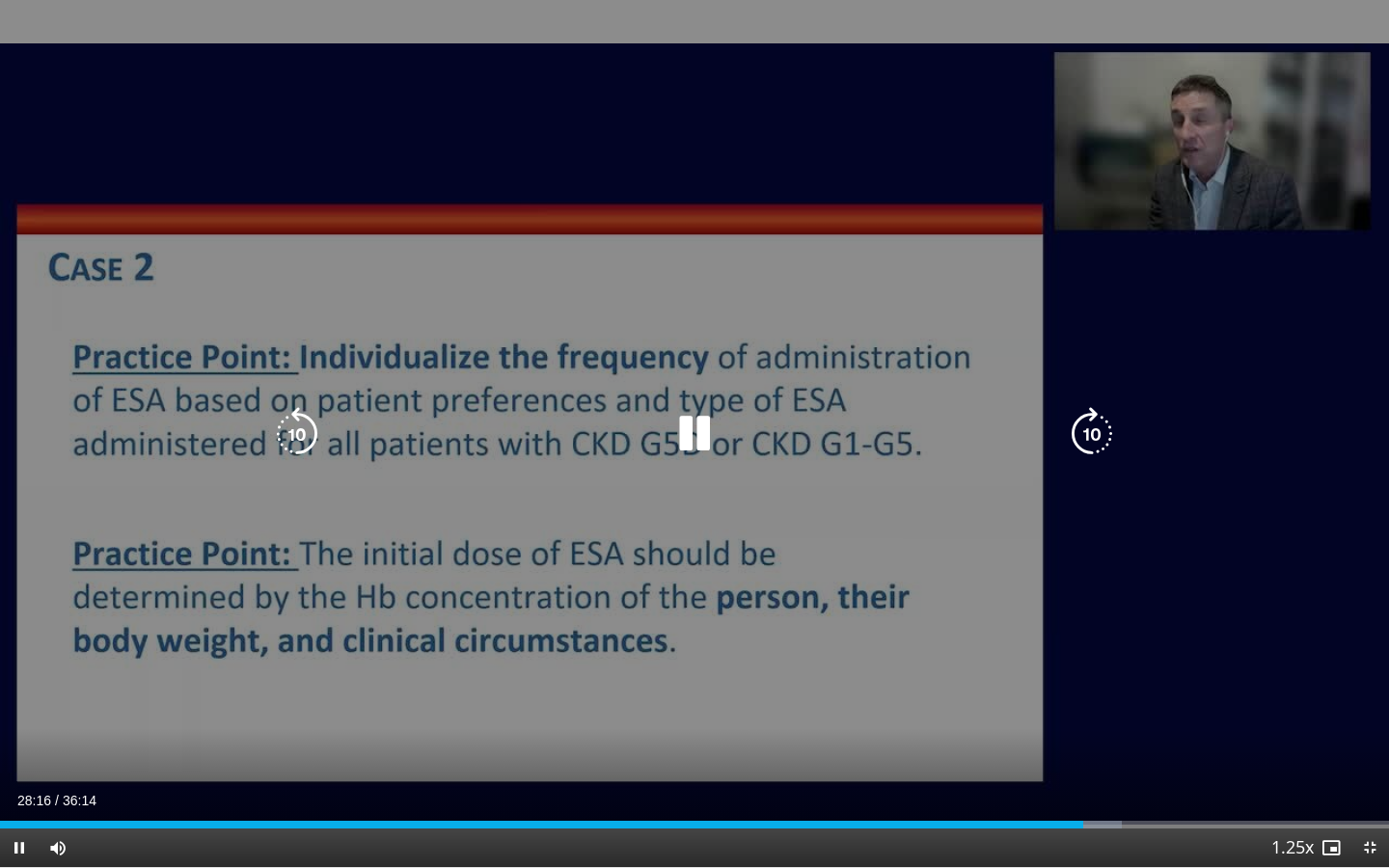 click at bounding box center (1092, 434) 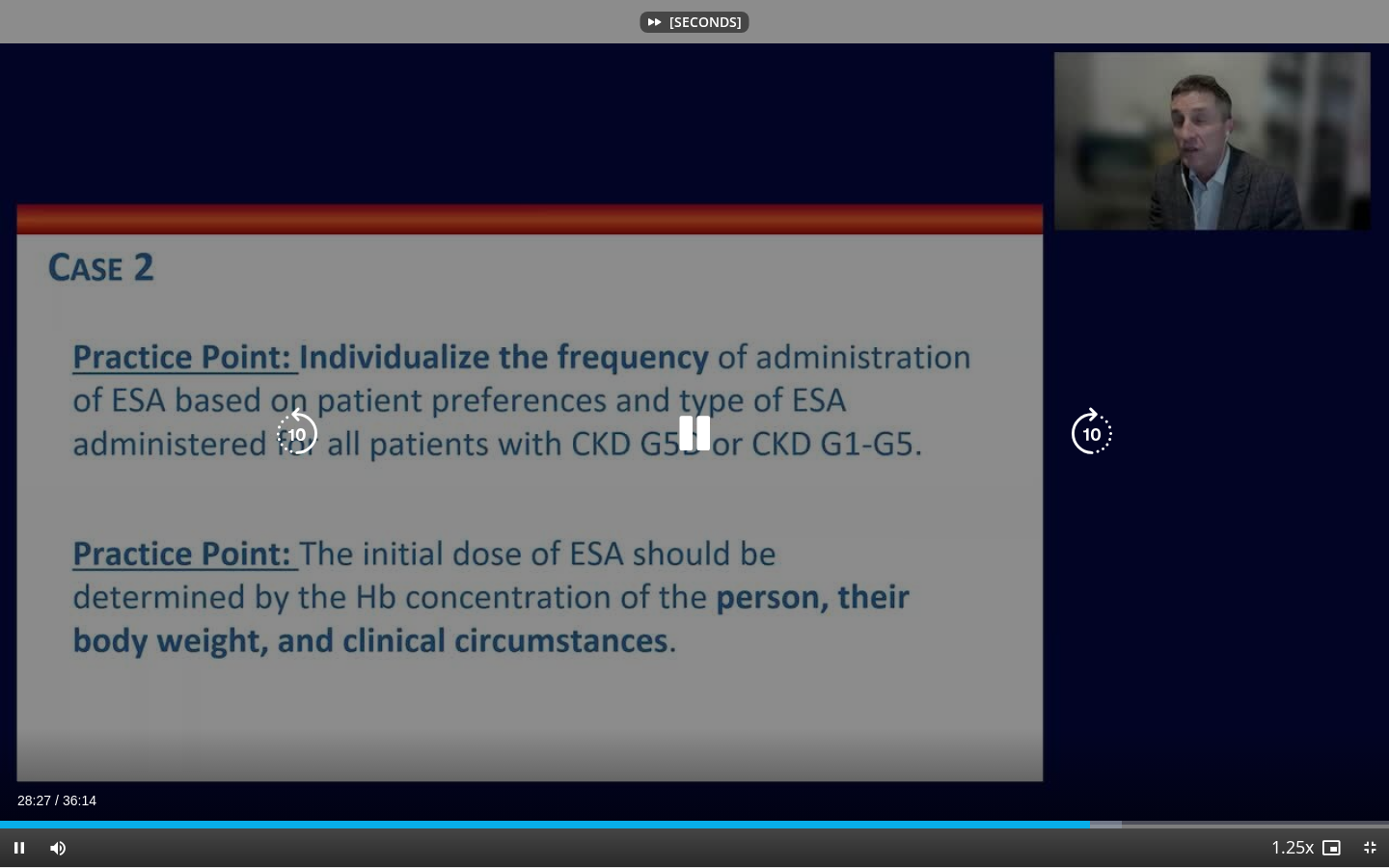 click at bounding box center [1092, 434] 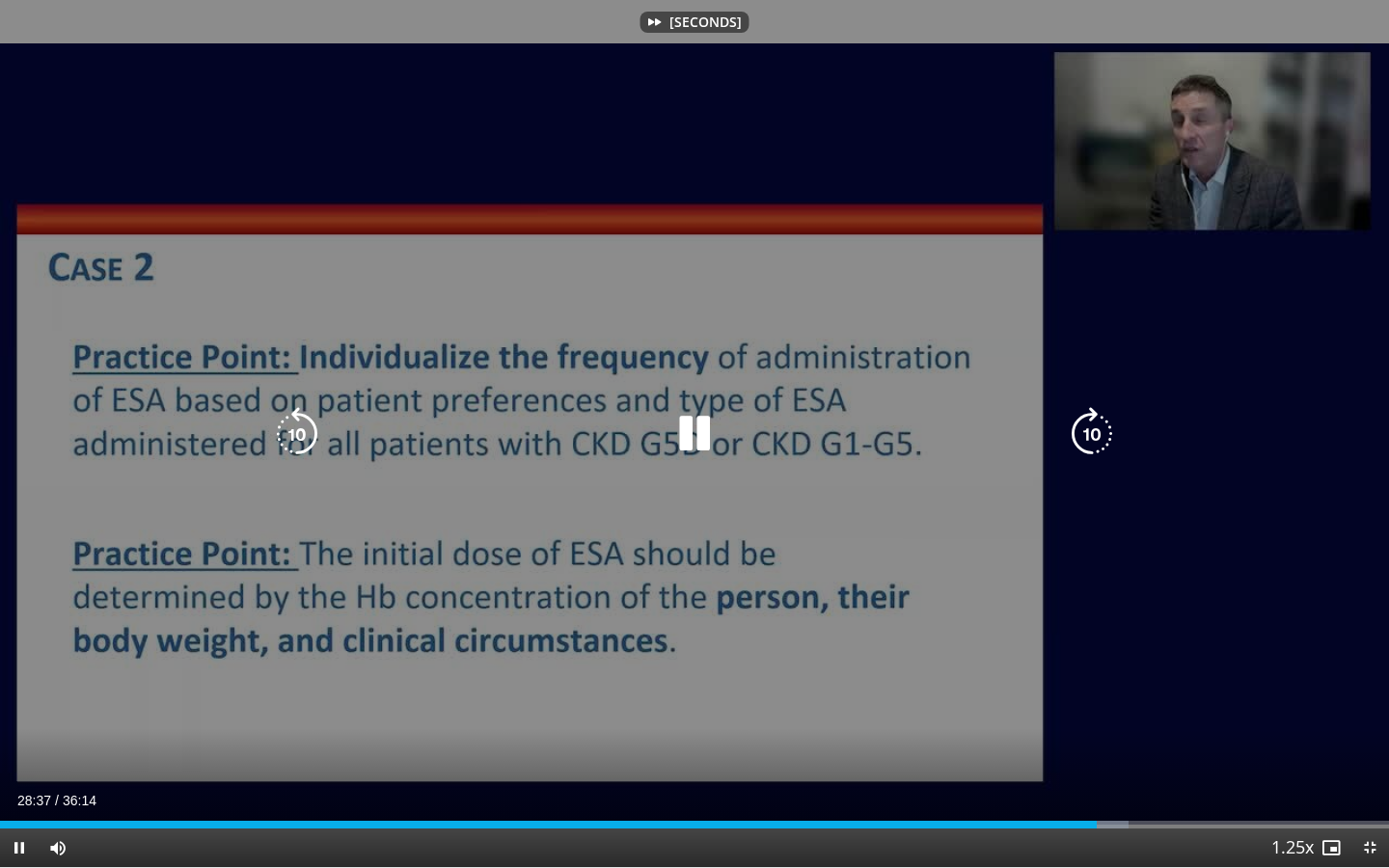 click at bounding box center [1092, 434] 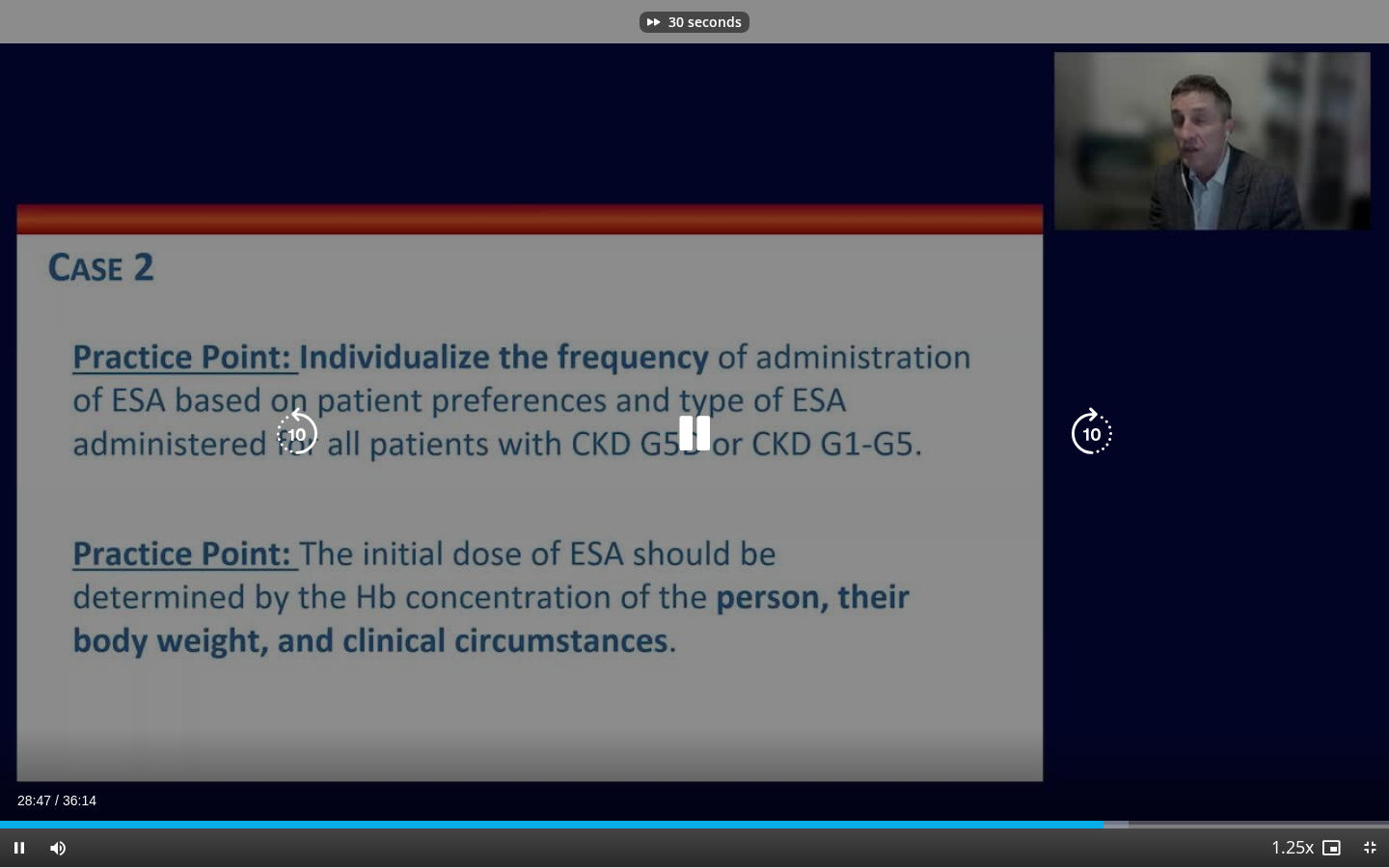 click at bounding box center [1092, 434] 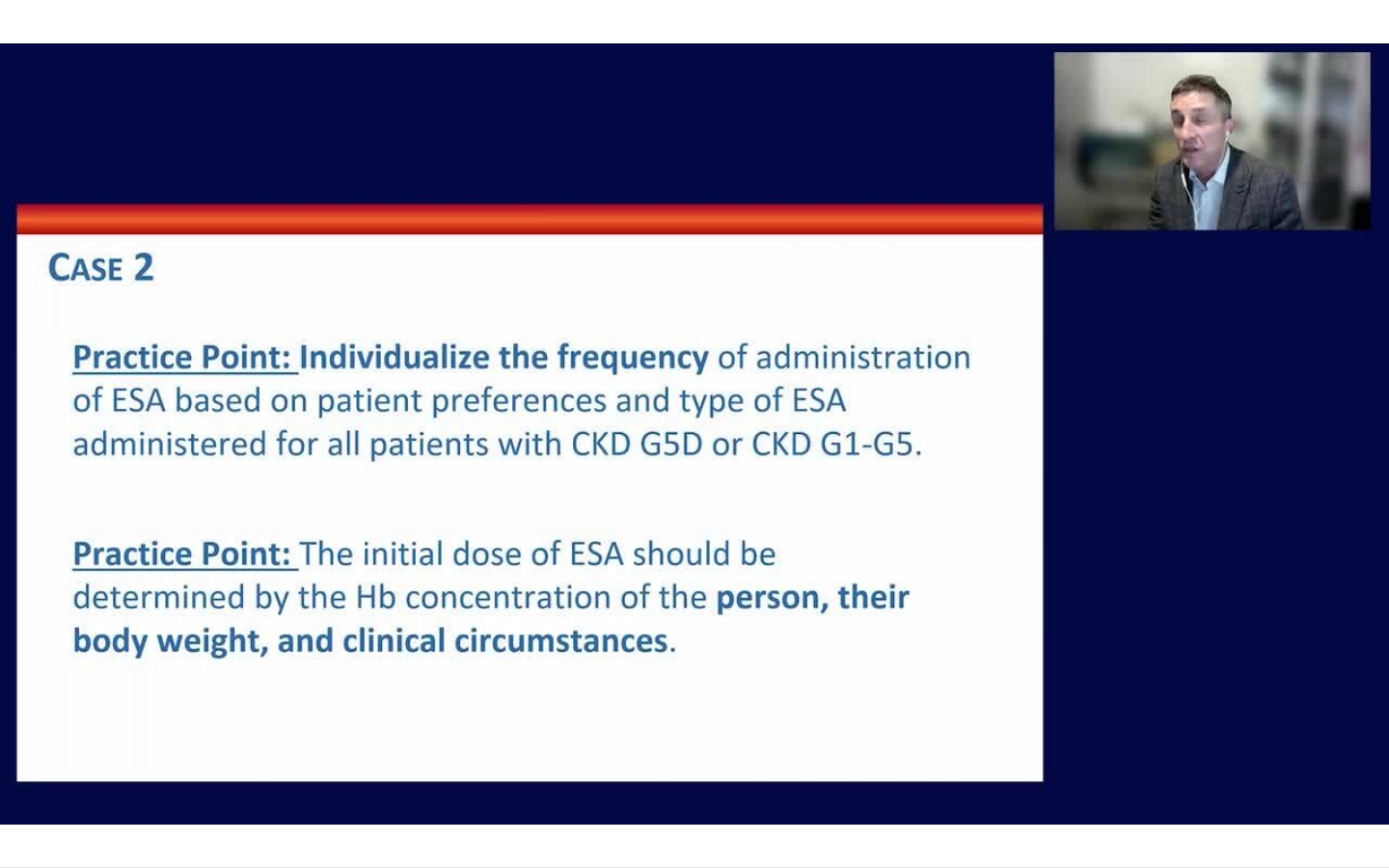 click on "40 seconds
Tap to unmute" at bounding box center (694, 433) 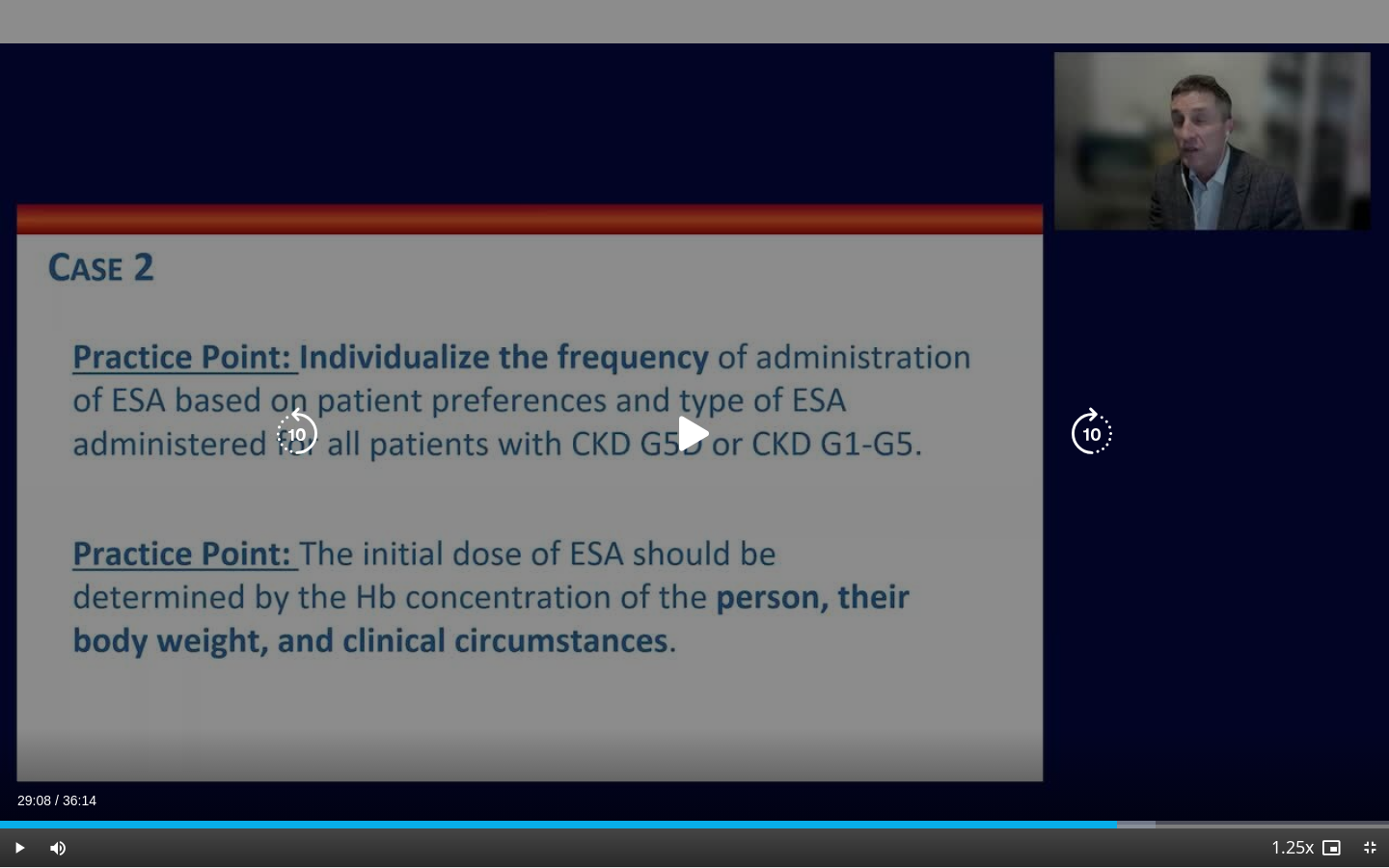 click at bounding box center [1092, 434] 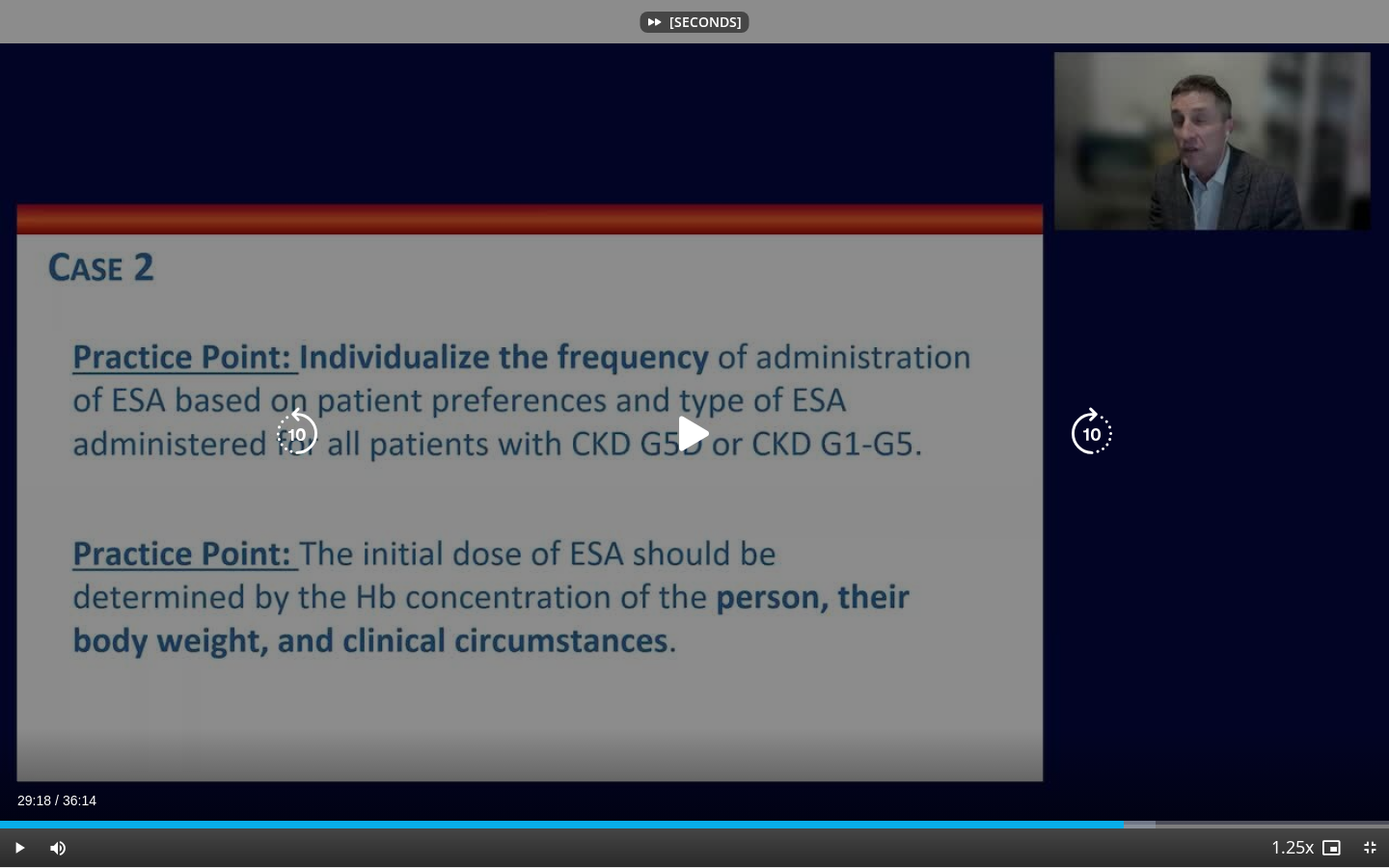click at bounding box center (1092, 434) 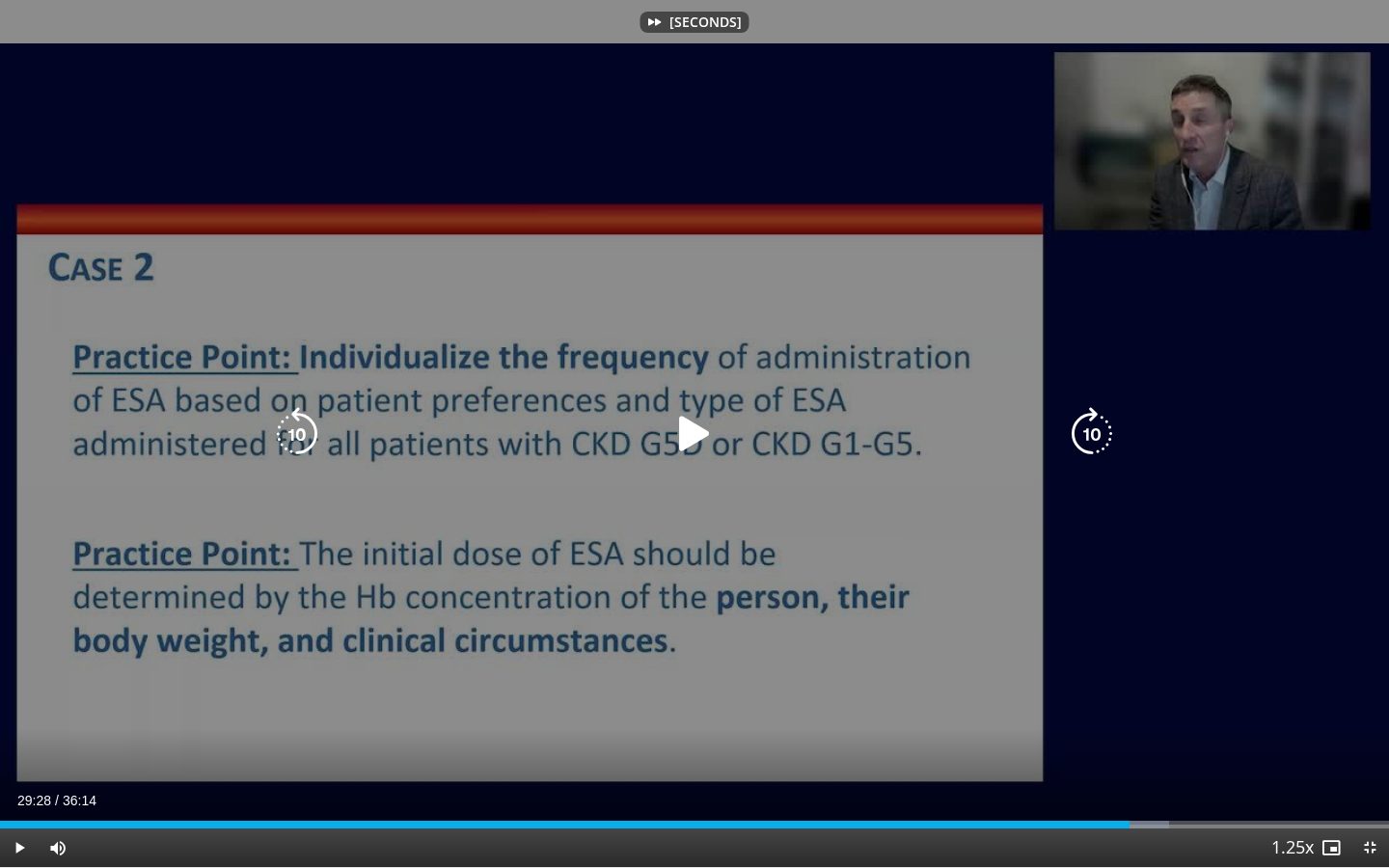 drag, startPoint x: 656, startPoint y: 416, endPoint x: 672, endPoint y: 420, distance: 16.492423 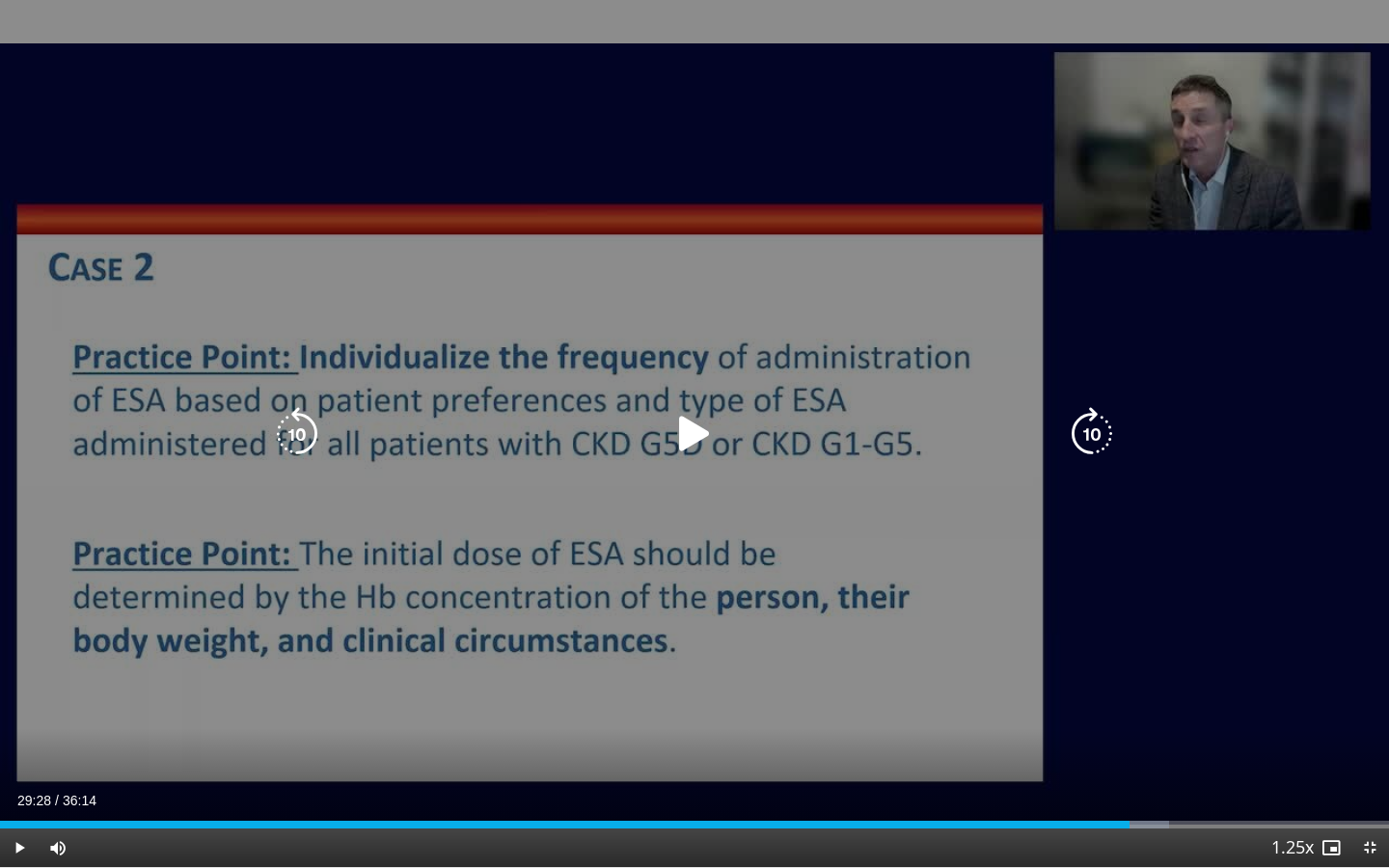 click at bounding box center [694, 434] 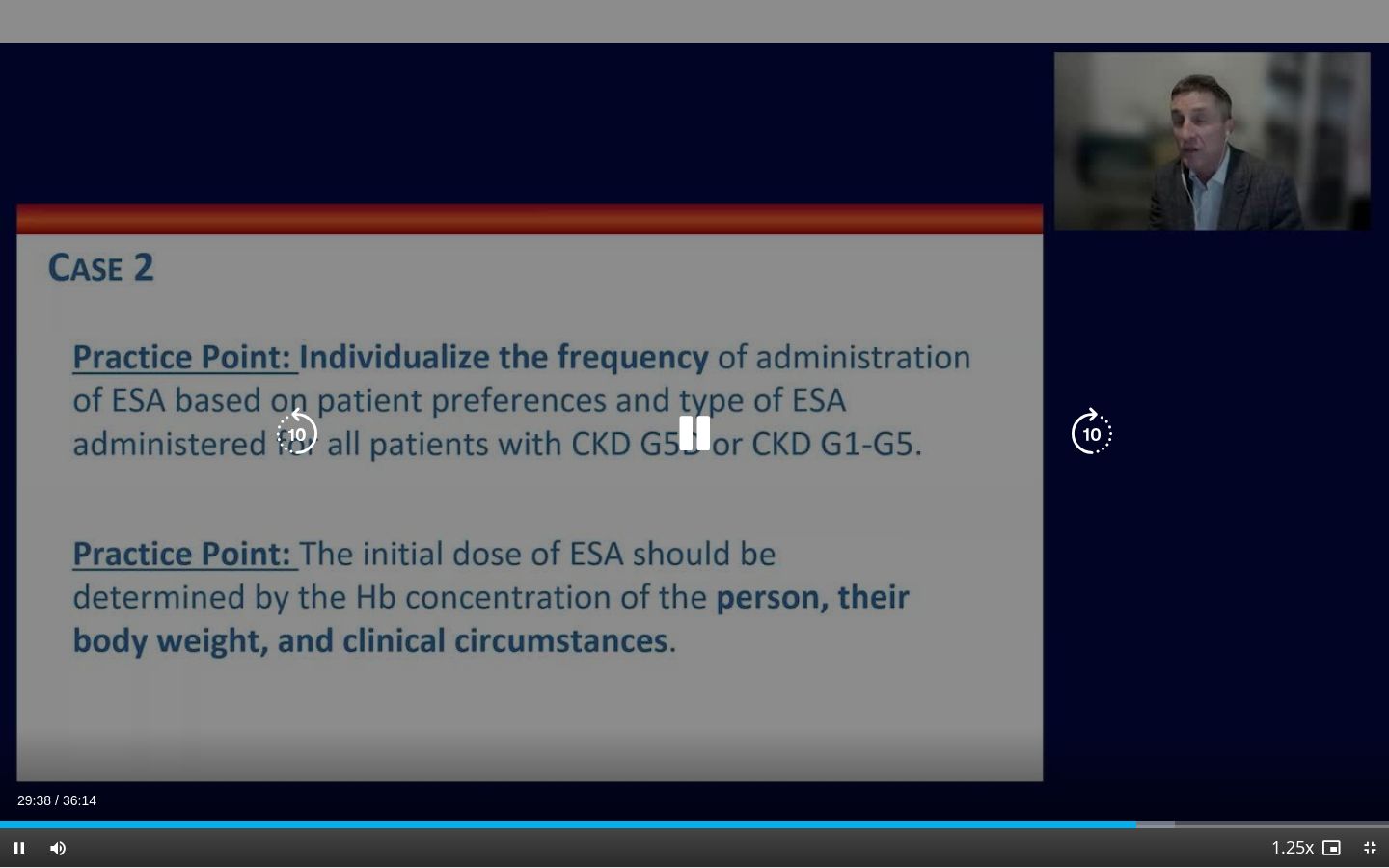 click at bounding box center (1092, 434) 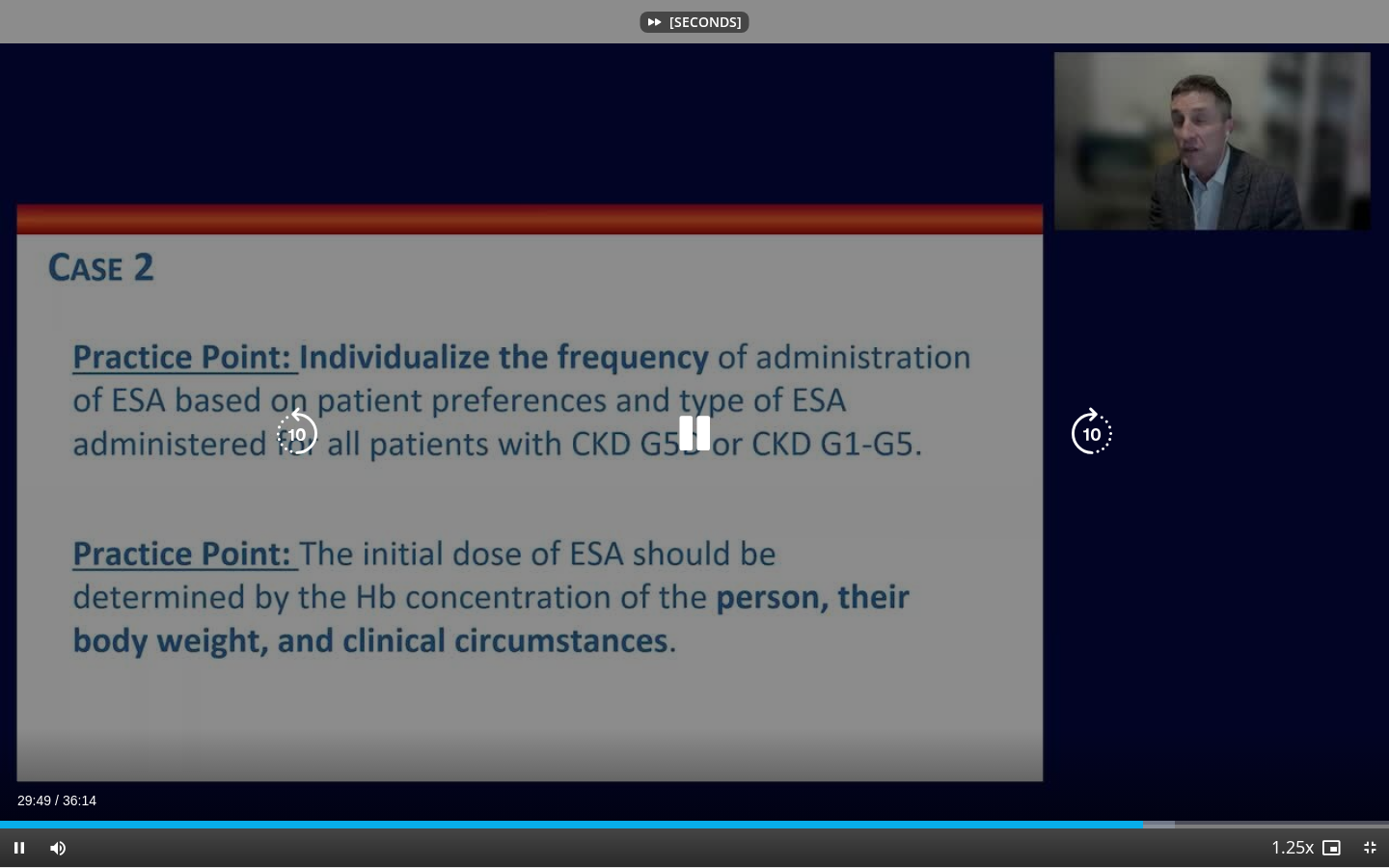 click at bounding box center (1092, 434) 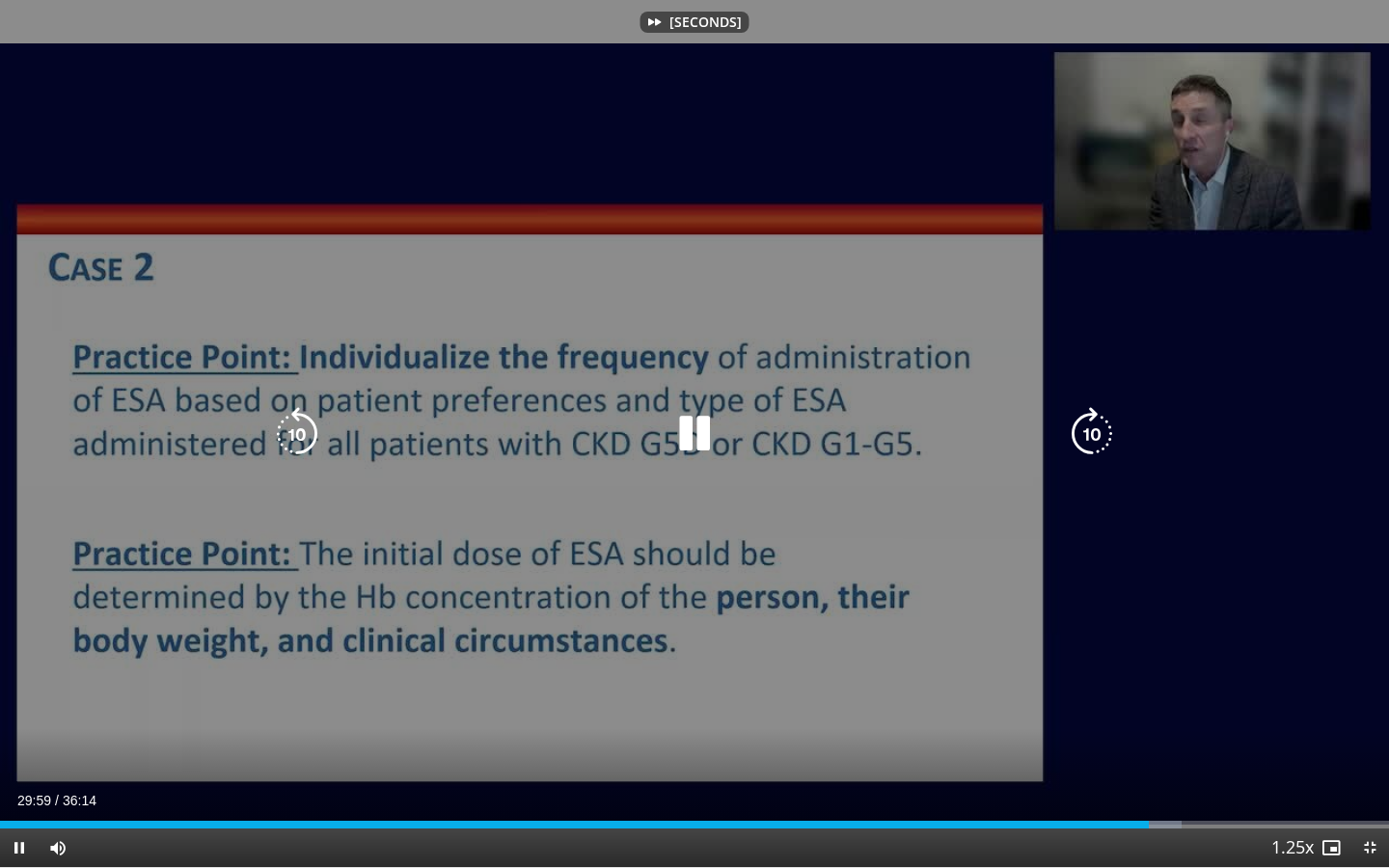 click at bounding box center [1092, 434] 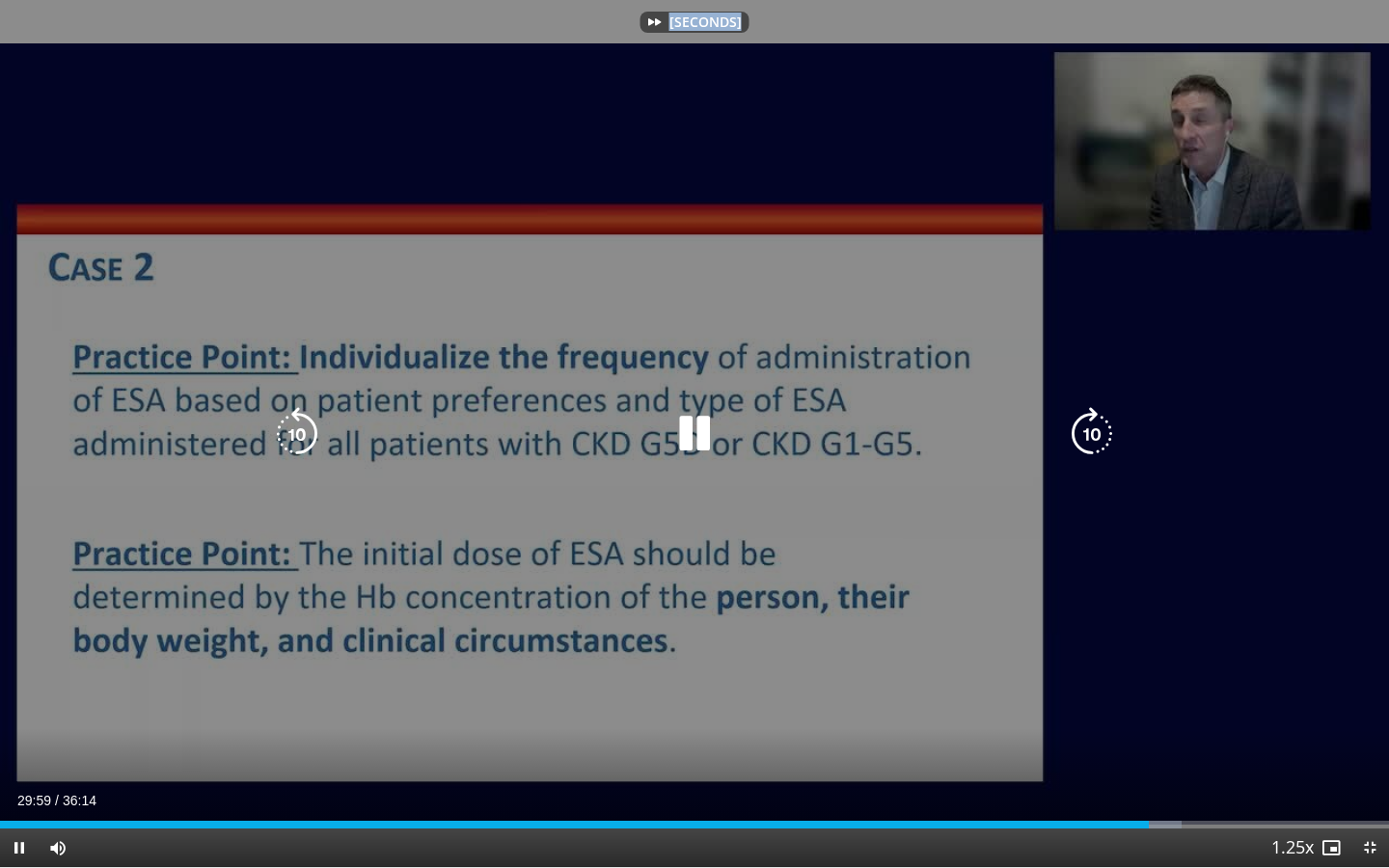 click on "[SECONDS]
Tap to unmute" at bounding box center (694, 433) 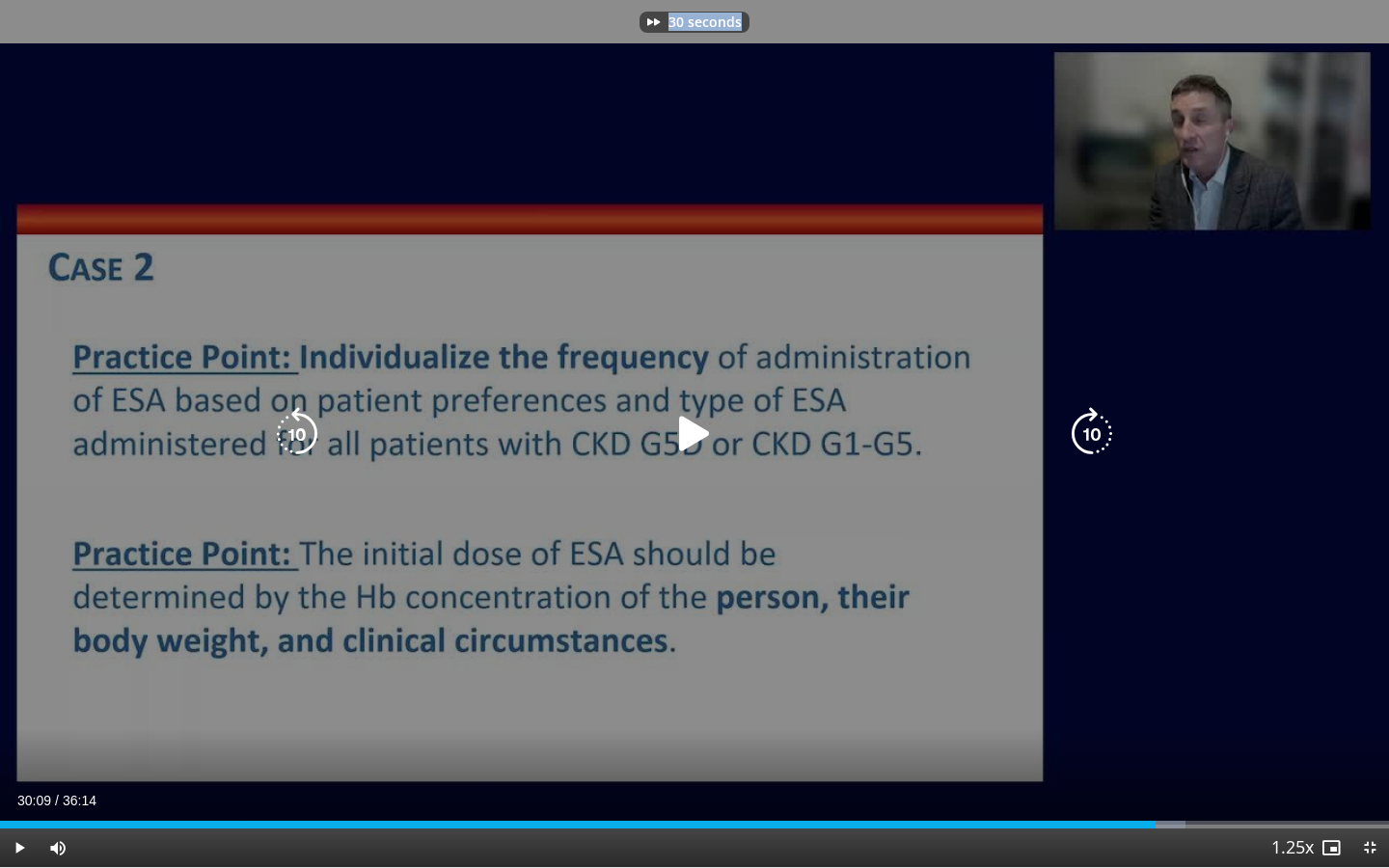 click at bounding box center (1092, 434) 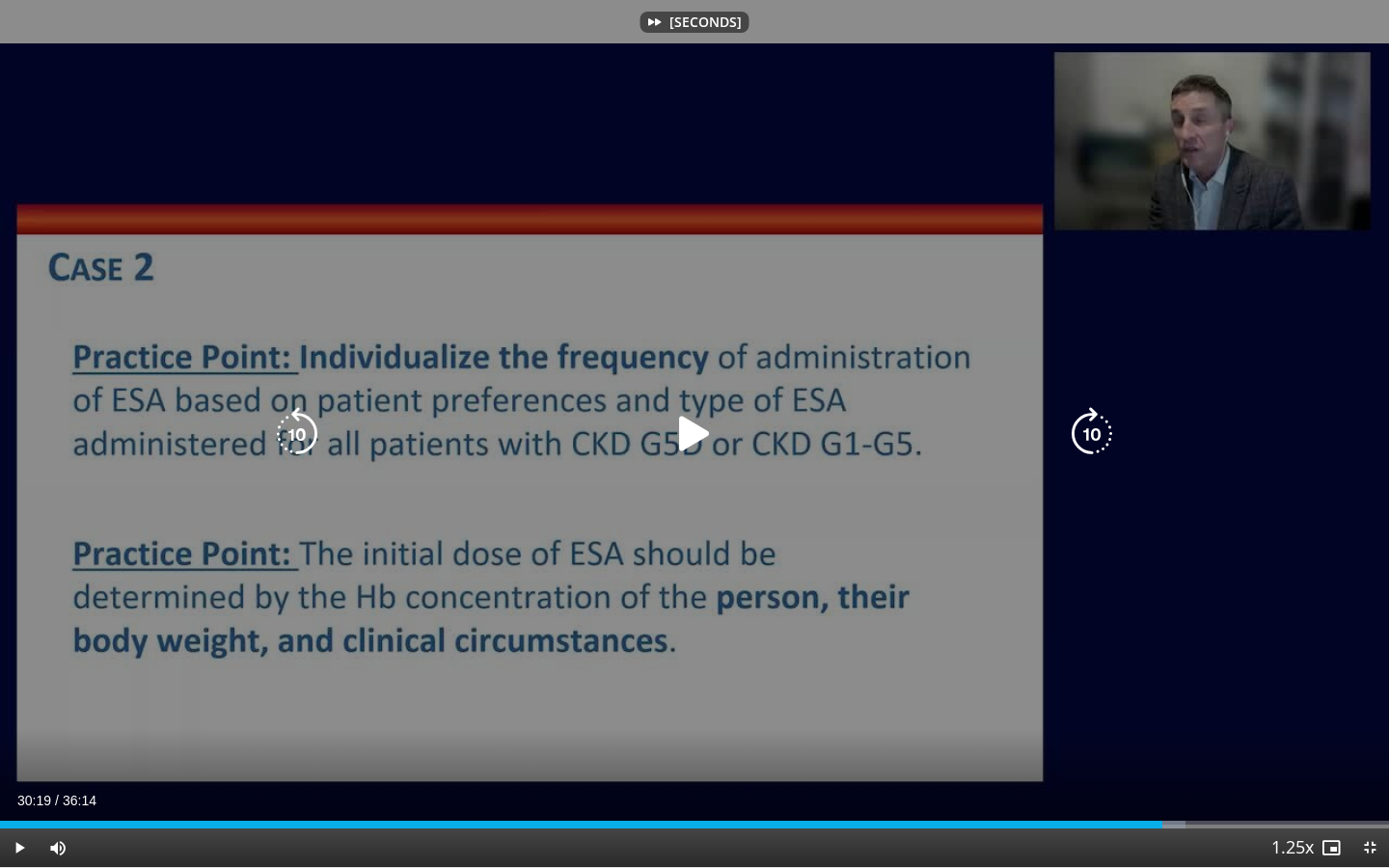 click at bounding box center [1092, 434] 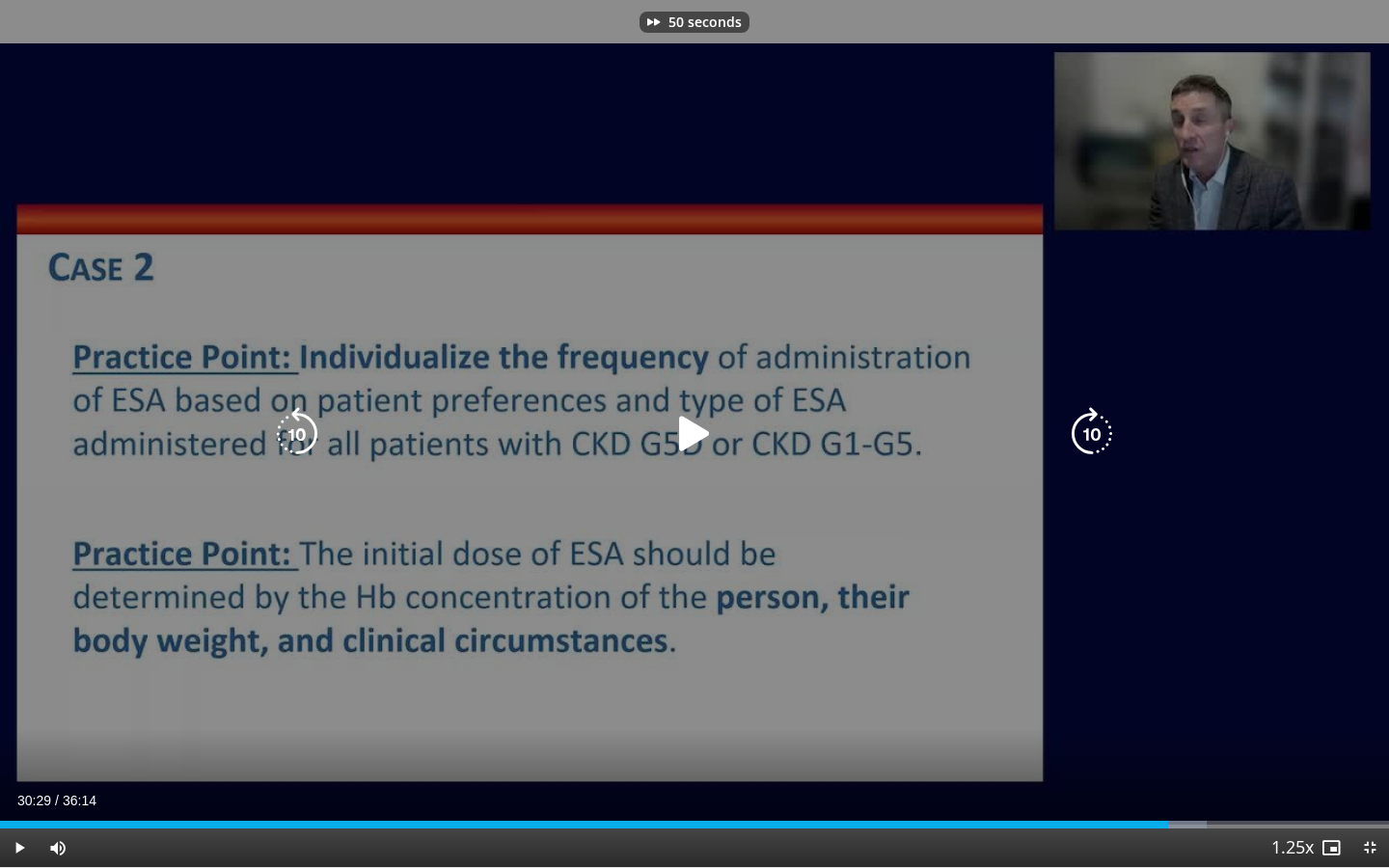 click at bounding box center (1092, 434) 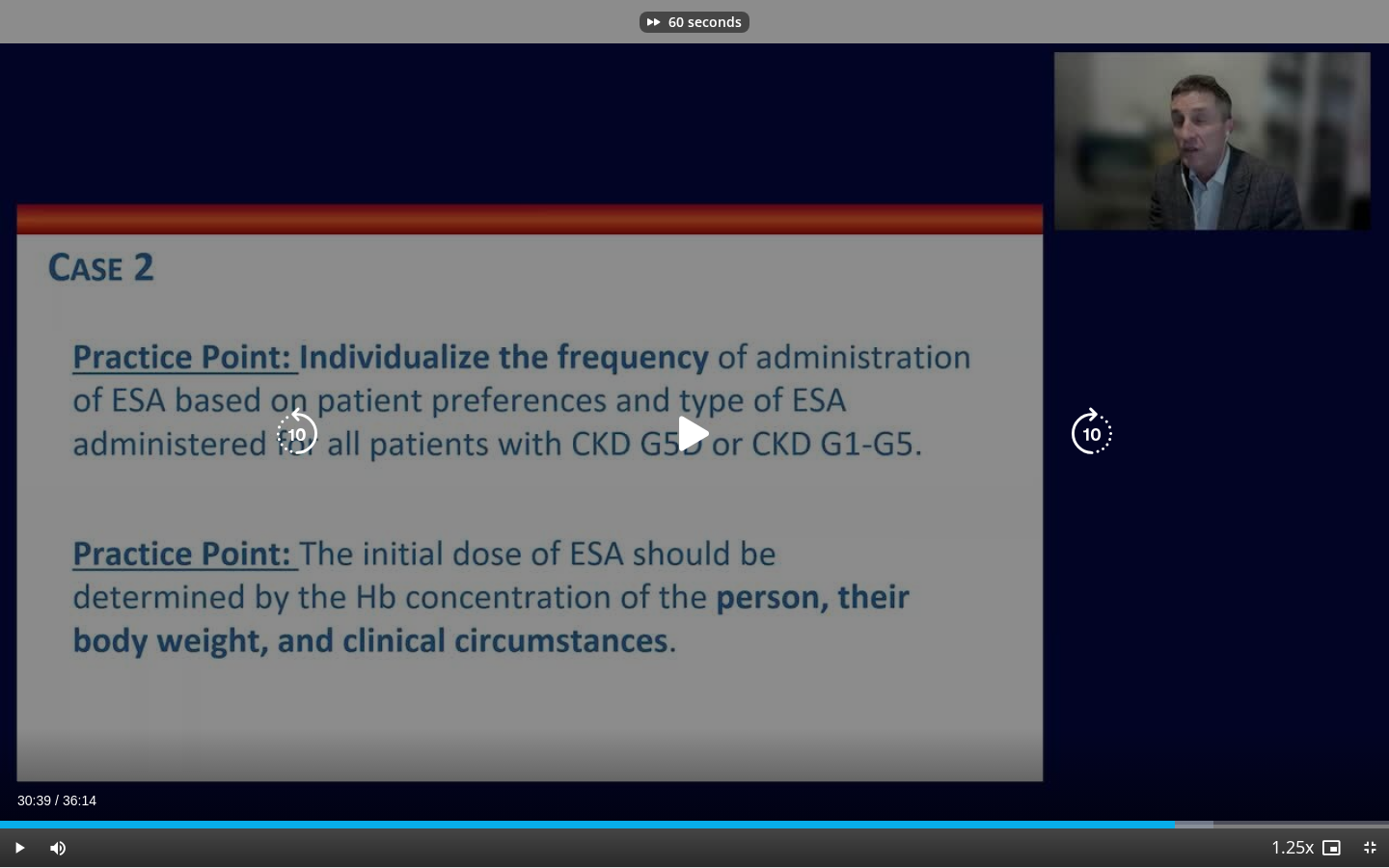 click at bounding box center [694, 434] 